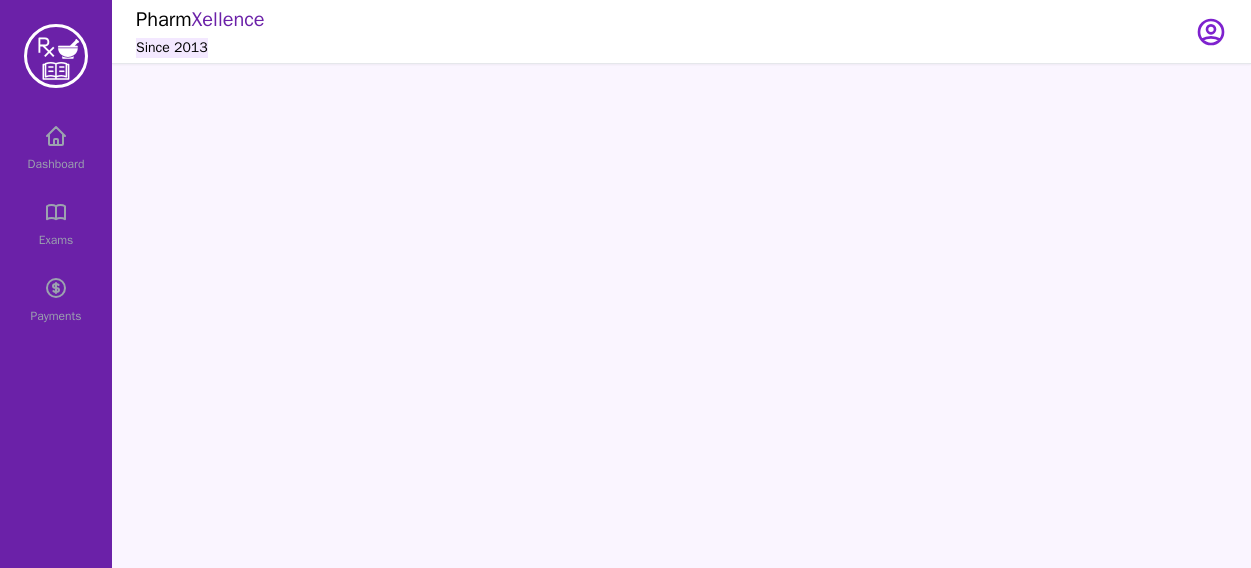 scroll, scrollTop: 0, scrollLeft: 0, axis: both 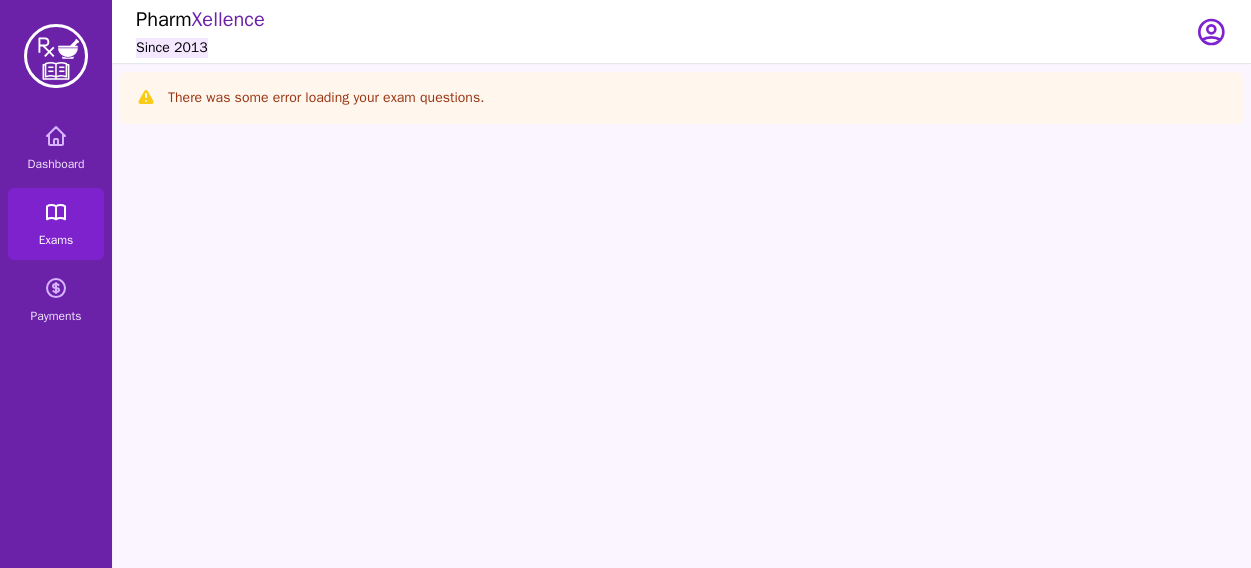 click on "Exams" at bounding box center (56, 240) 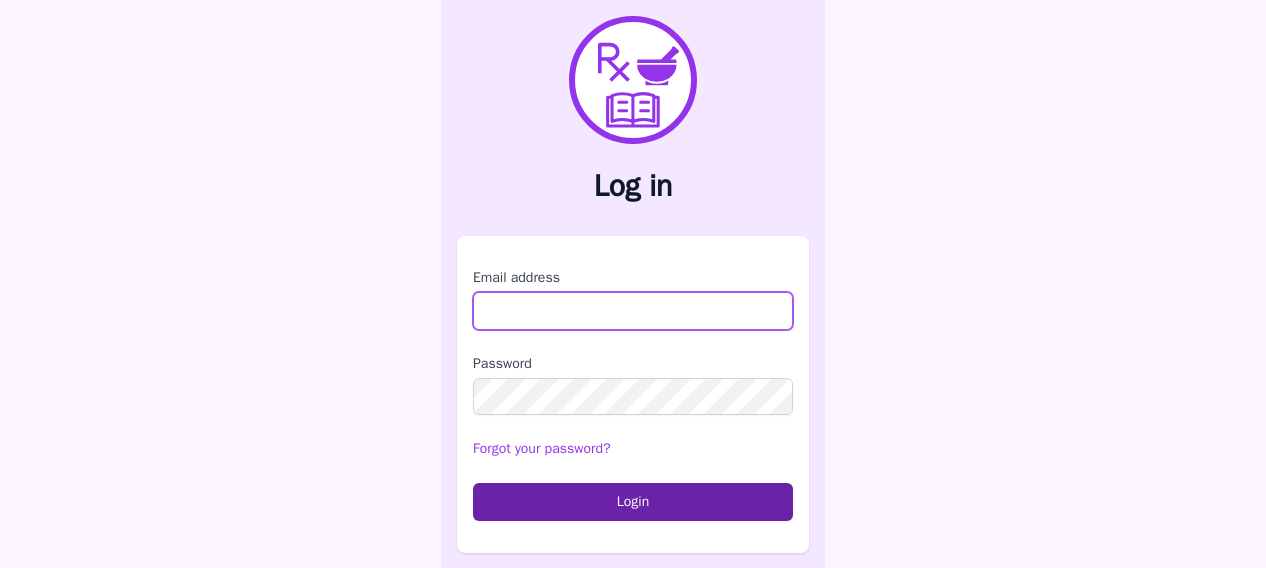 type on "**********" 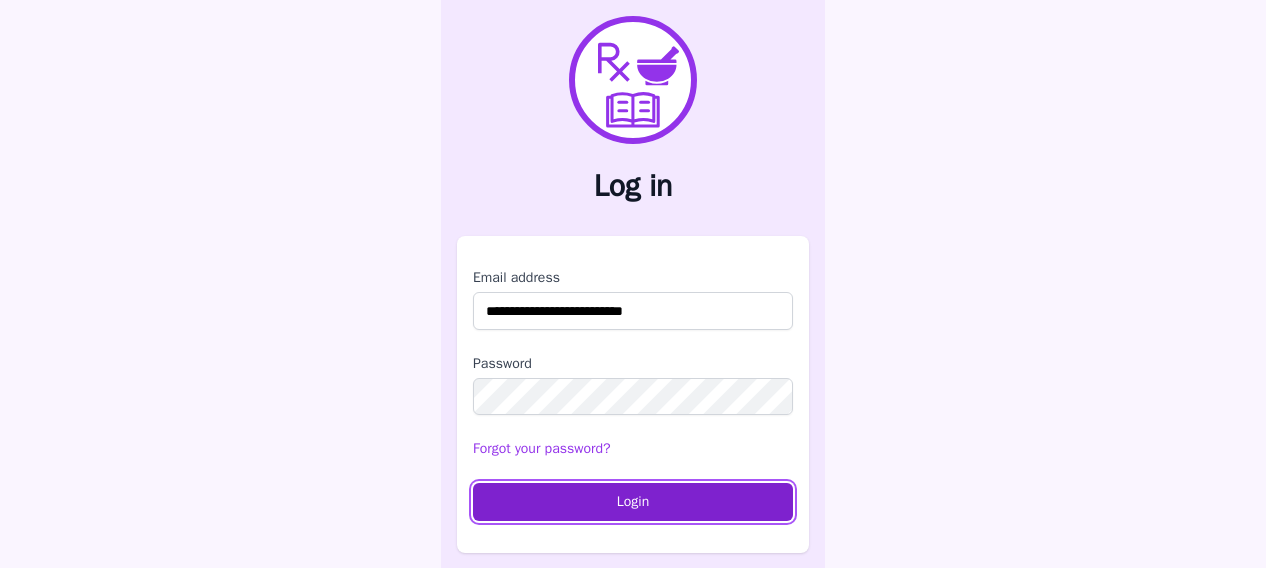 click on "Login" at bounding box center [633, 502] 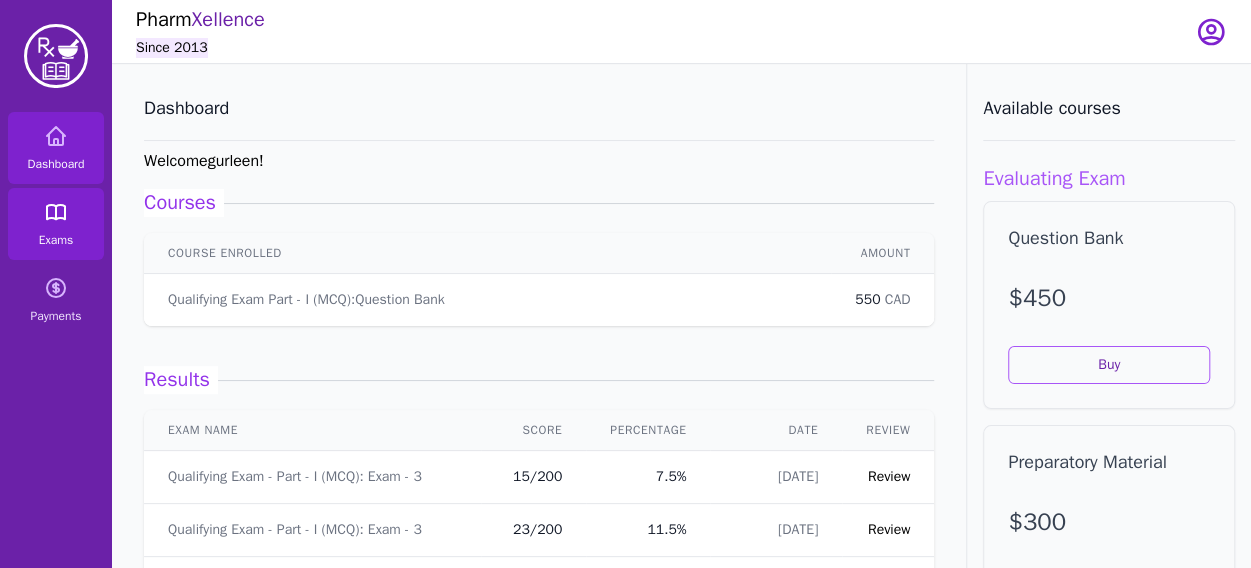 click on "Exams" at bounding box center (56, 224) 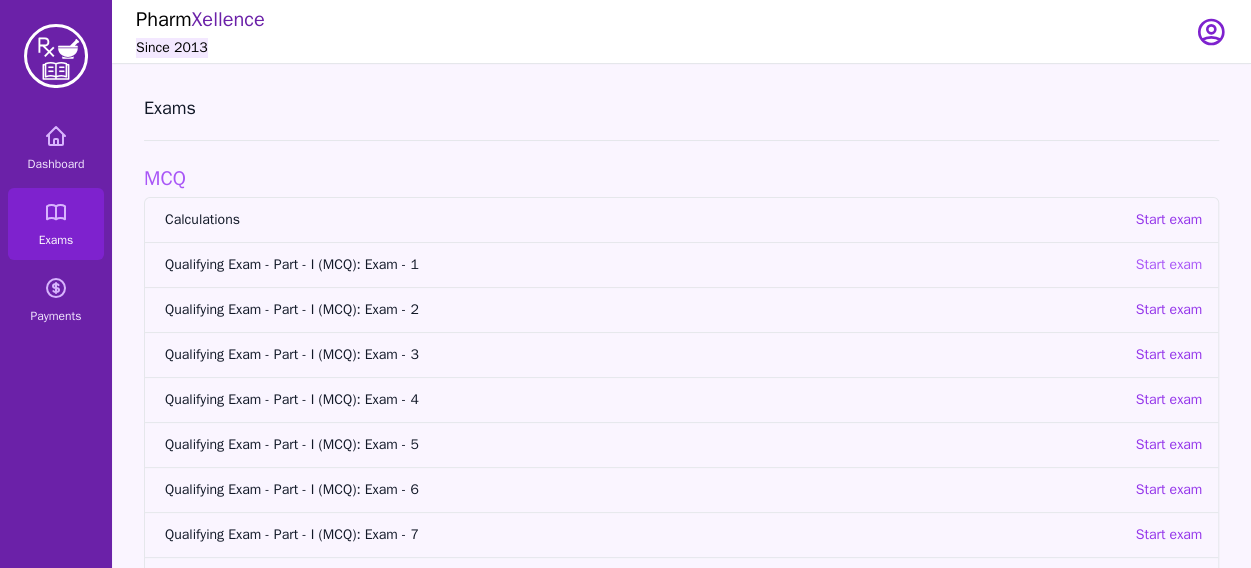 click on "Start exam" at bounding box center [1168, 265] 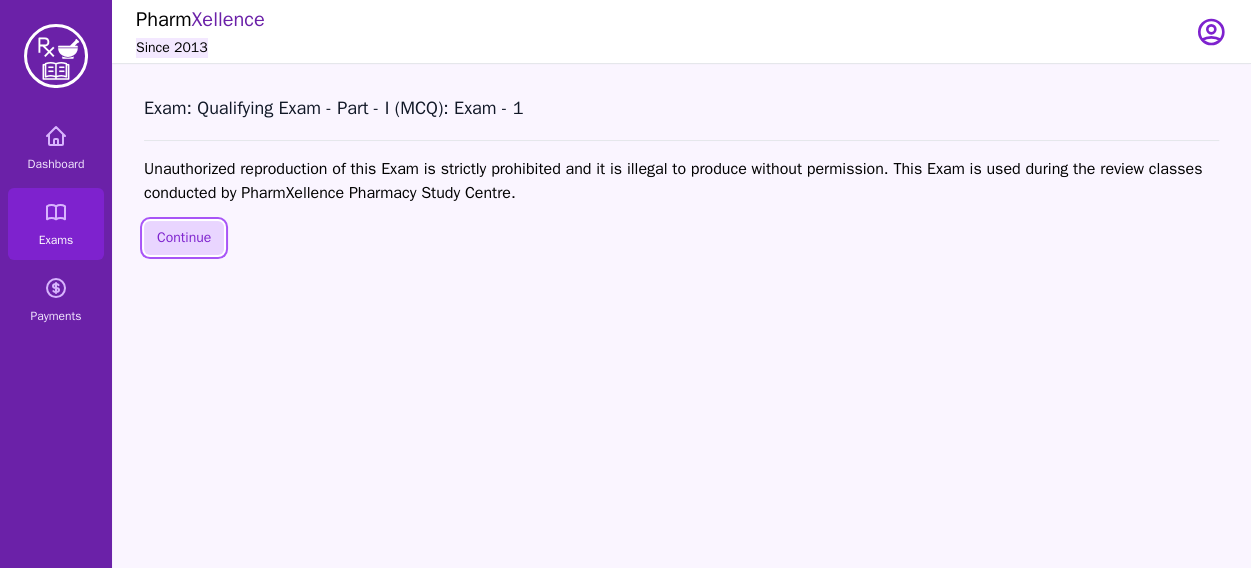 click on "Continue" at bounding box center (184, 238) 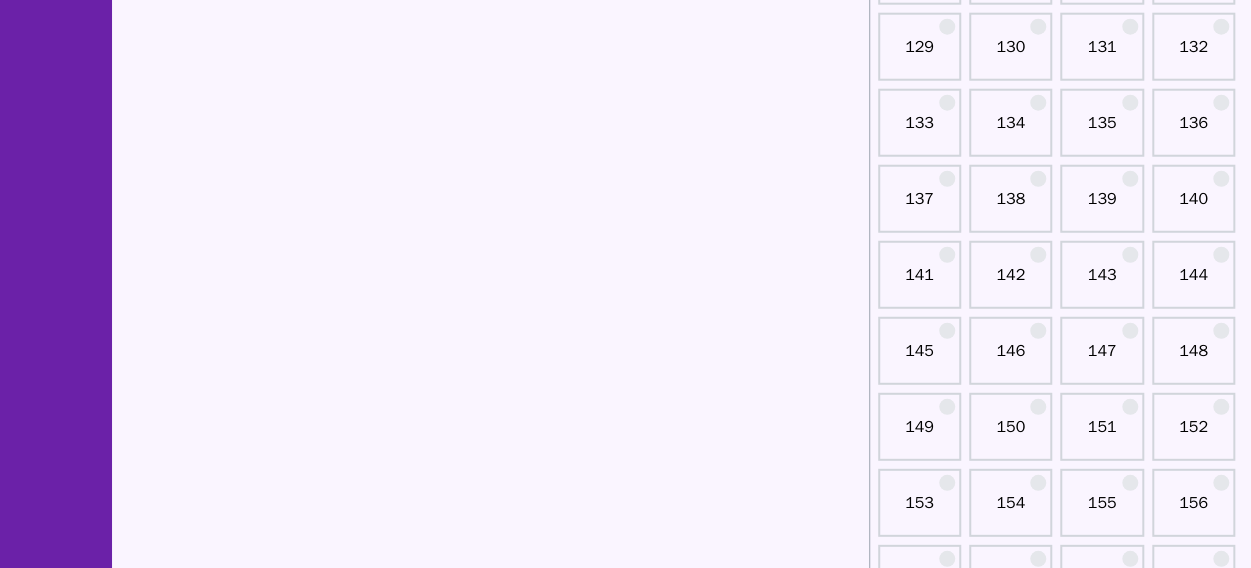 scroll, scrollTop: 2555, scrollLeft: 0, axis: vertical 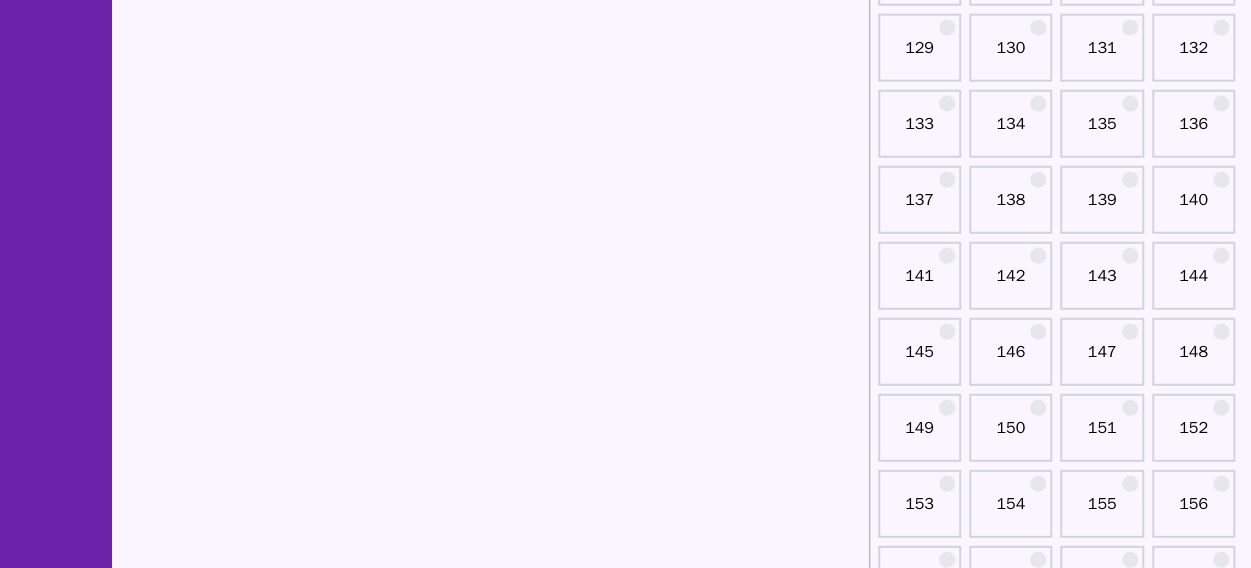 click on "145" at bounding box center [919, 360] 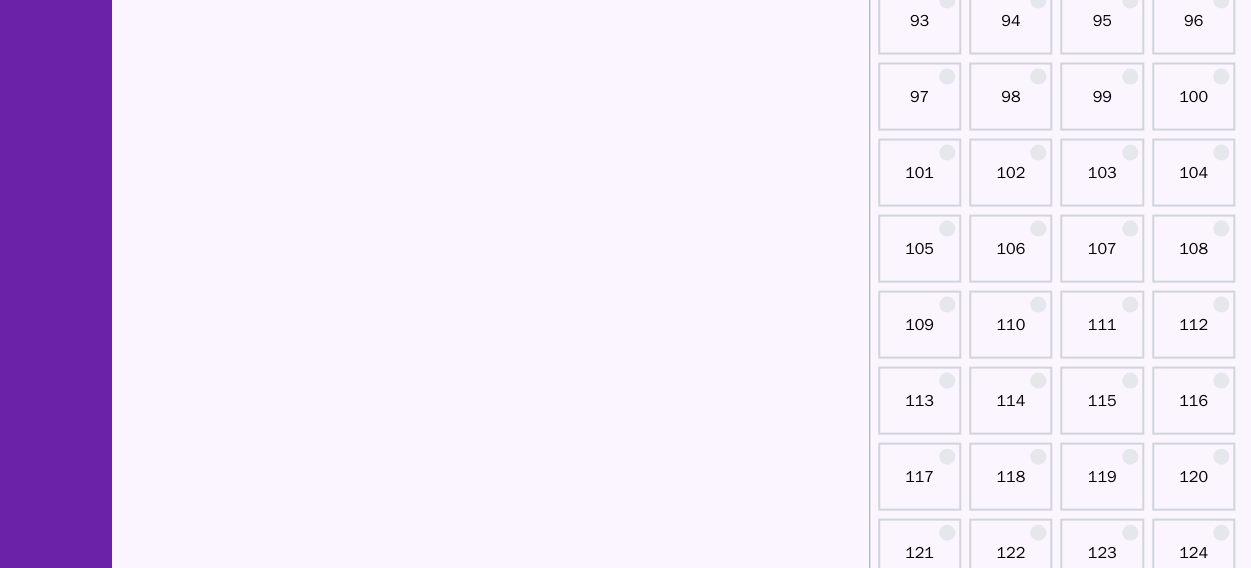 scroll, scrollTop: 1900, scrollLeft: 0, axis: vertical 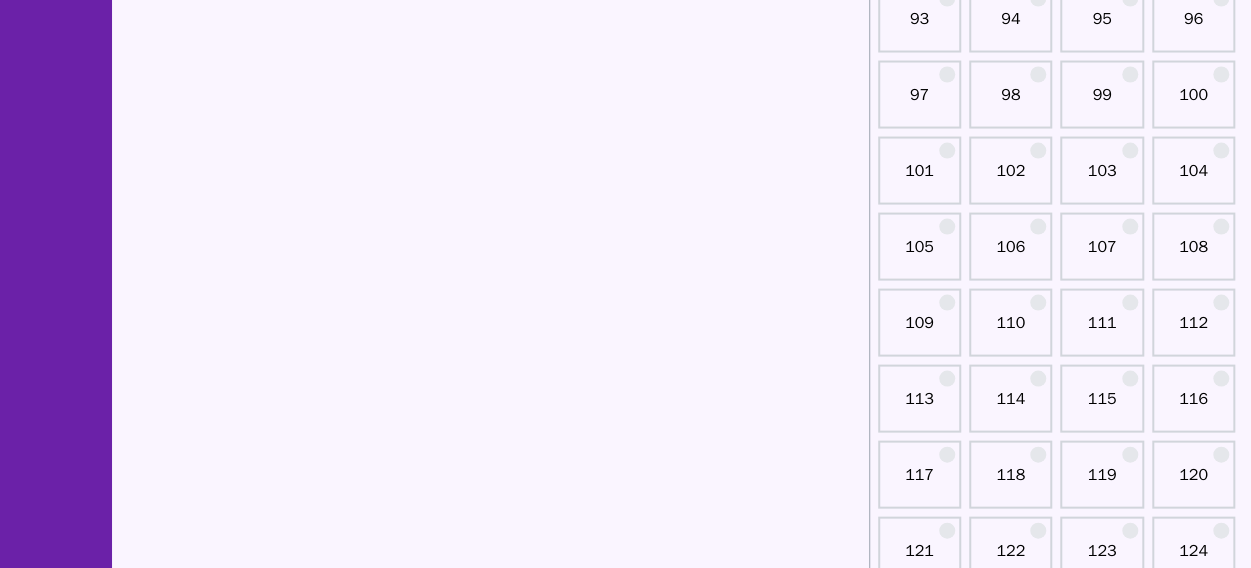 click on "100" at bounding box center [1193, 103] 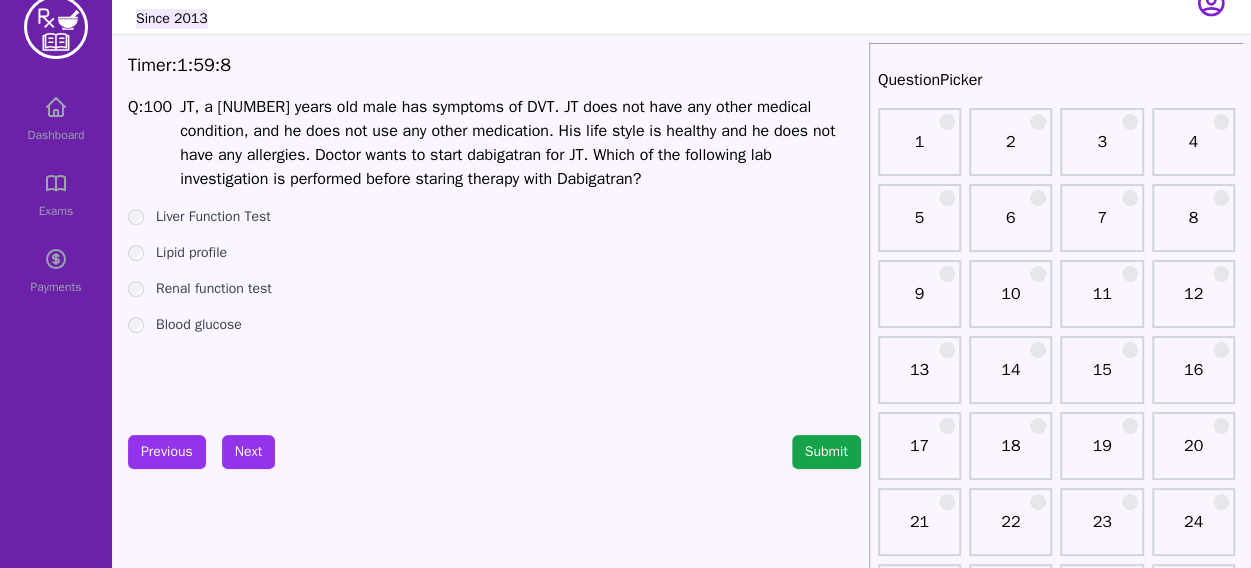 scroll, scrollTop: 30, scrollLeft: 0, axis: vertical 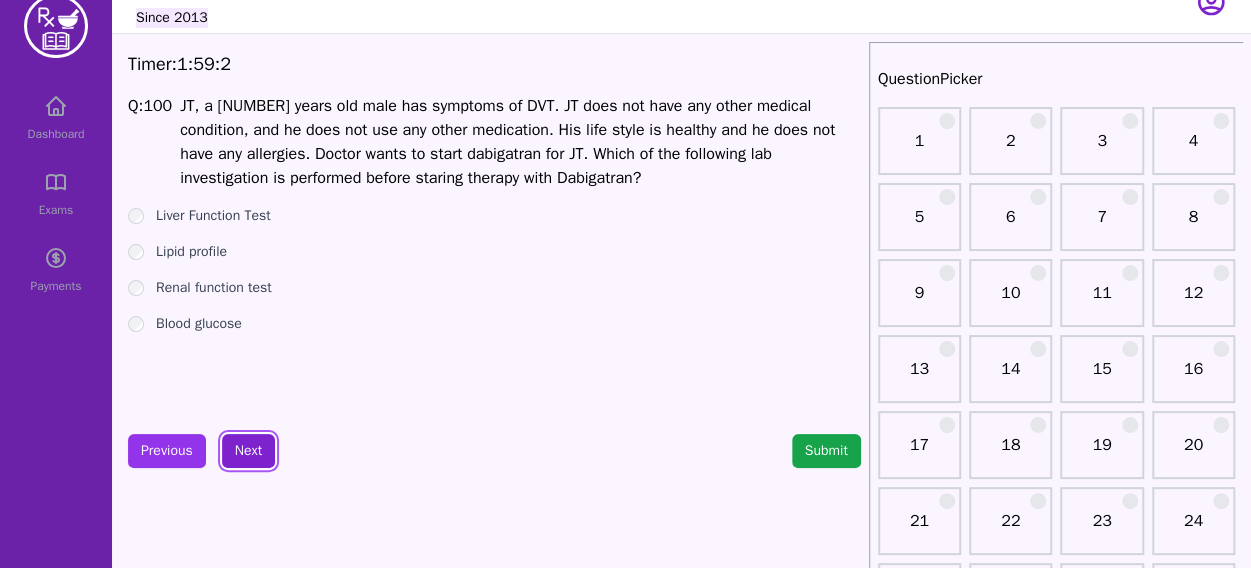 click on "Next" at bounding box center (248, 451) 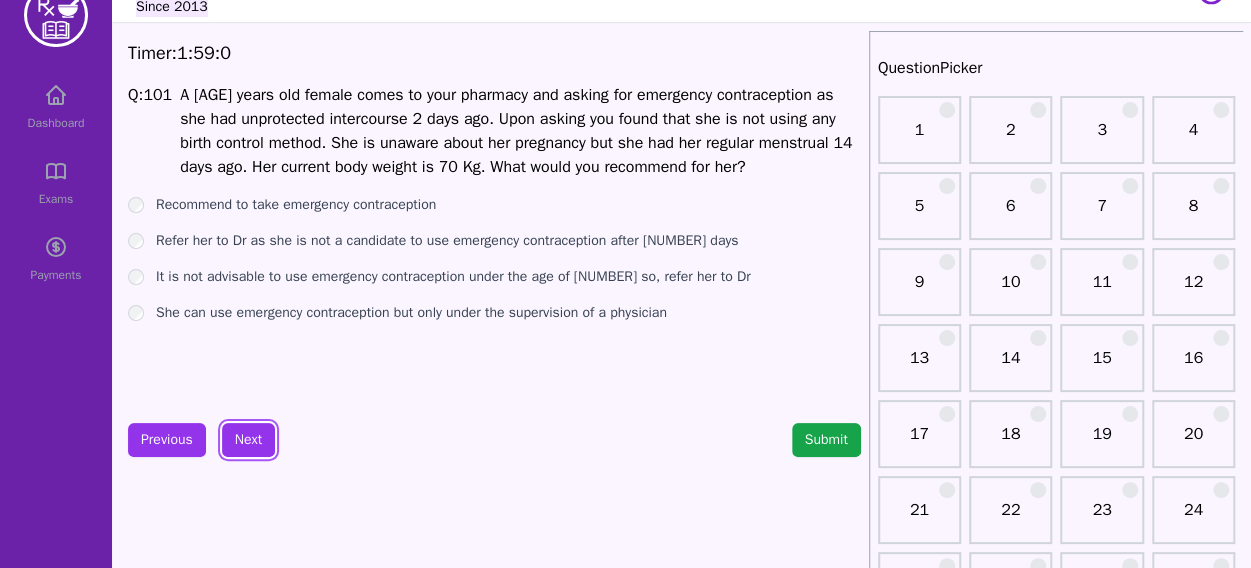 scroll, scrollTop: 44, scrollLeft: 0, axis: vertical 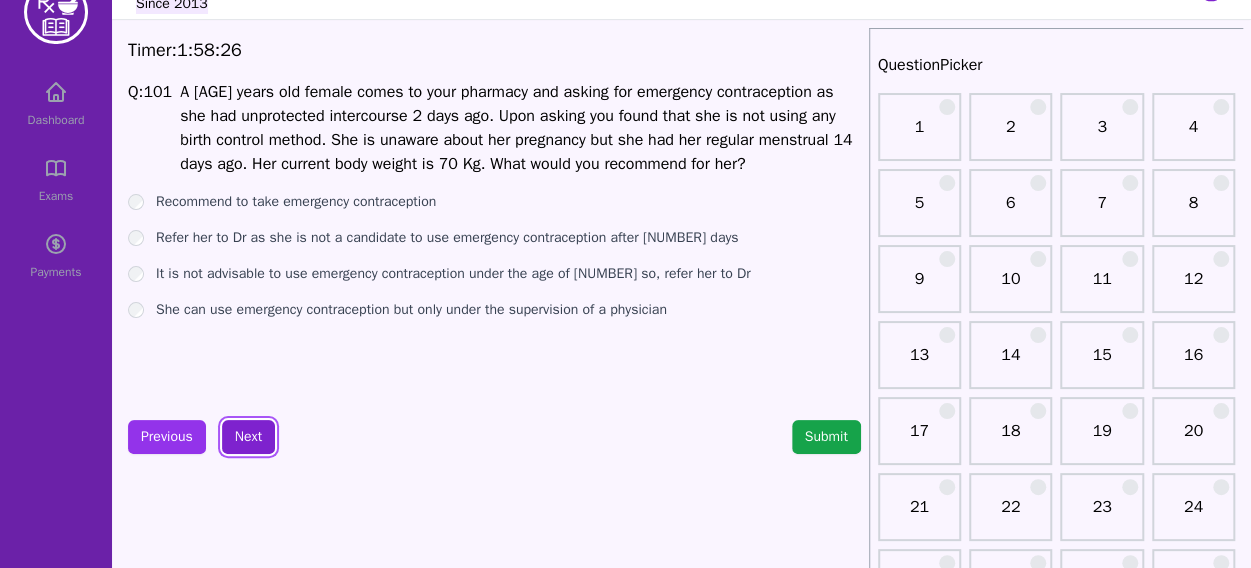 click on "Next" at bounding box center (248, 437) 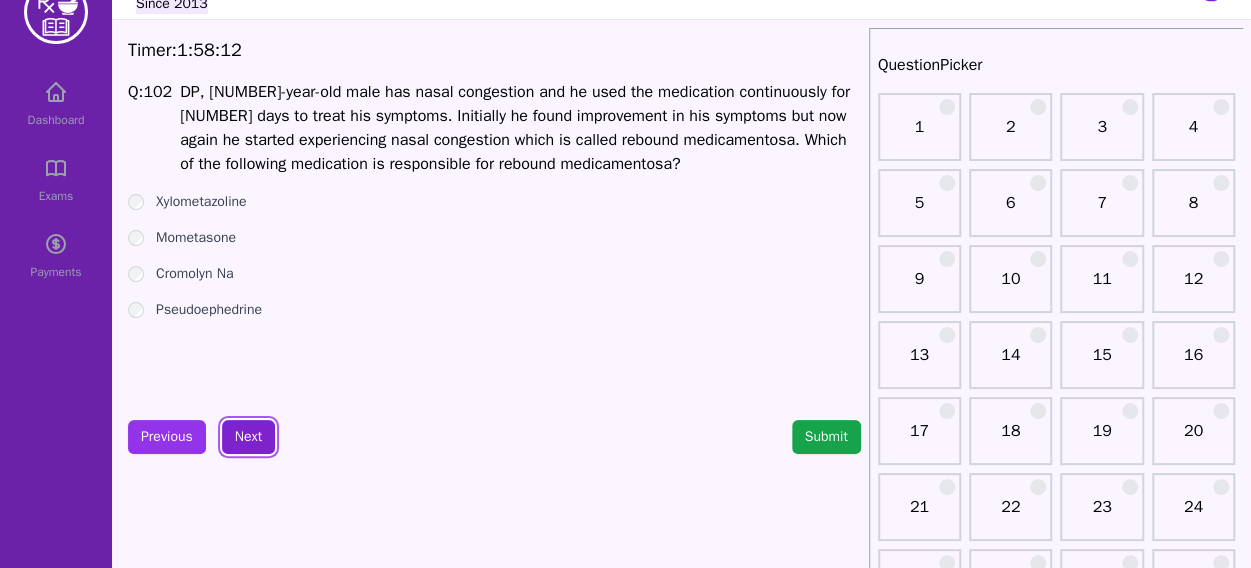 click on "Next" at bounding box center (248, 437) 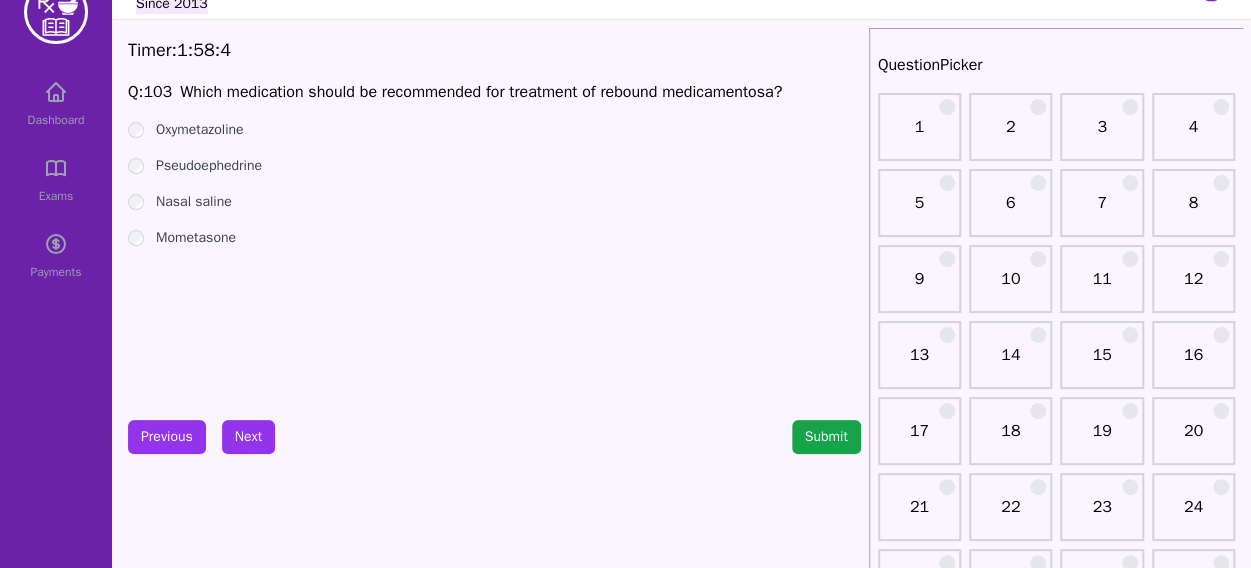 click on "Mometasone" at bounding box center (494, 238) 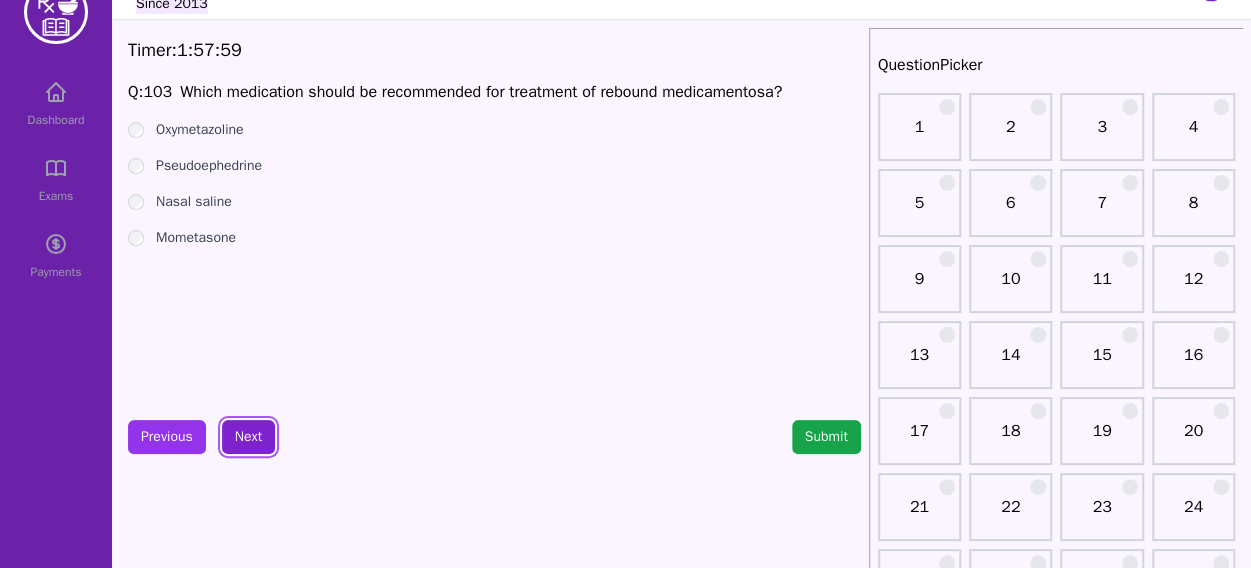 click on "Next" at bounding box center [248, 437] 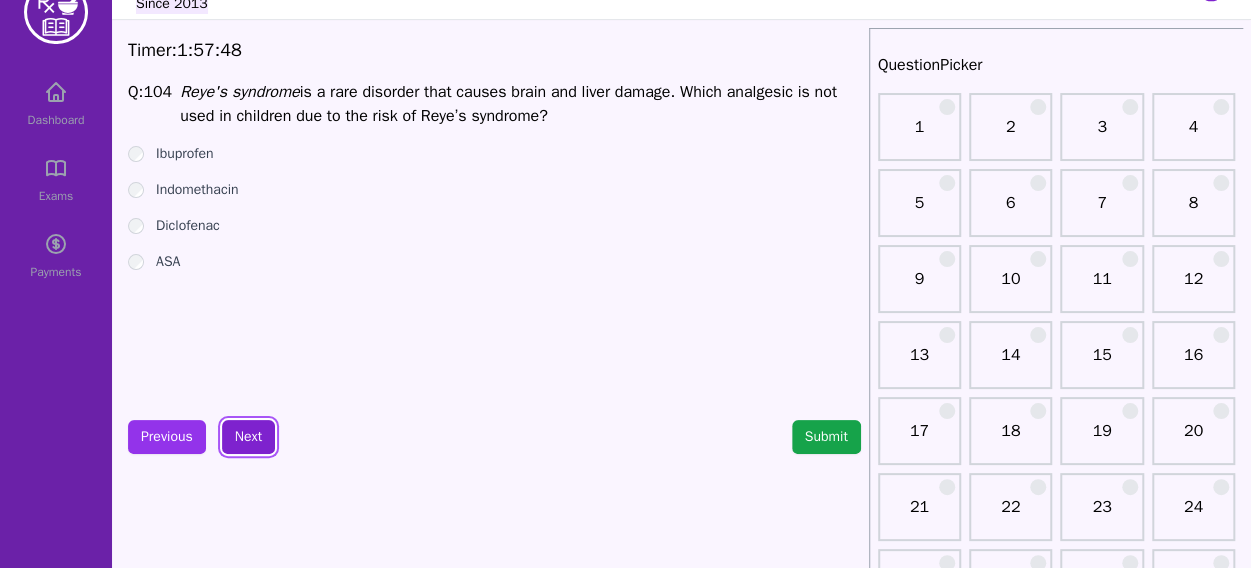 click on "Next" at bounding box center [248, 437] 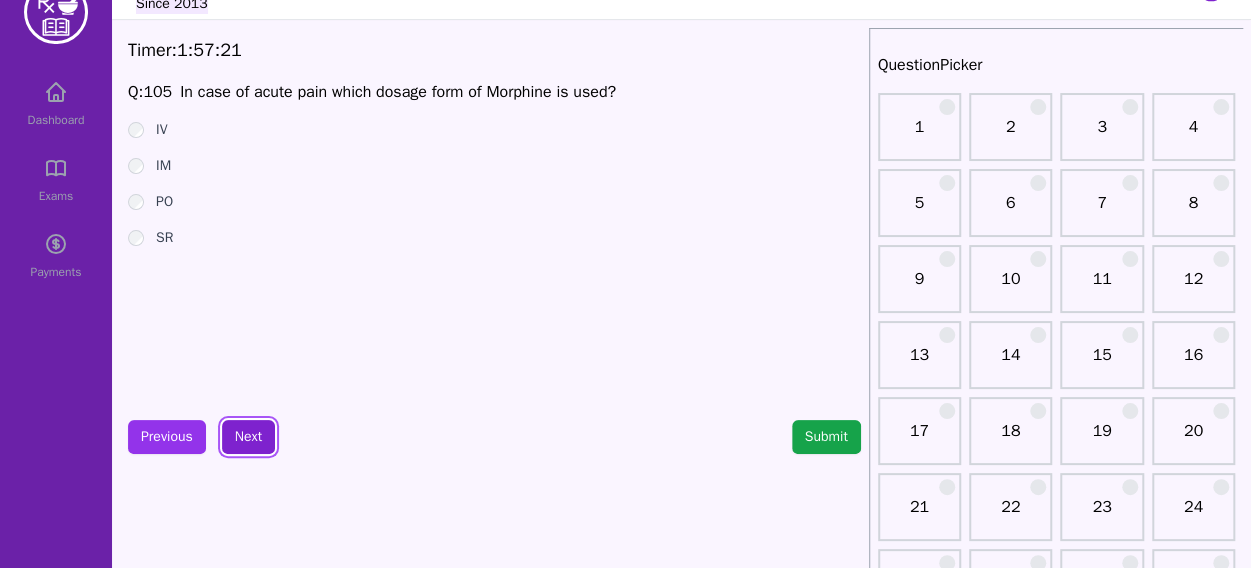 click on "Next" at bounding box center [248, 437] 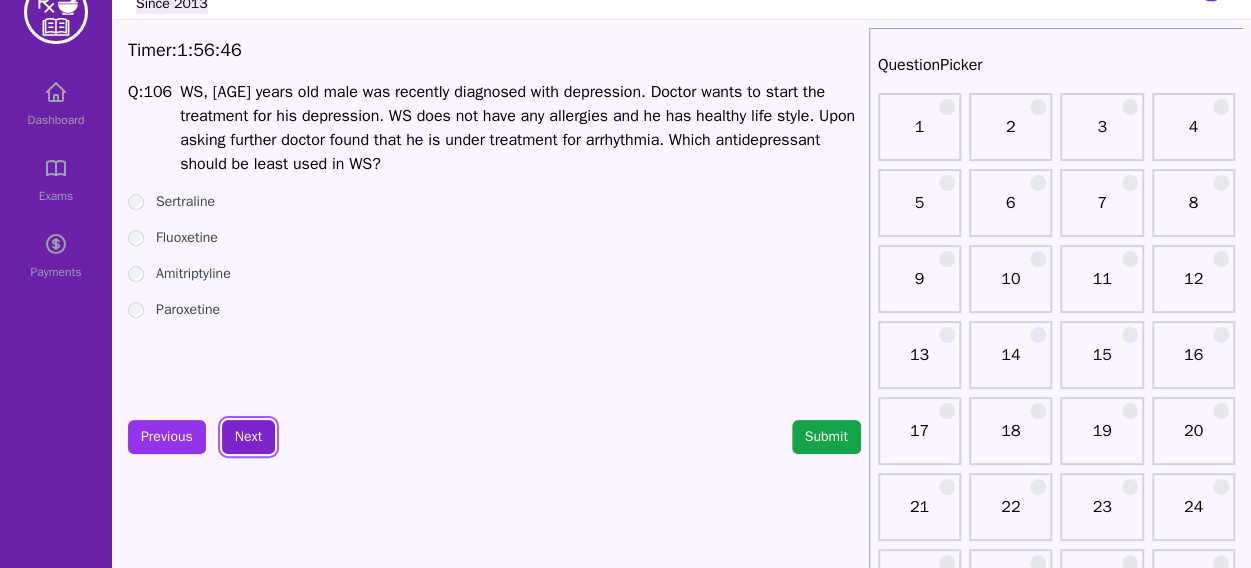 click on "Next" at bounding box center [248, 437] 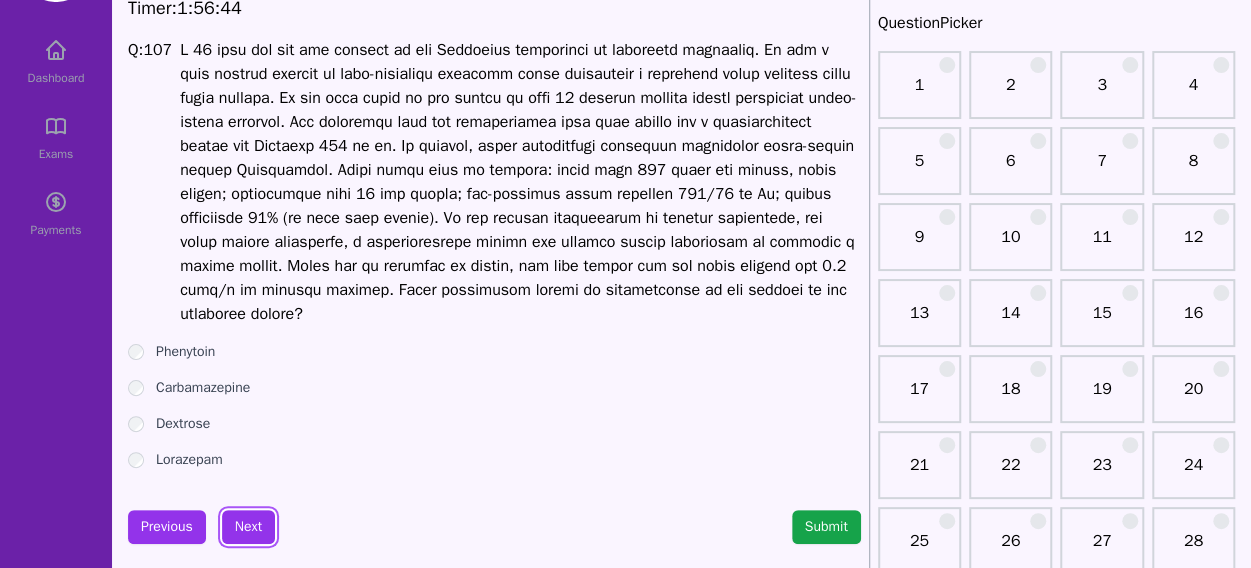 scroll, scrollTop: 88, scrollLeft: 0, axis: vertical 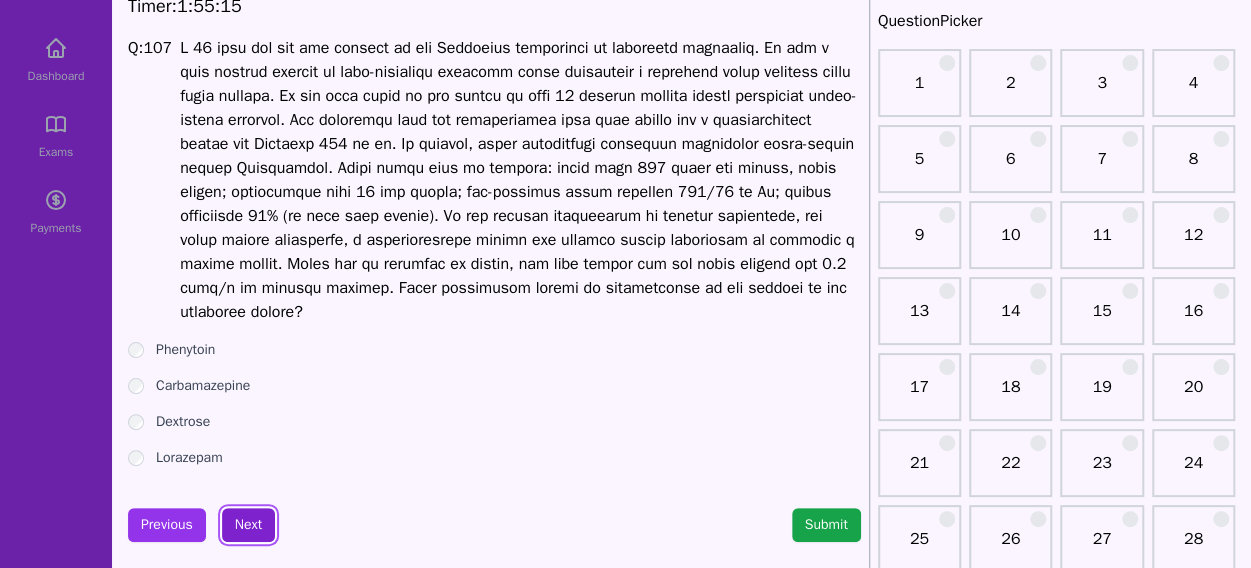 click on "Next" at bounding box center [248, 525] 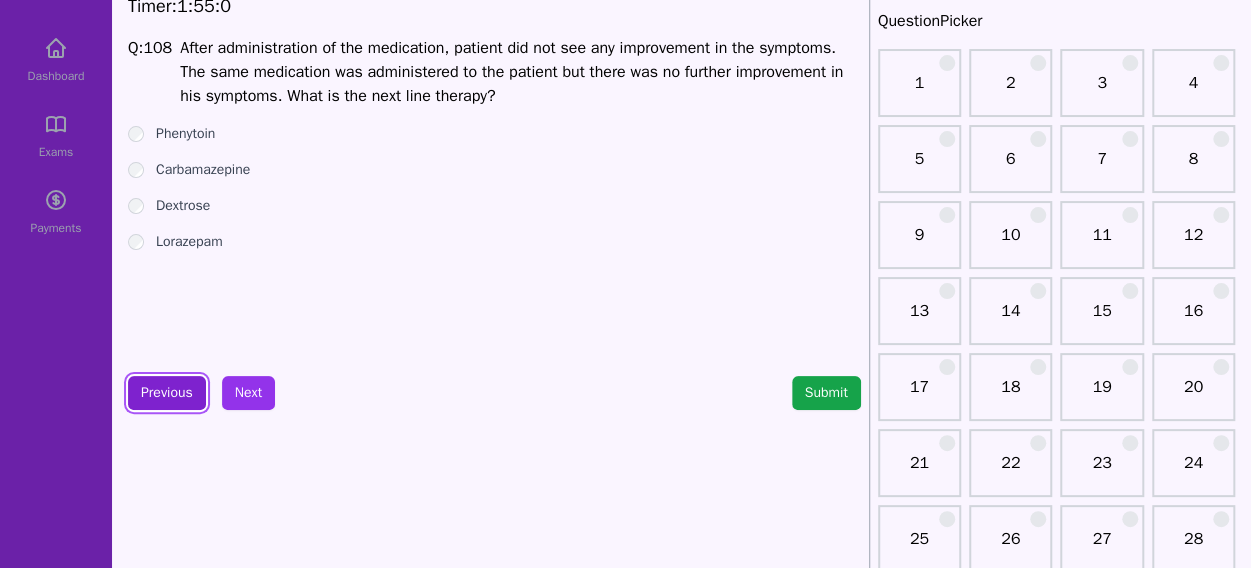 click on "Previous" at bounding box center (167, 393) 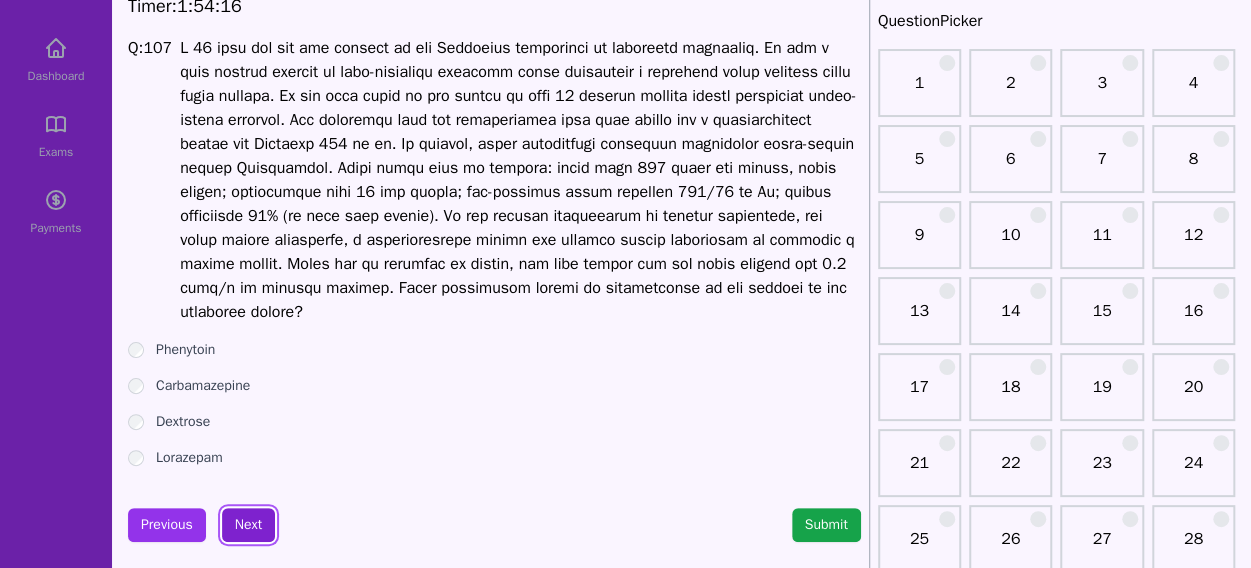 click on "Next" at bounding box center [248, 525] 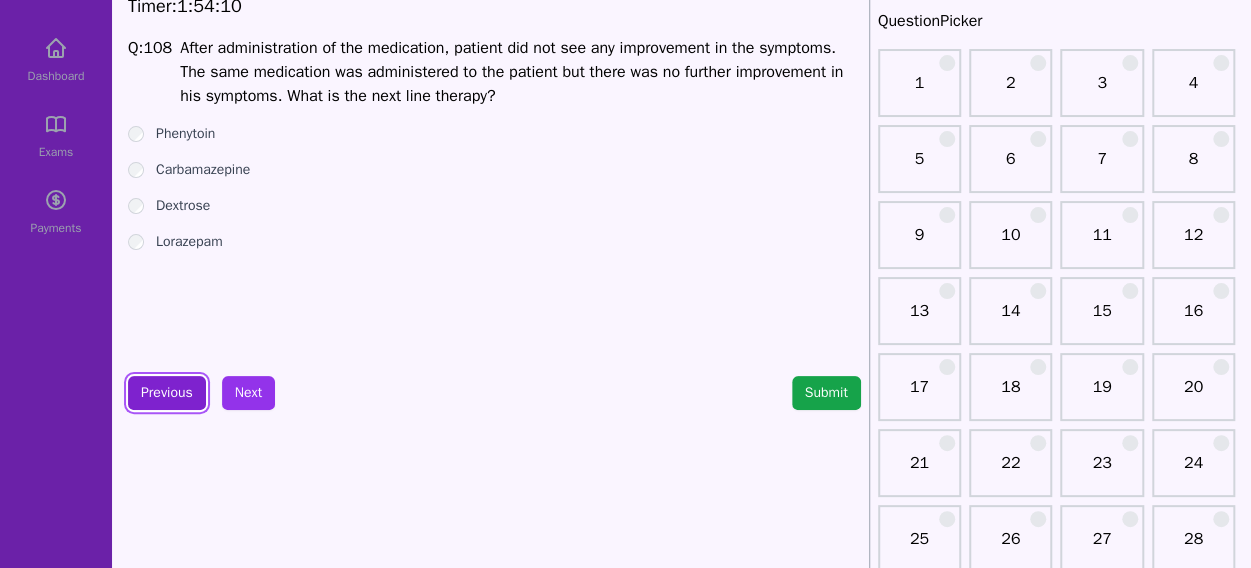click on "Previous" at bounding box center (167, 393) 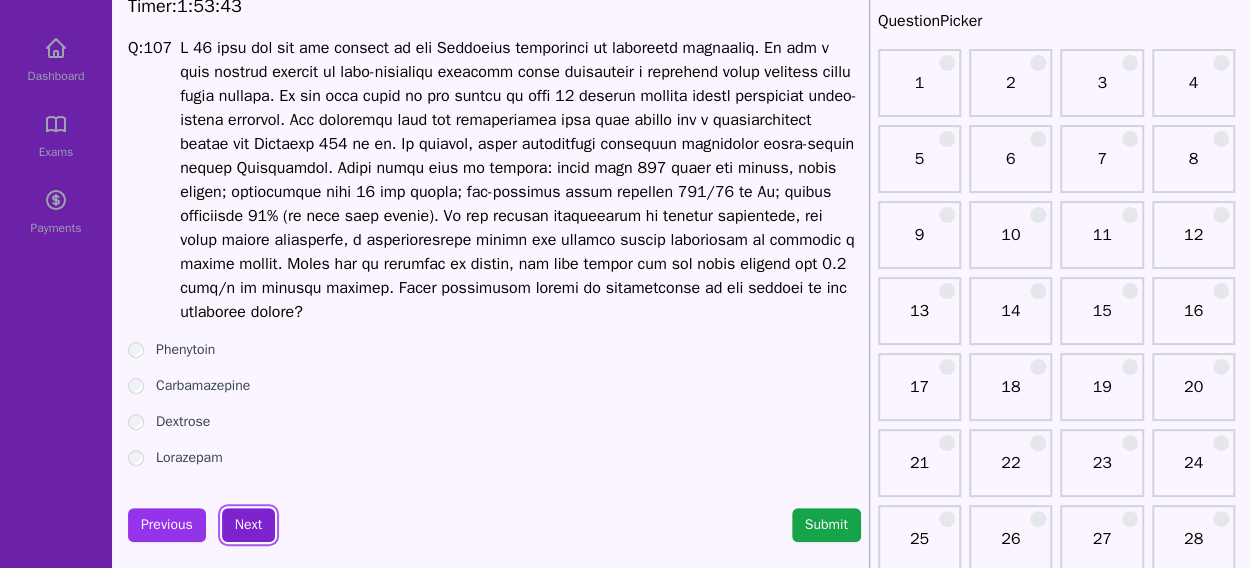 click on "Next" at bounding box center [248, 525] 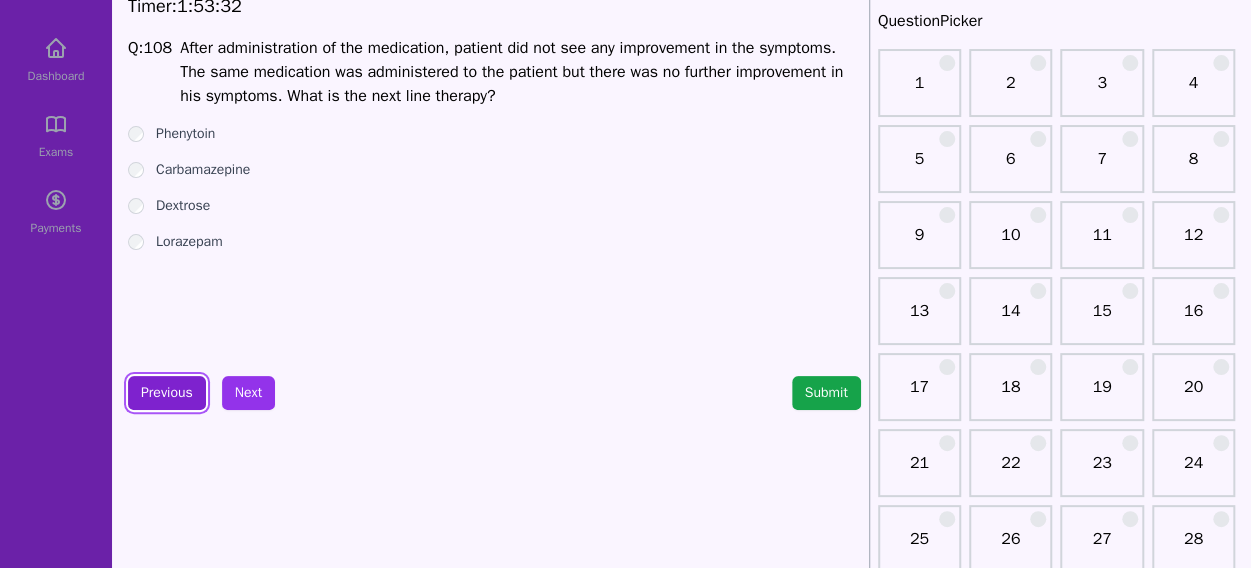 click on "Previous" at bounding box center [167, 393] 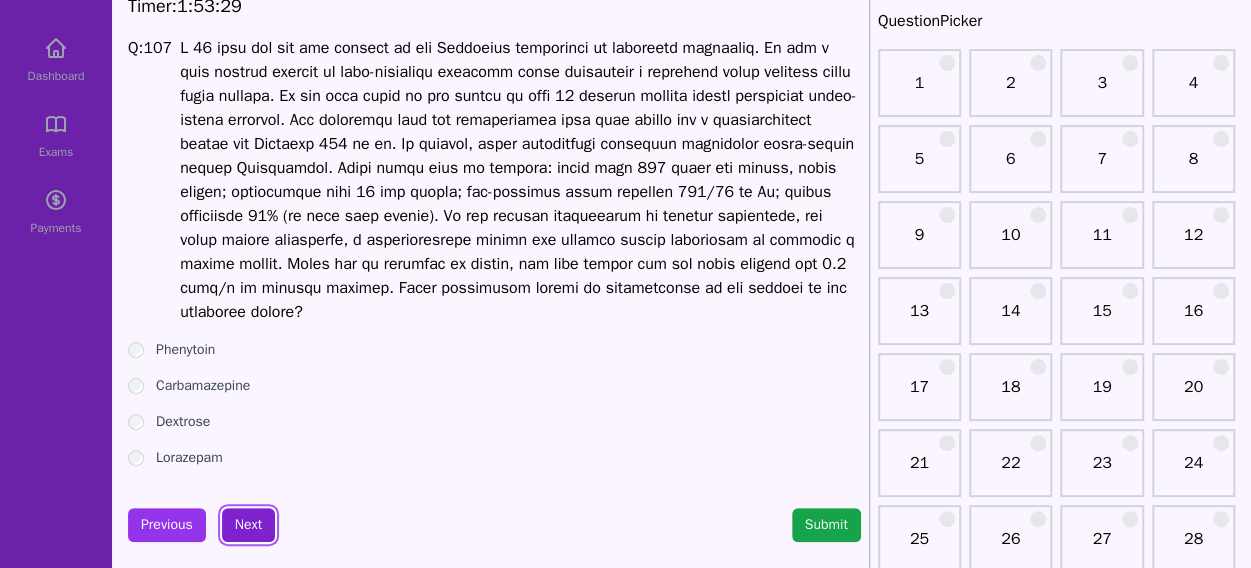 click on "Next" at bounding box center [248, 525] 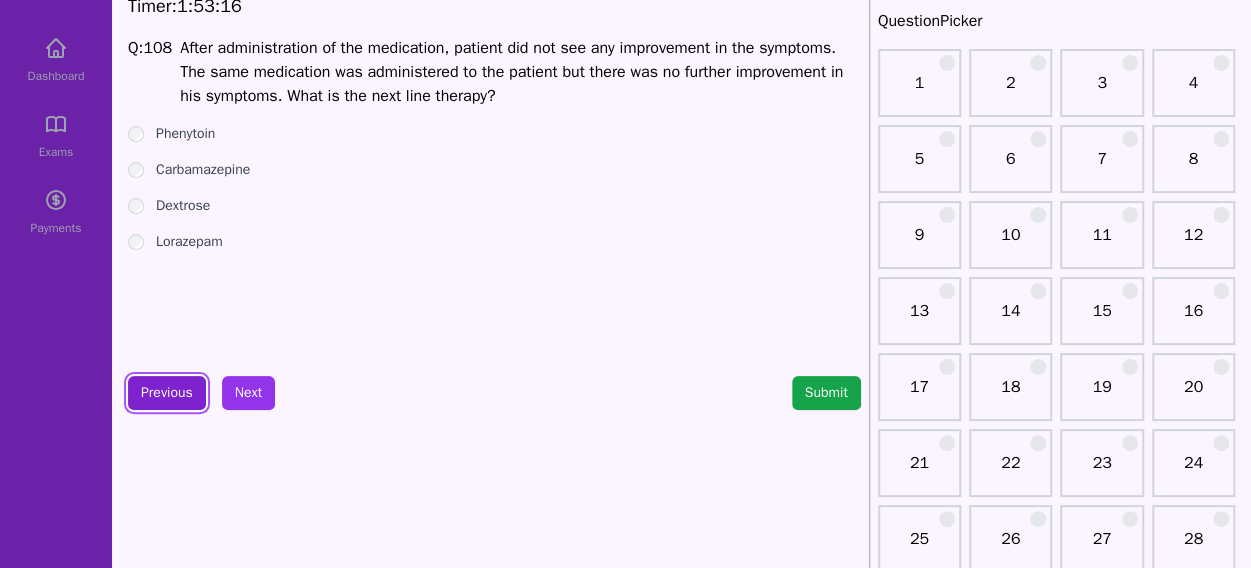 click on "Previous" at bounding box center [167, 393] 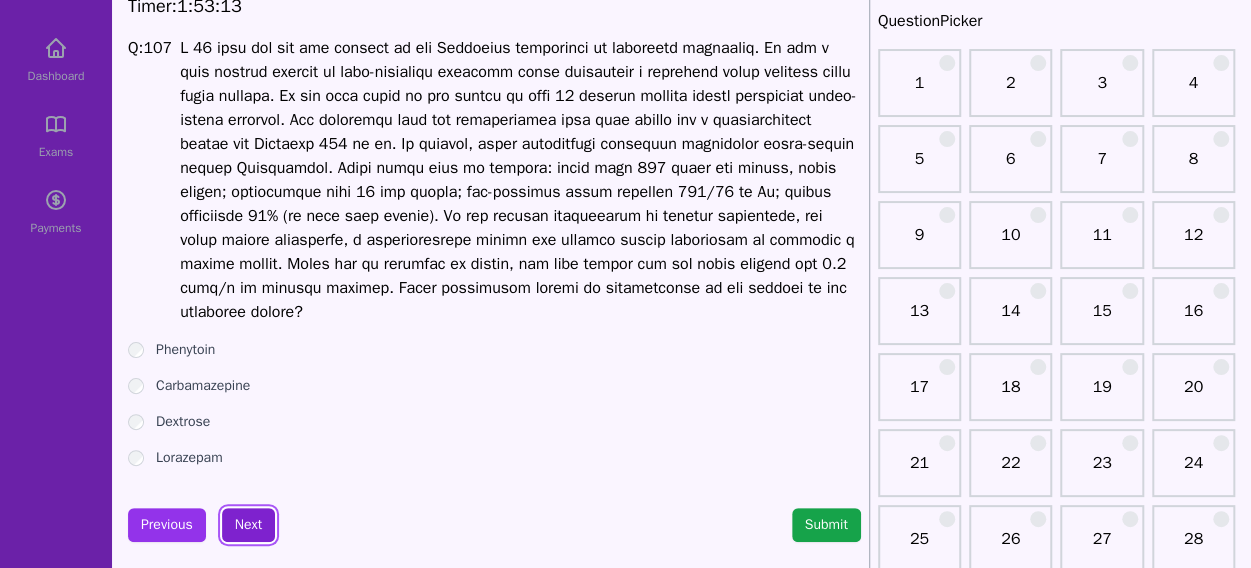 click on "Next" at bounding box center (248, 525) 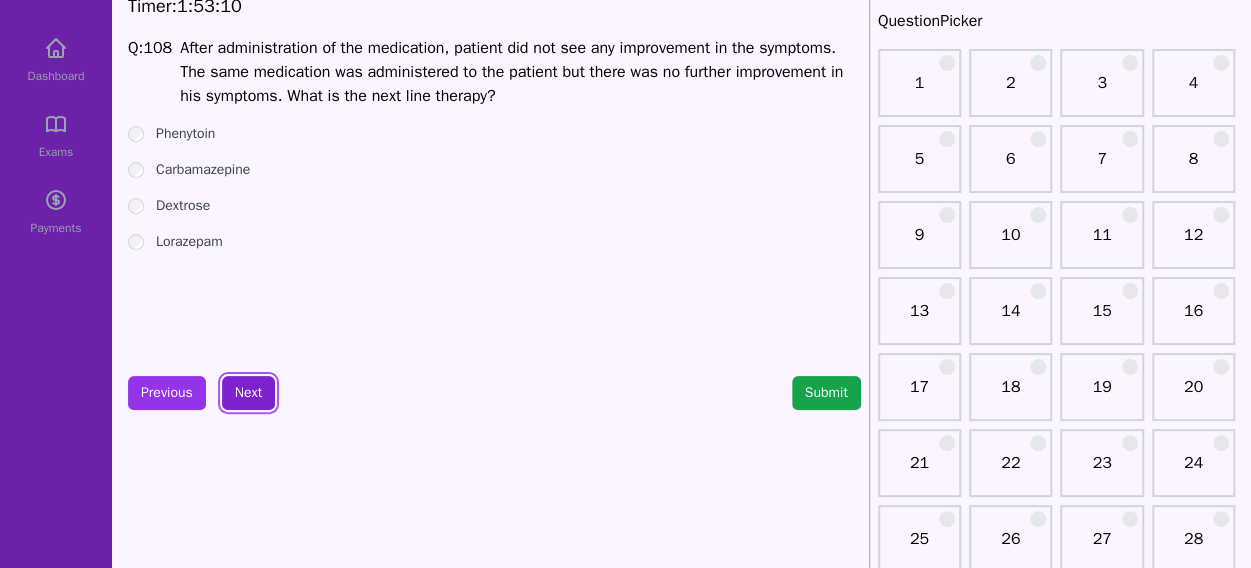 click on "Next" at bounding box center [248, 393] 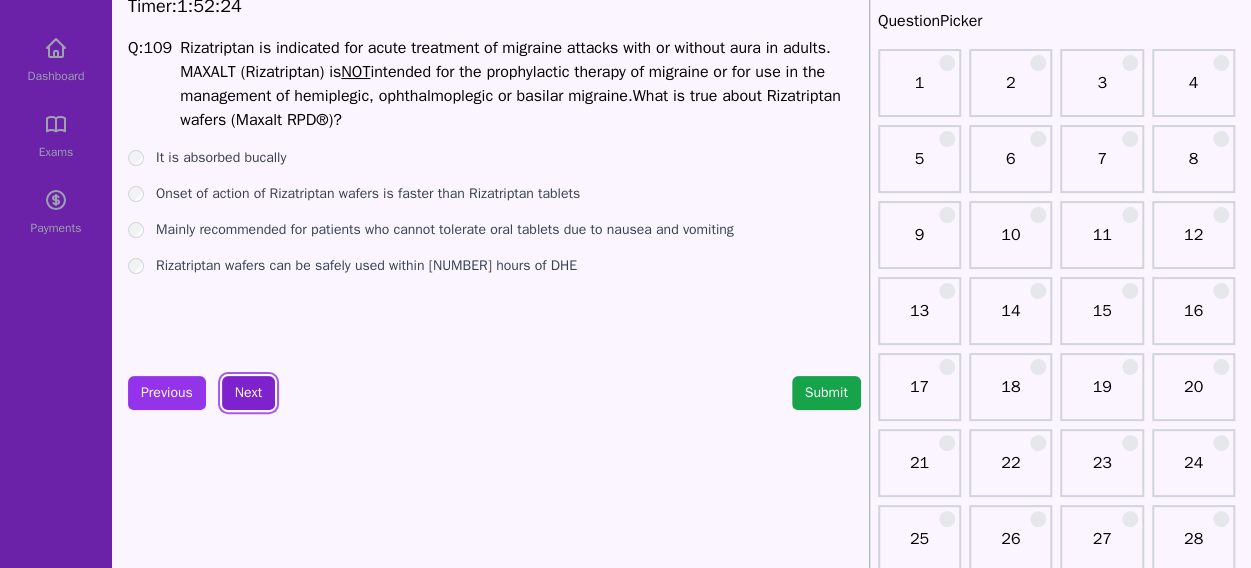 click on "Next" at bounding box center (248, 393) 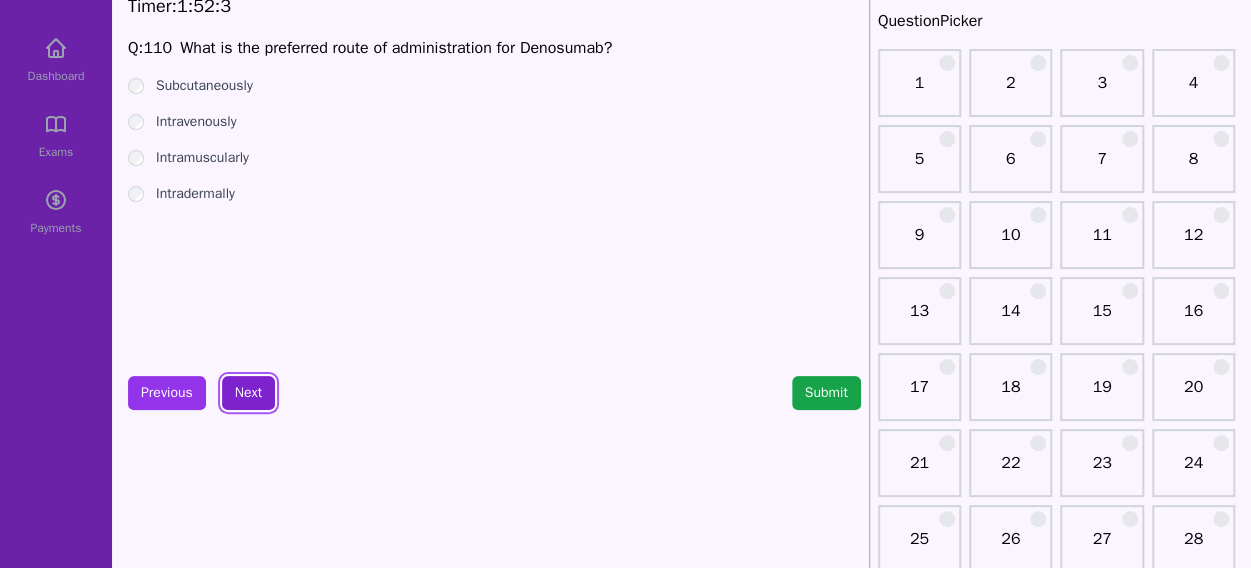 click on "Next" at bounding box center (248, 393) 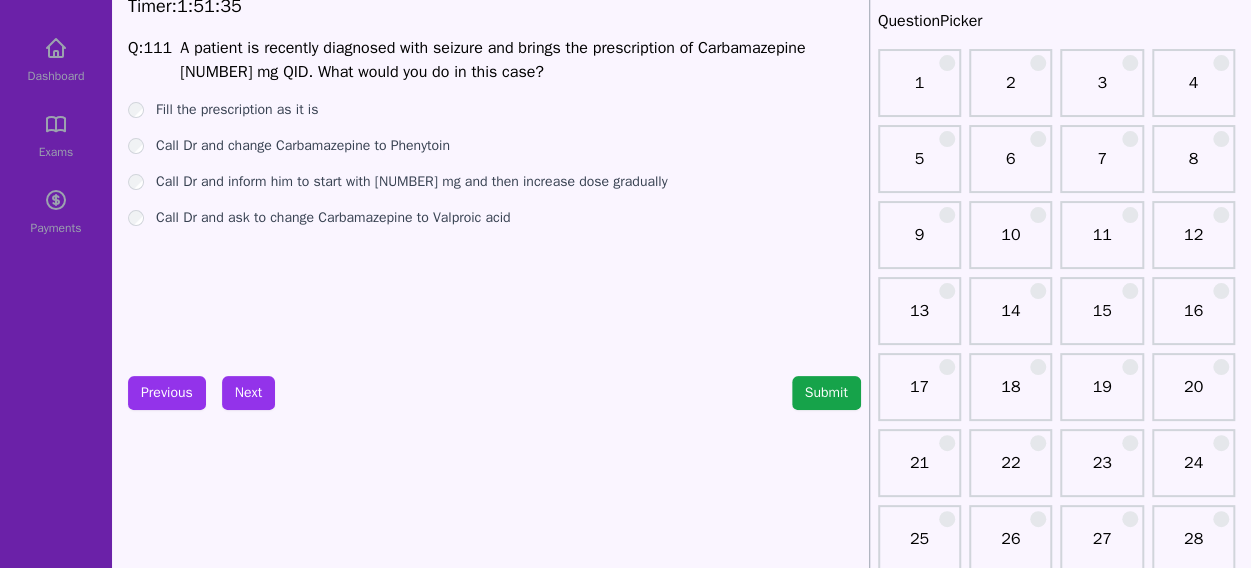 click on "Call Dr and inform him to start with [NUMBER] mg and then increase dose gradually" at bounding box center [494, 182] 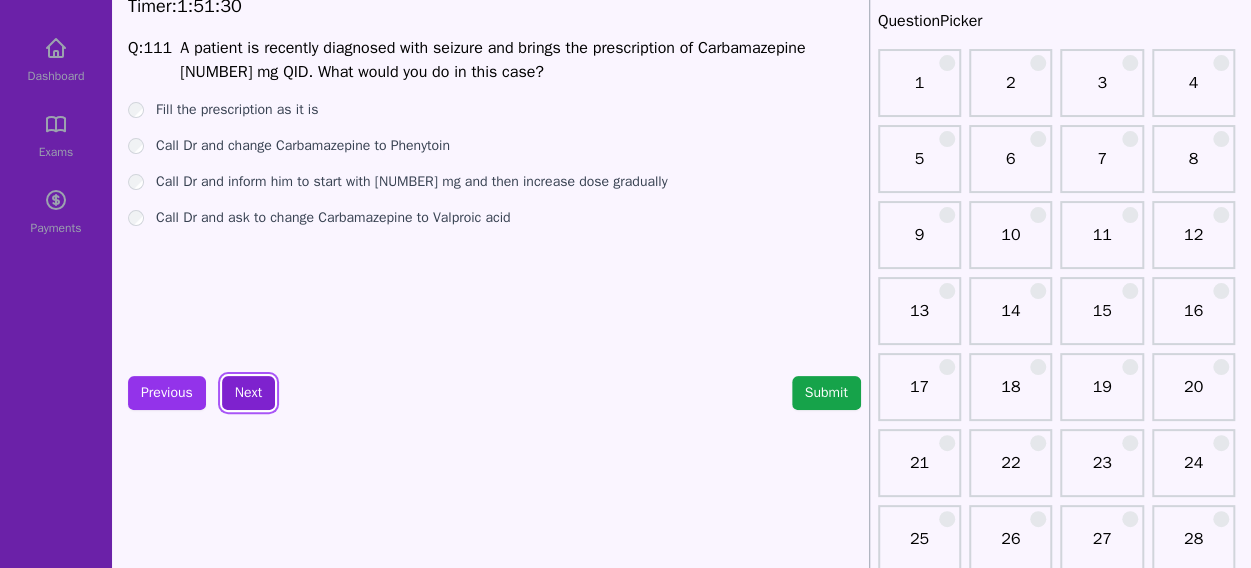 click on "Next" at bounding box center [248, 393] 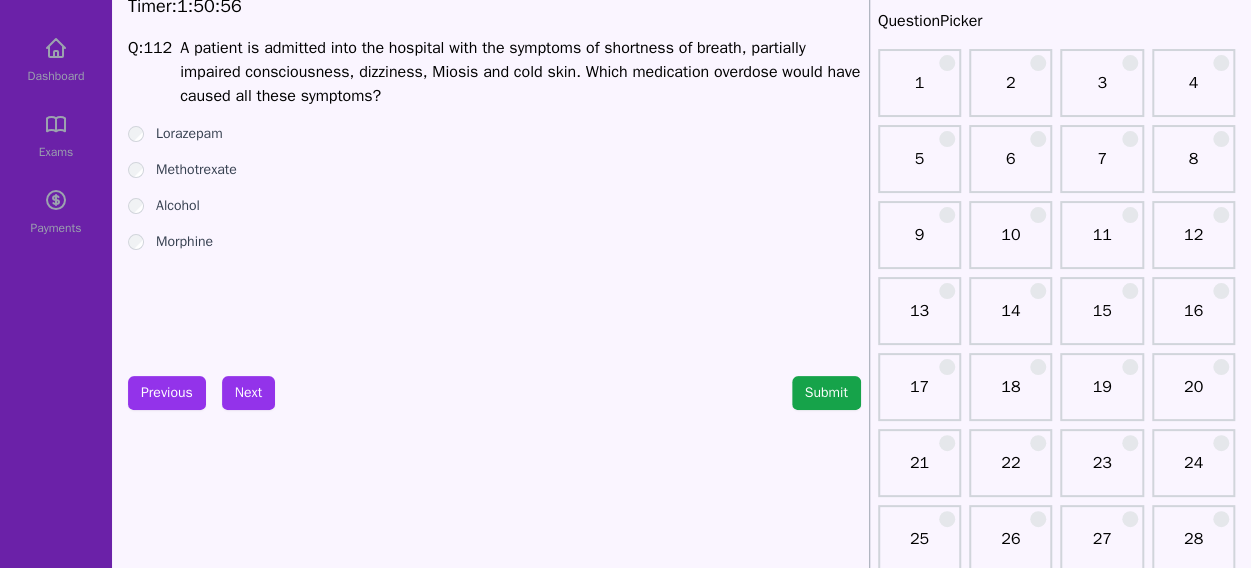 click on "Timer: 1 : 50 : 56 Q: 112 A patient is admitted into the hospital with the symptoms of shortness of breath, partially impaired consciousness, dizziness, Miosis and cold skin. Which medication overdose would have caused all these symptoms? Lorazepam Methotrexate Alcohol Morphine Previous Next Submit" at bounding box center [494, 1840] 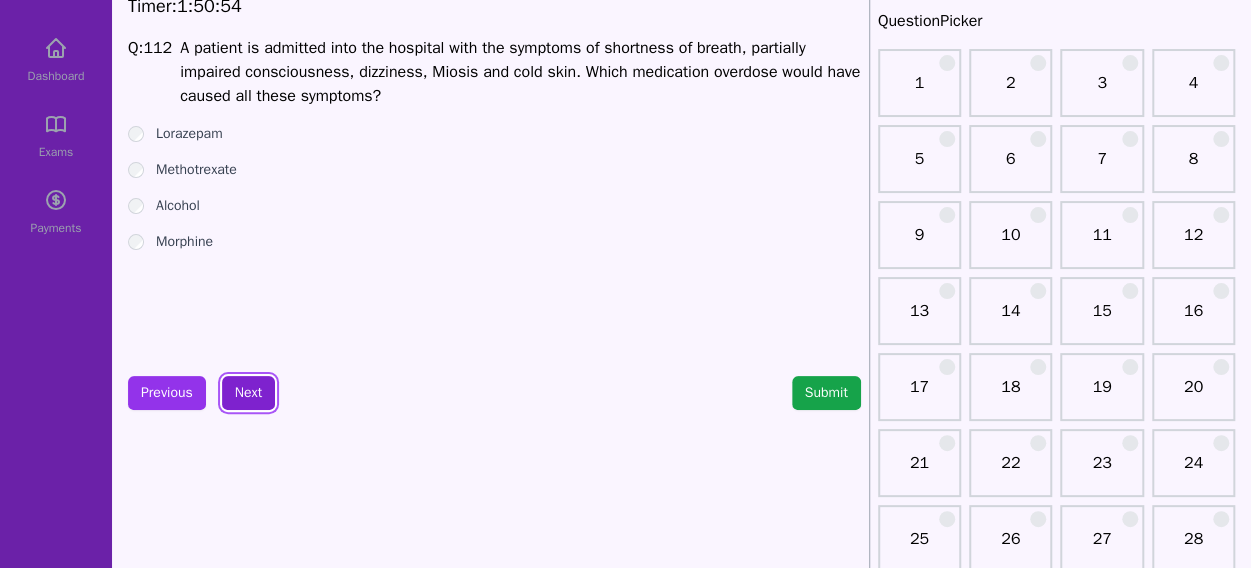 click on "Next" at bounding box center [248, 393] 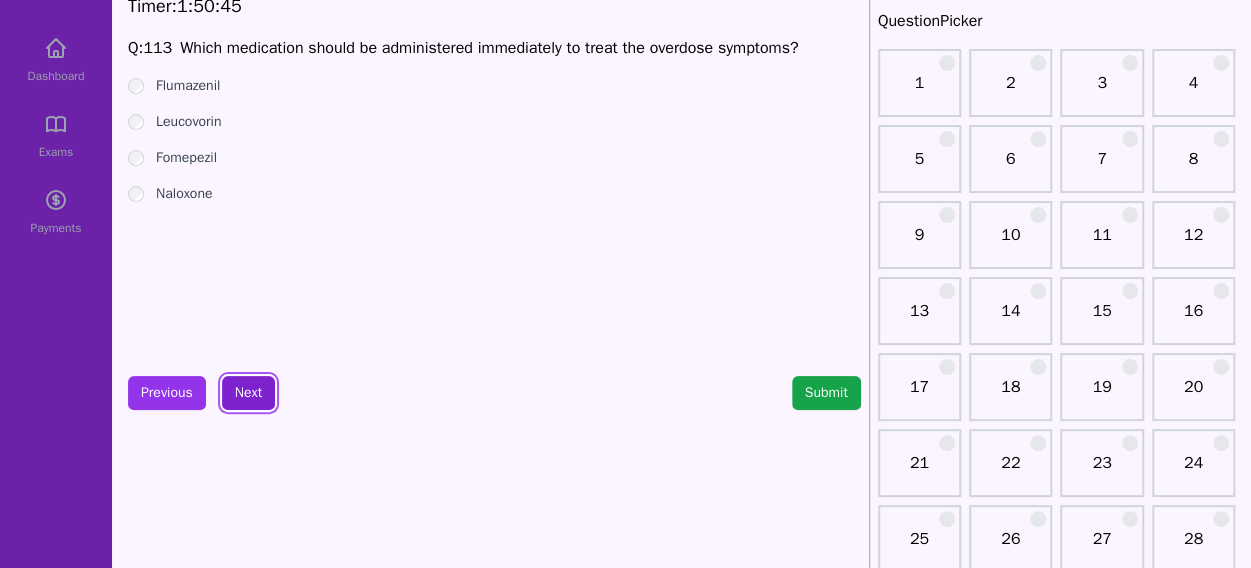 click on "Next" at bounding box center (248, 393) 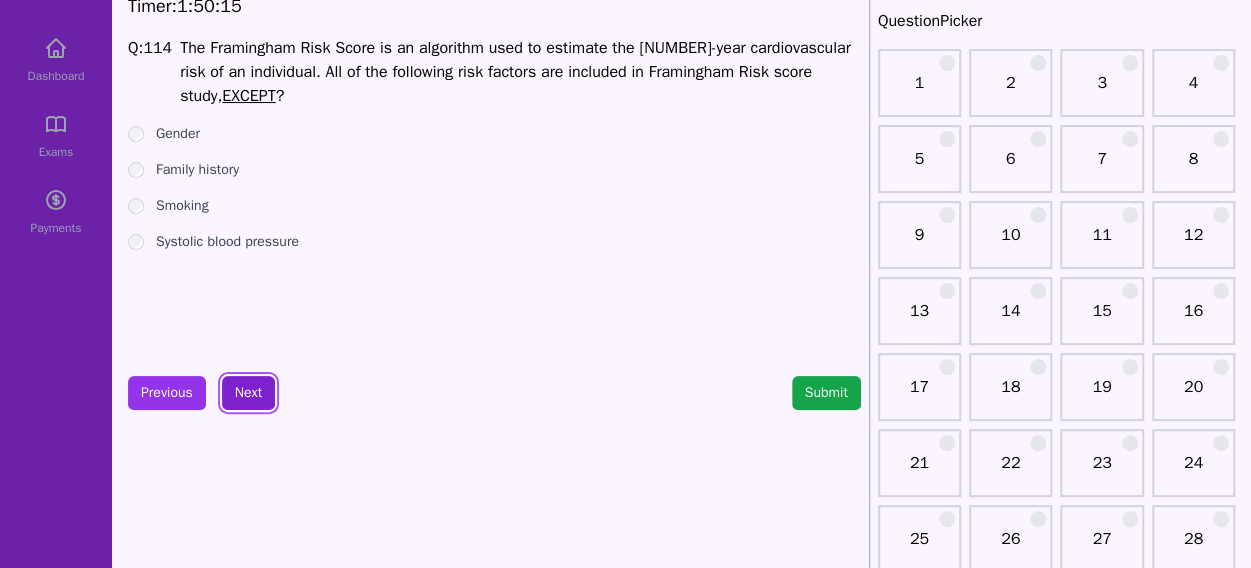 click on "Next" at bounding box center [248, 393] 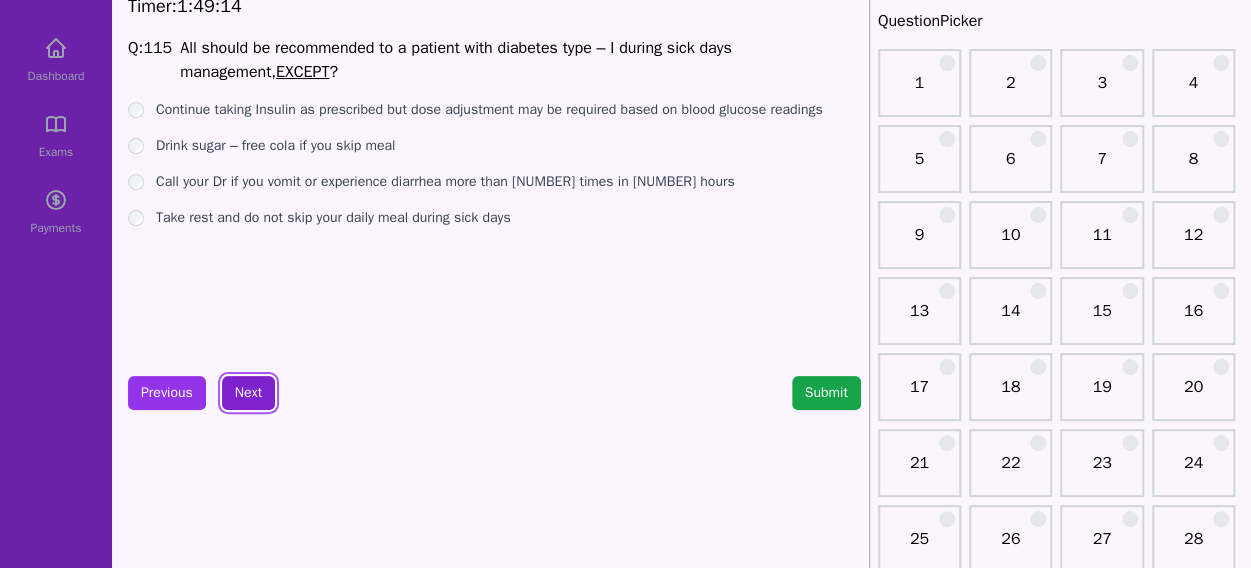 click on "Next" at bounding box center (248, 393) 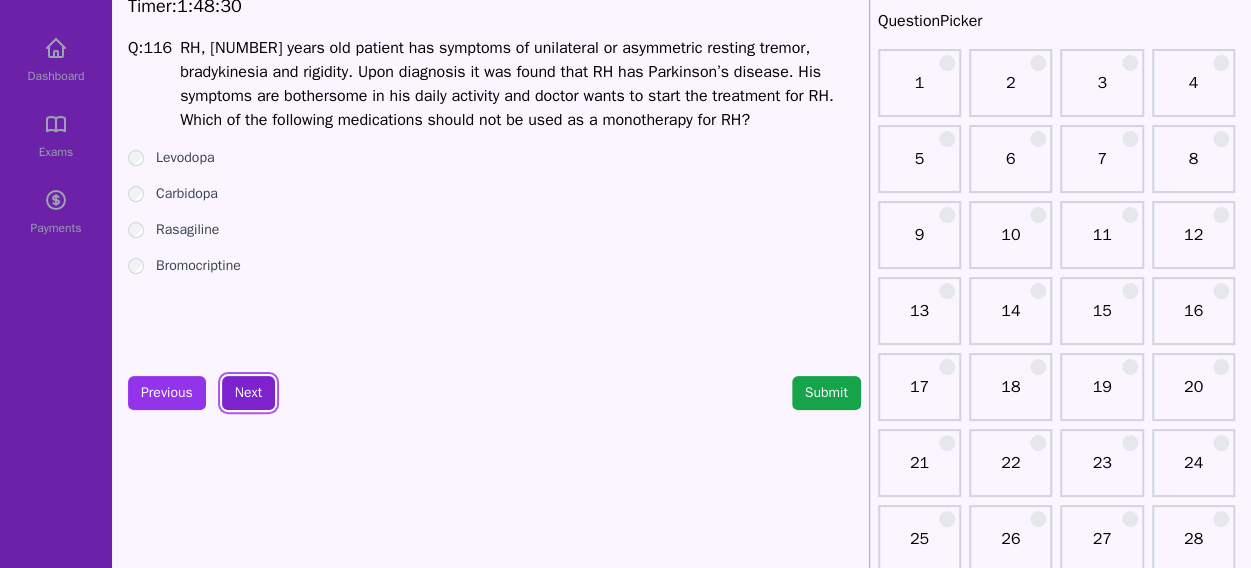 click on "Next" at bounding box center [248, 393] 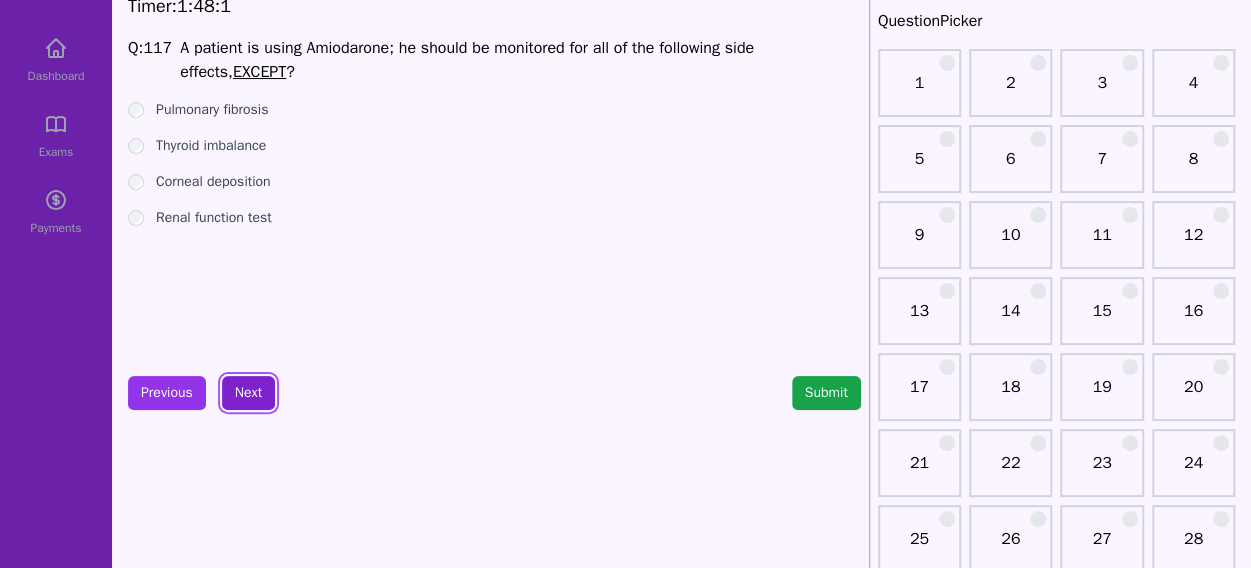 click on "Next" at bounding box center (248, 393) 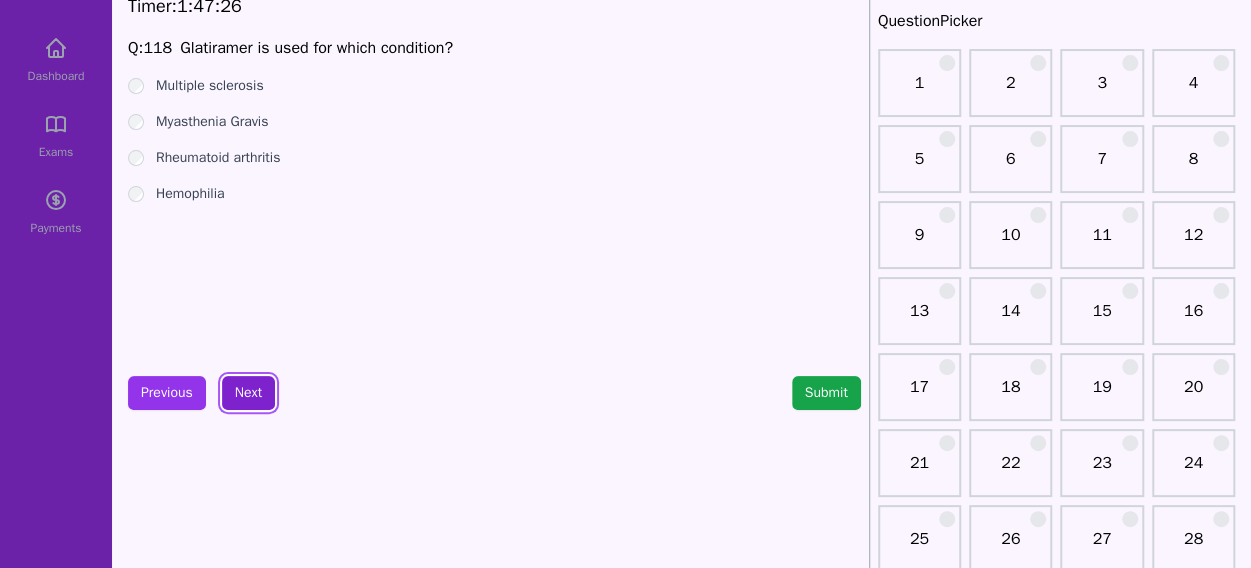 click on "Next" at bounding box center [248, 393] 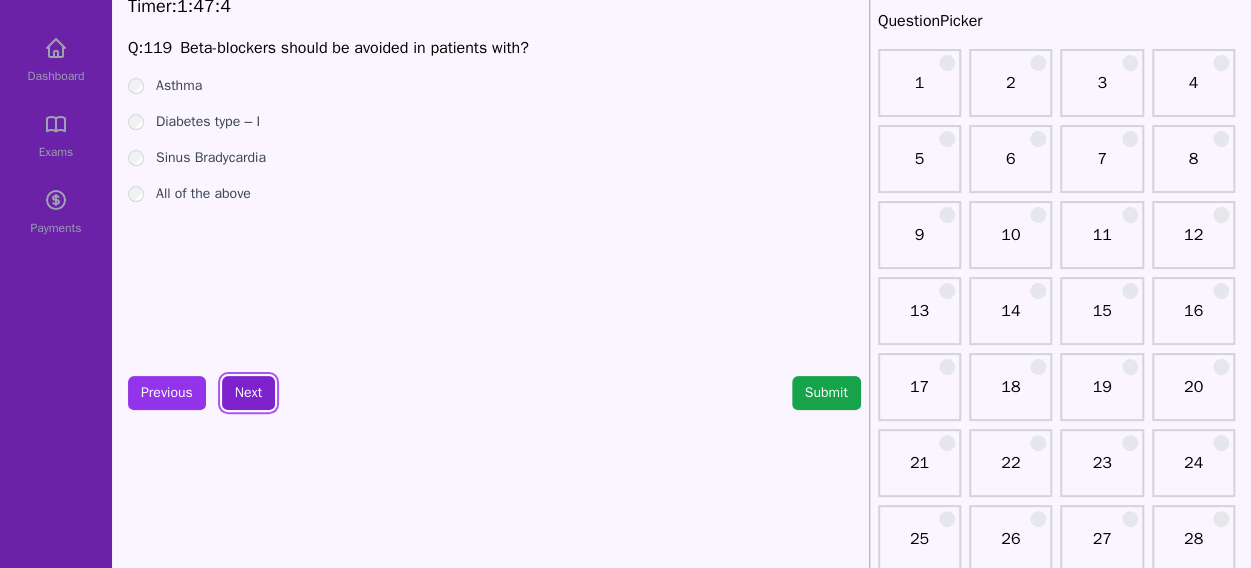 click on "Next" at bounding box center [248, 393] 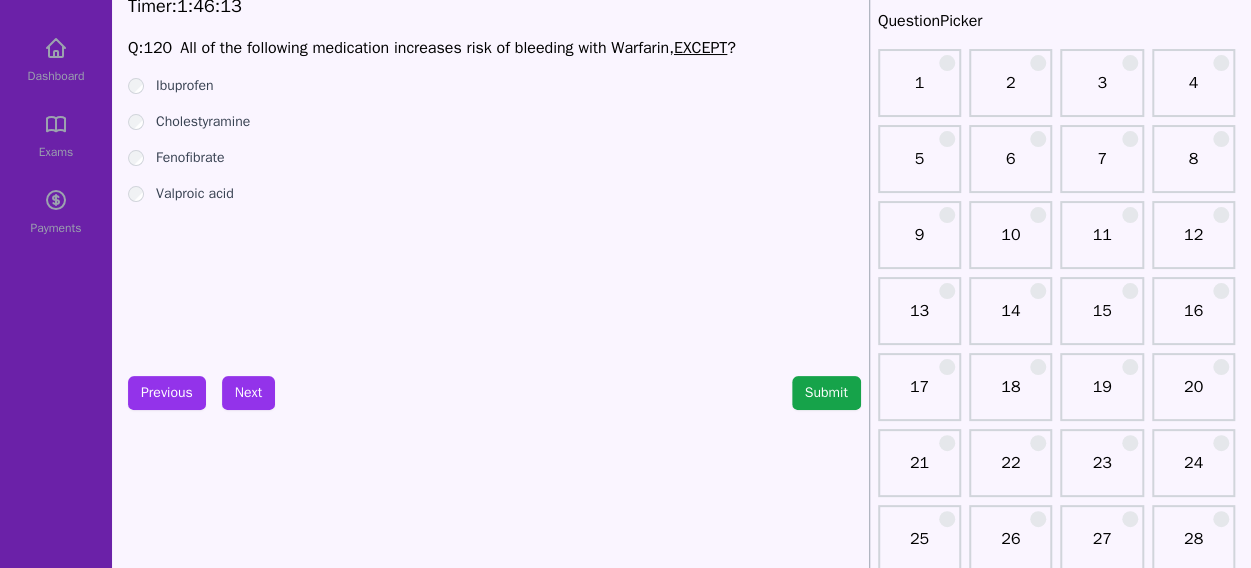 click on "Cholestyramine" at bounding box center (494, 122) 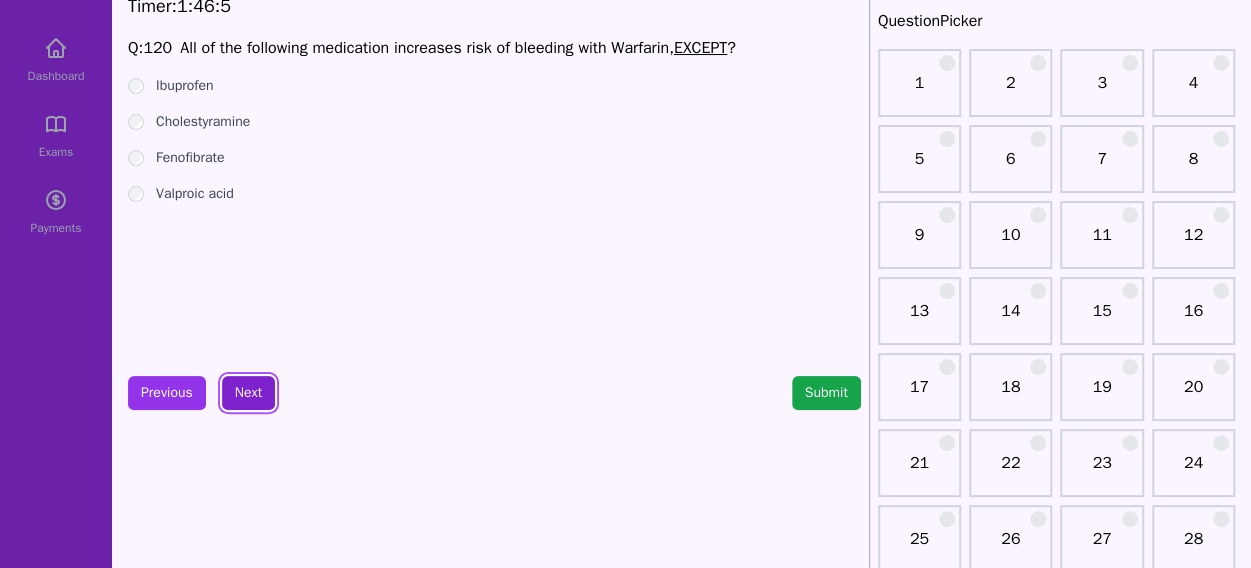 click on "Next" at bounding box center [248, 393] 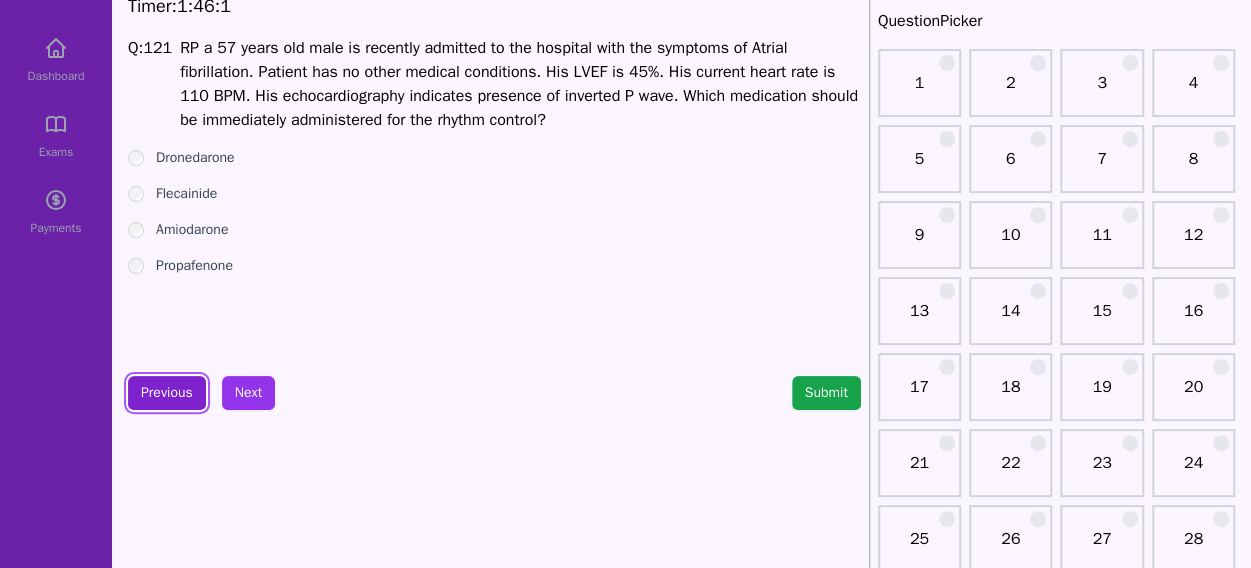 click on "Previous" at bounding box center [167, 393] 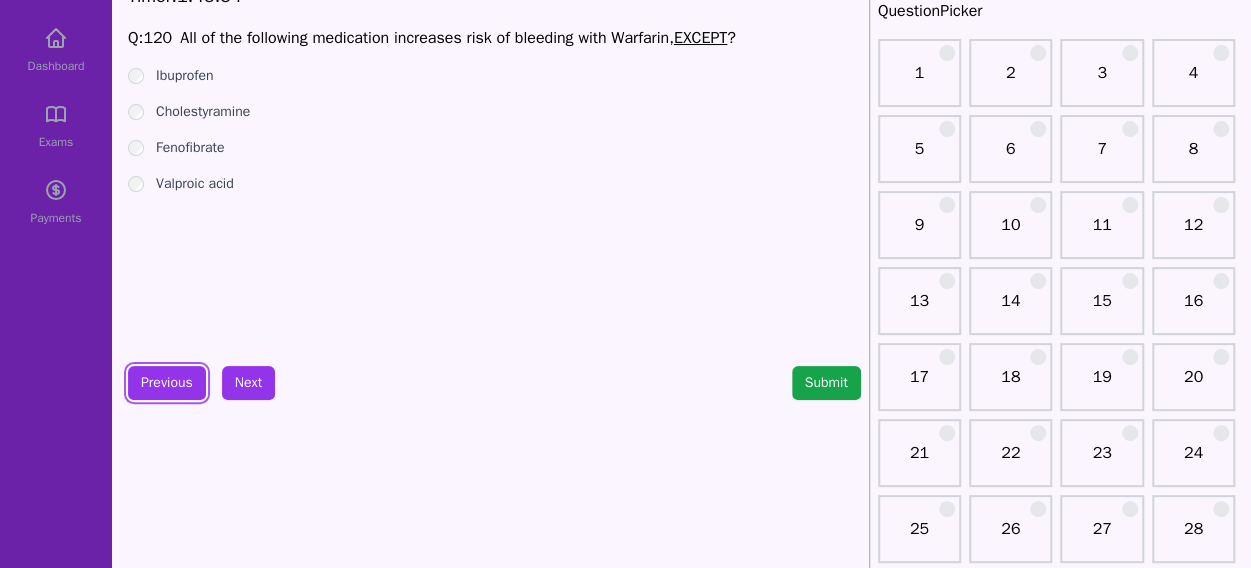 scroll, scrollTop: 23, scrollLeft: 0, axis: vertical 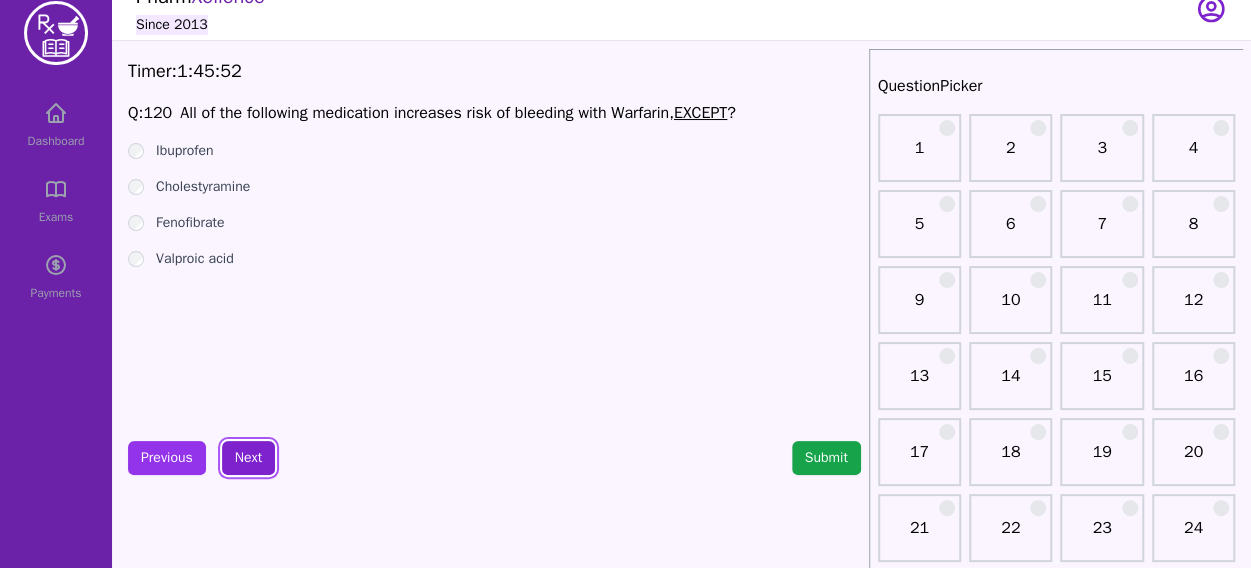 click on "Next" at bounding box center [248, 458] 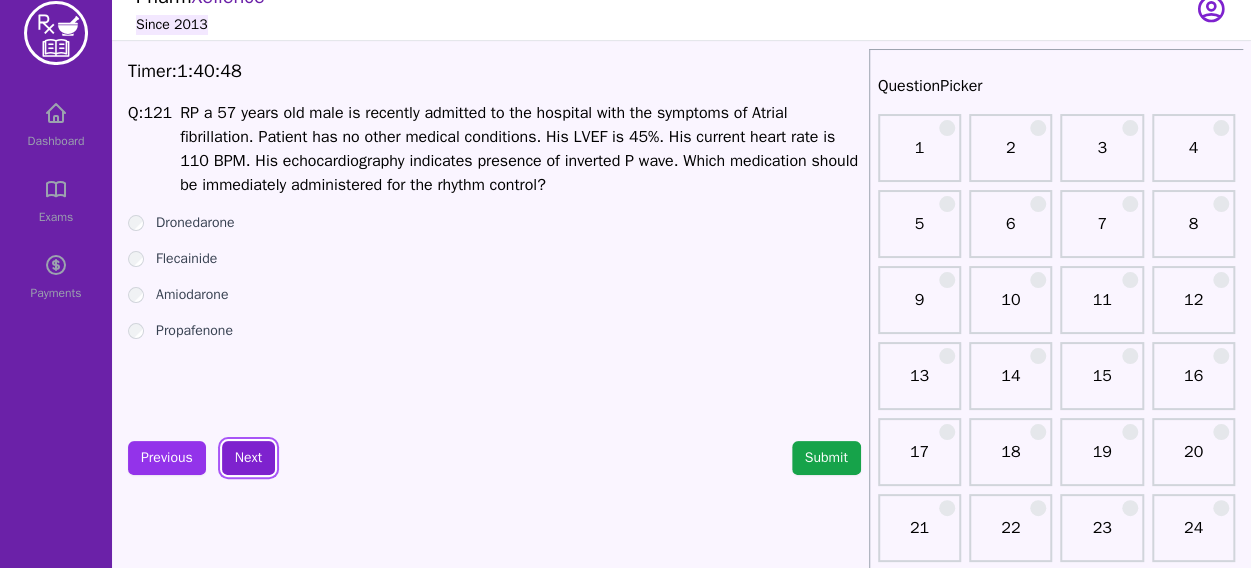 click on "Next" at bounding box center [248, 458] 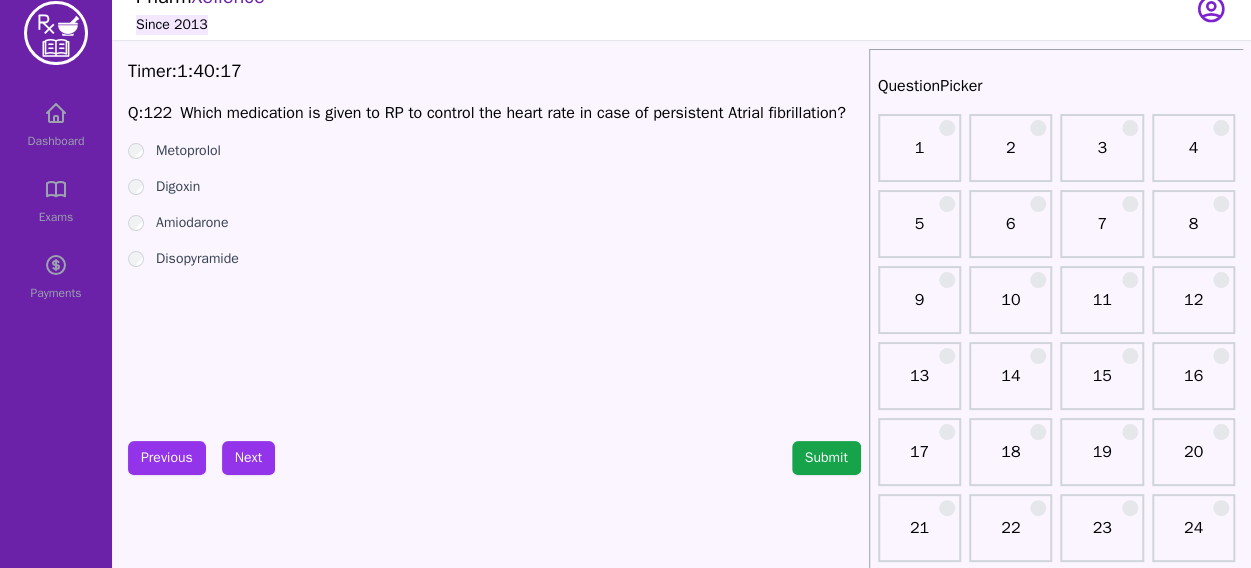 click on "Metoprolol" at bounding box center [494, 151] 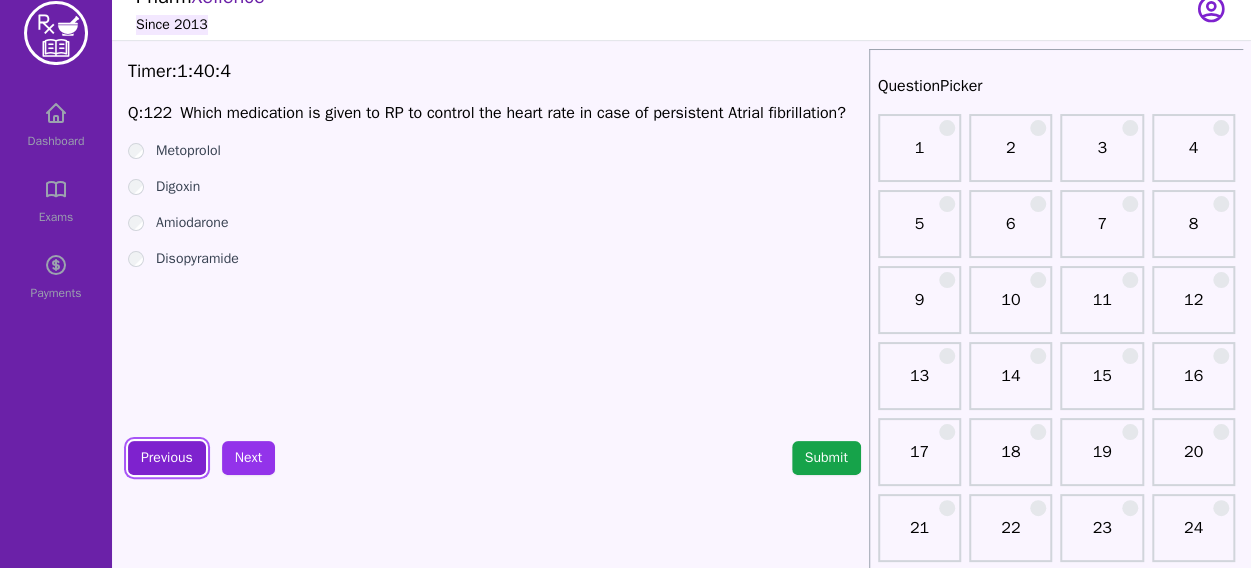 click on "Previous" at bounding box center [167, 458] 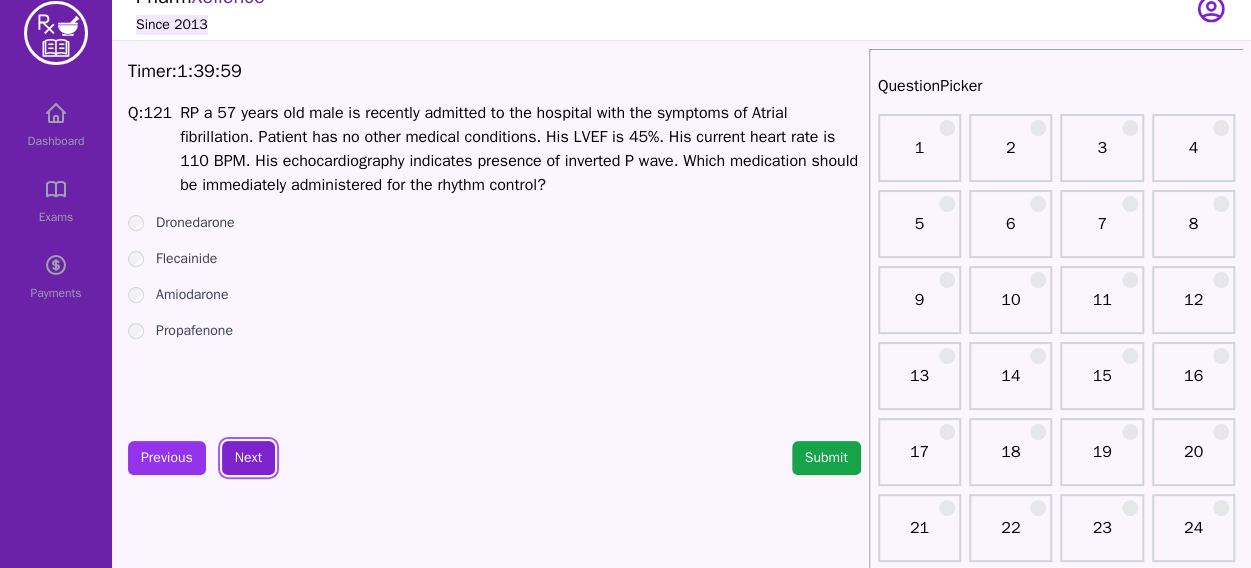 click on "Next" at bounding box center (248, 458) 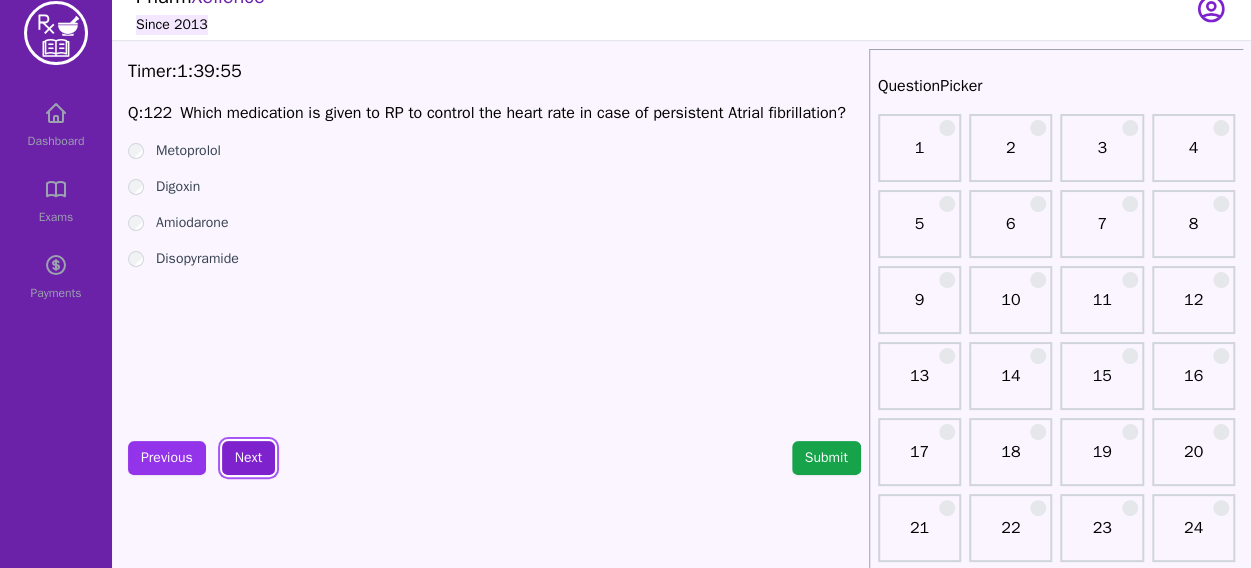 click on "Next" at bounding box center [248, 458] 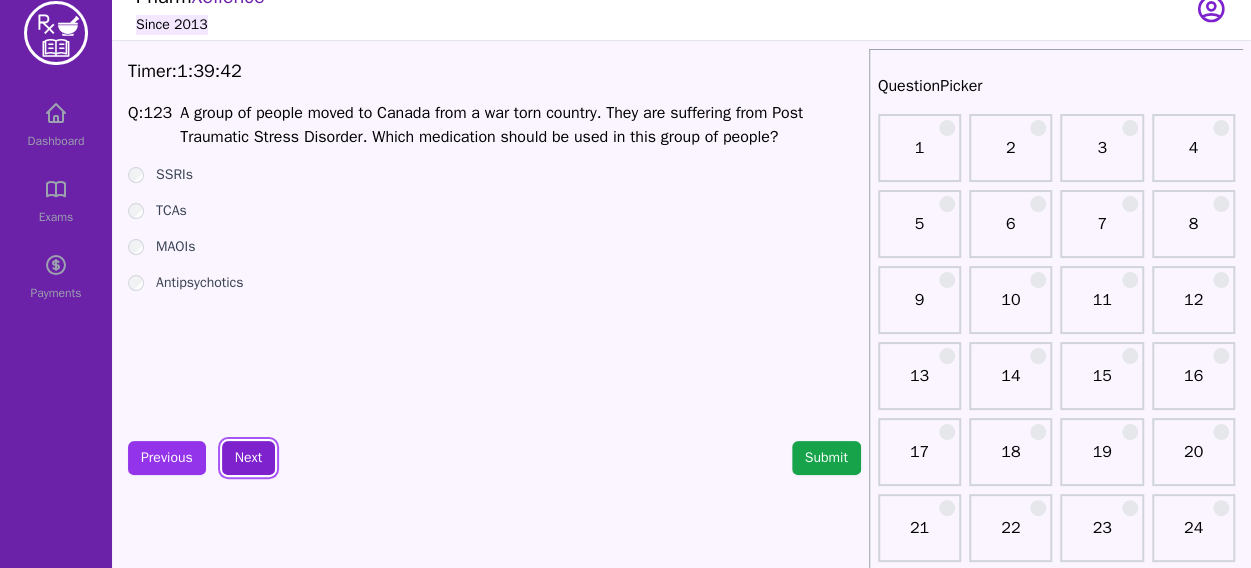 click on "Next" at bounding box center (248, 458) 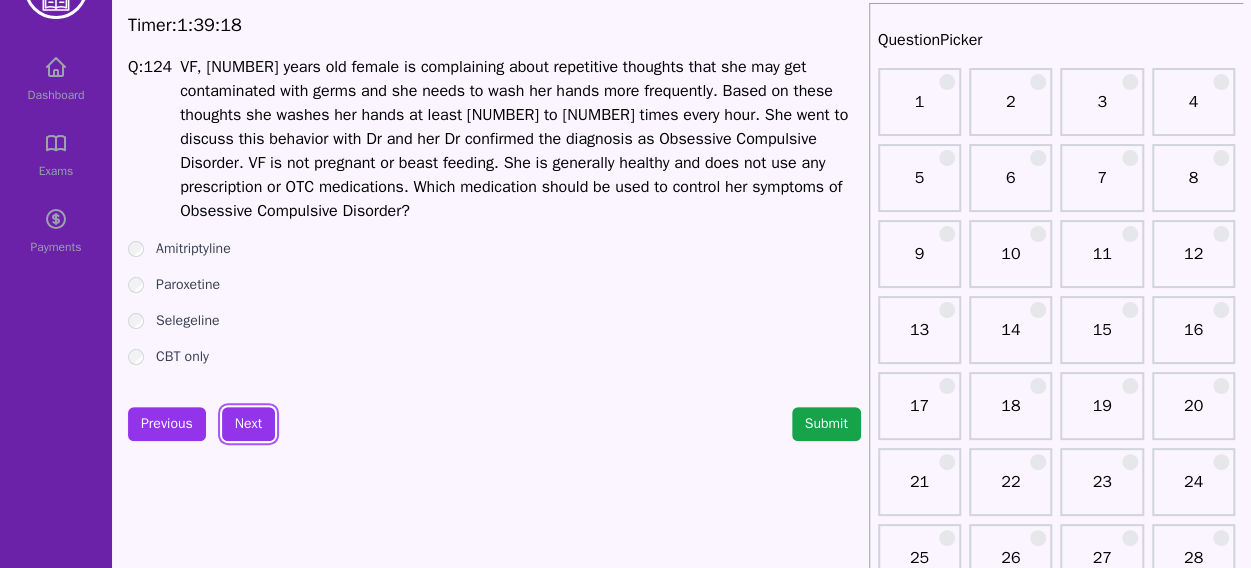 scroll, scrollTop: 70, scrollLeft: 0, axis: vertical 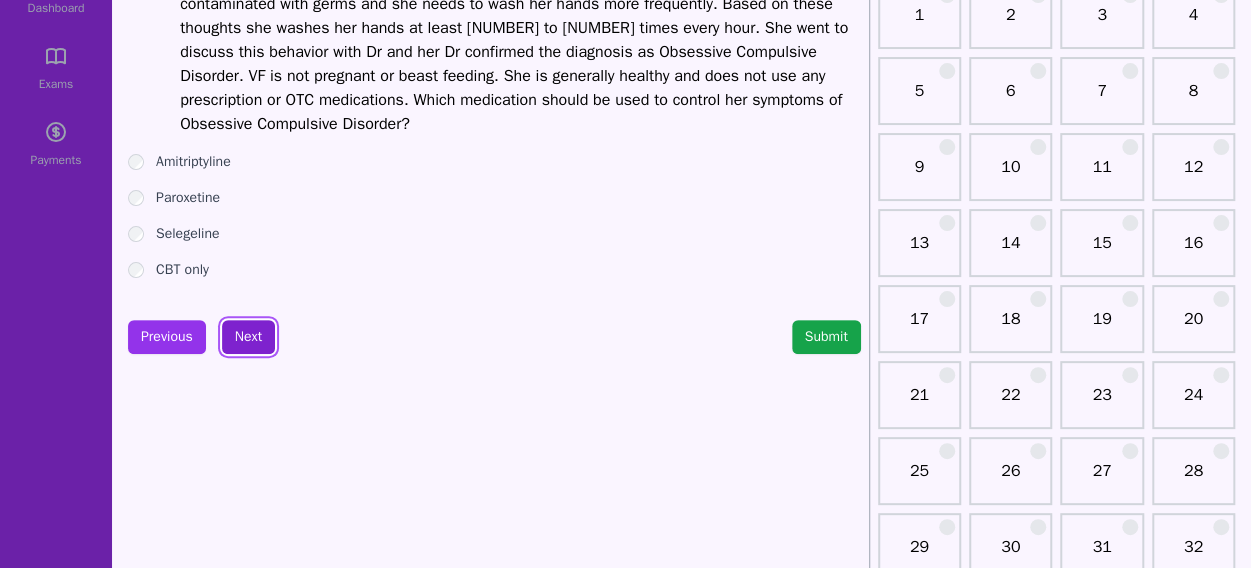 click on "Next" at bounding box center (248, 337) 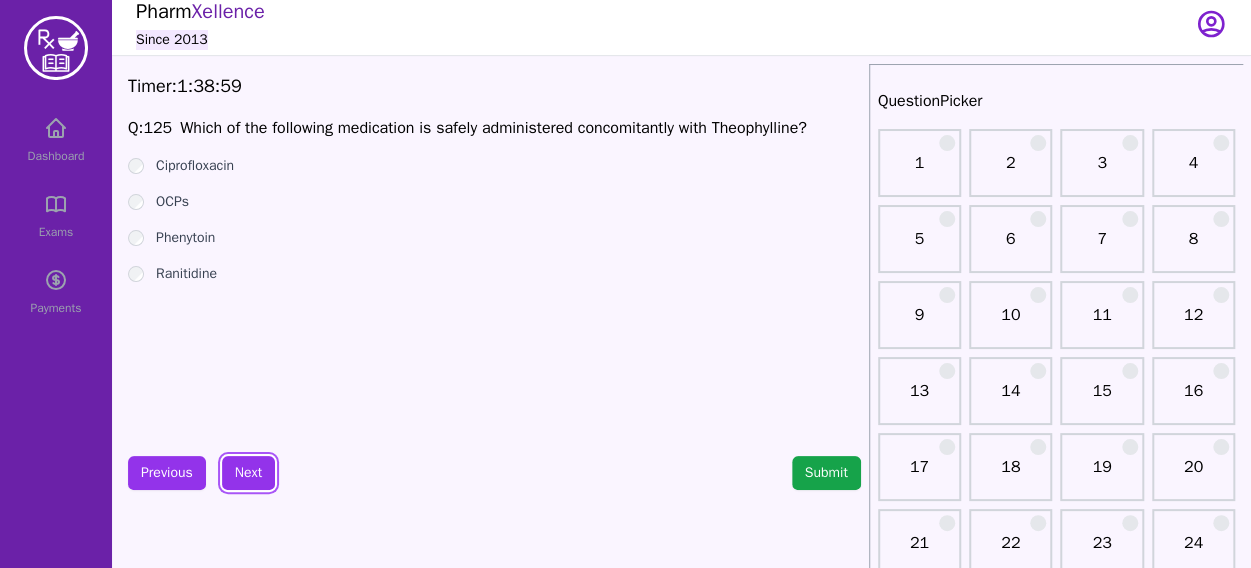 scroll, scrollTop: 0, scrollLeft: 0, axis: both 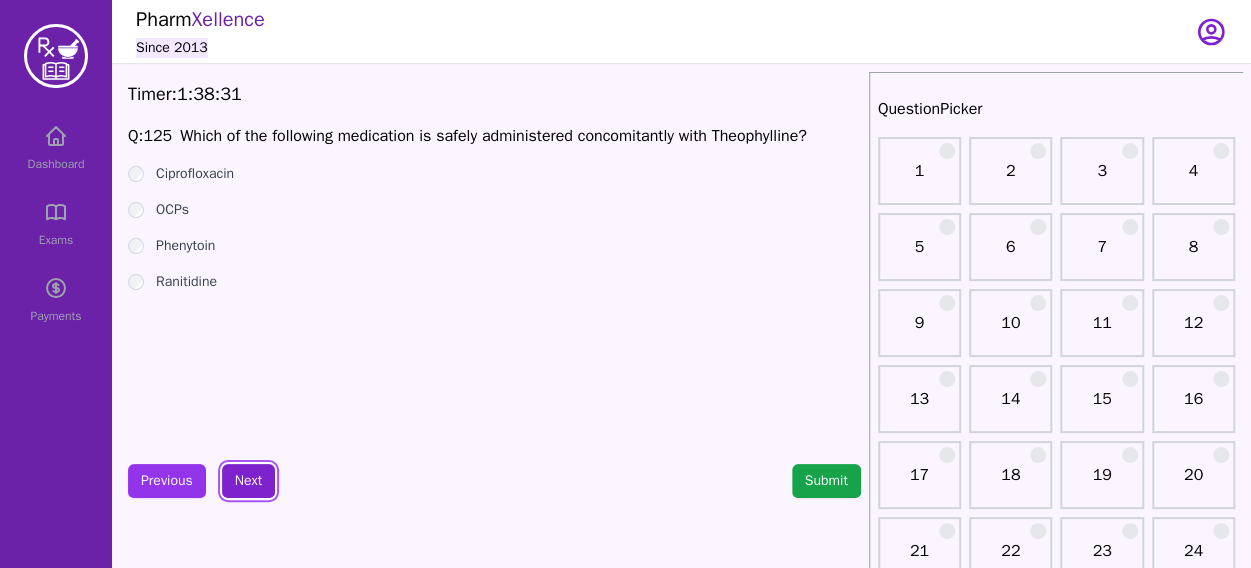 click on "Next" at bounding box center [248, 481] 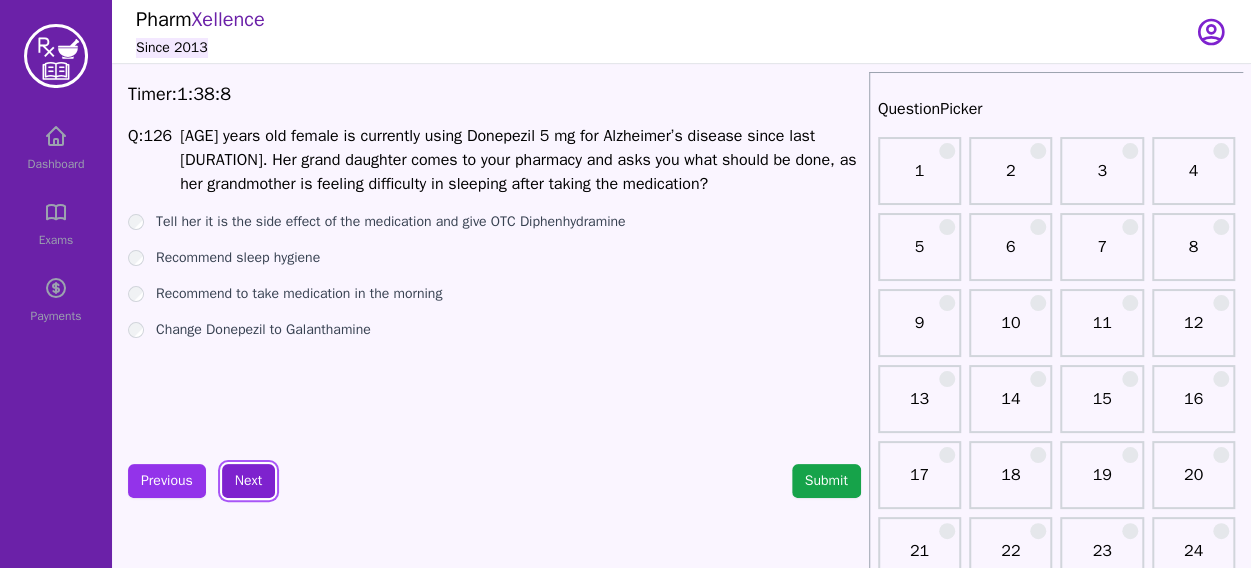 click on "Next" at bounding box center [248, 481] 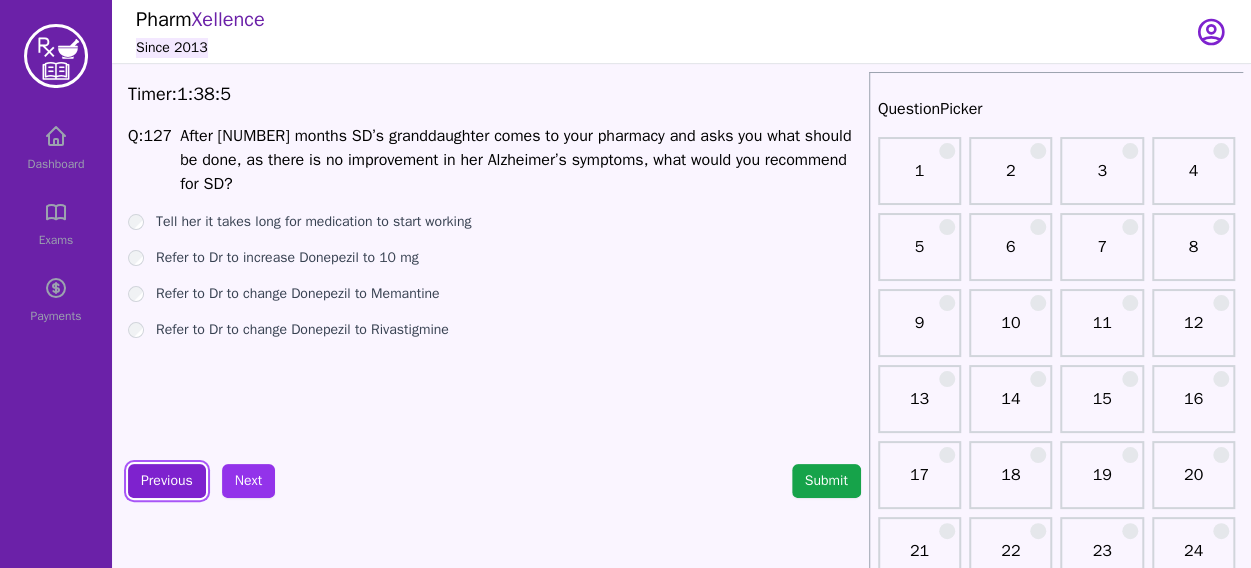 click on "Previous" at bounding box center (167, 481) 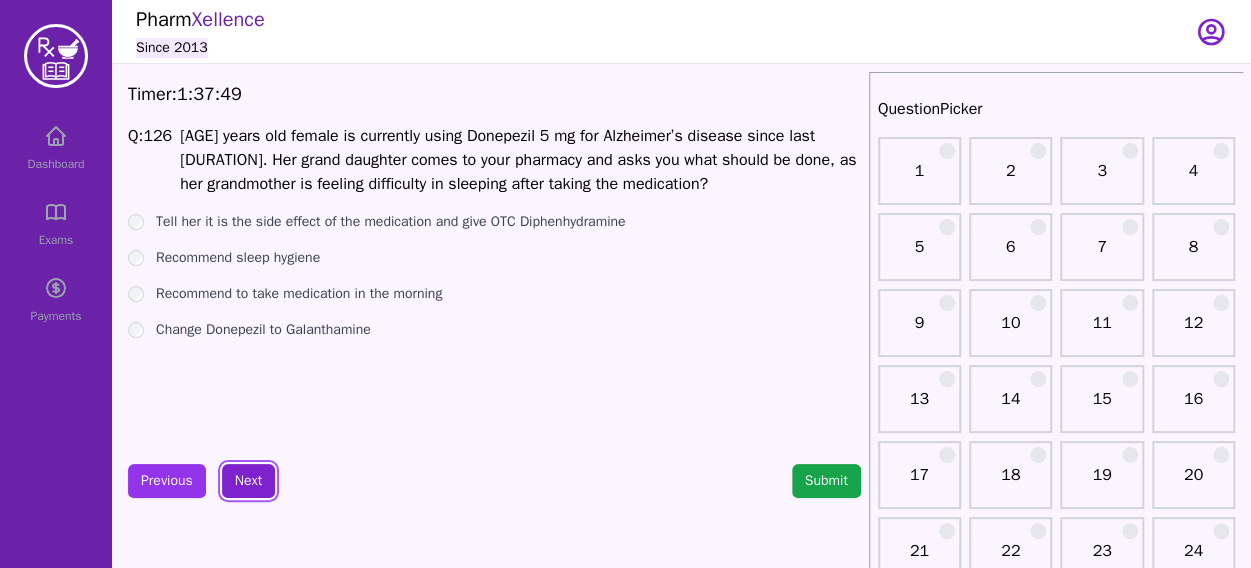click on "Next" at bounding box center [248, 481] 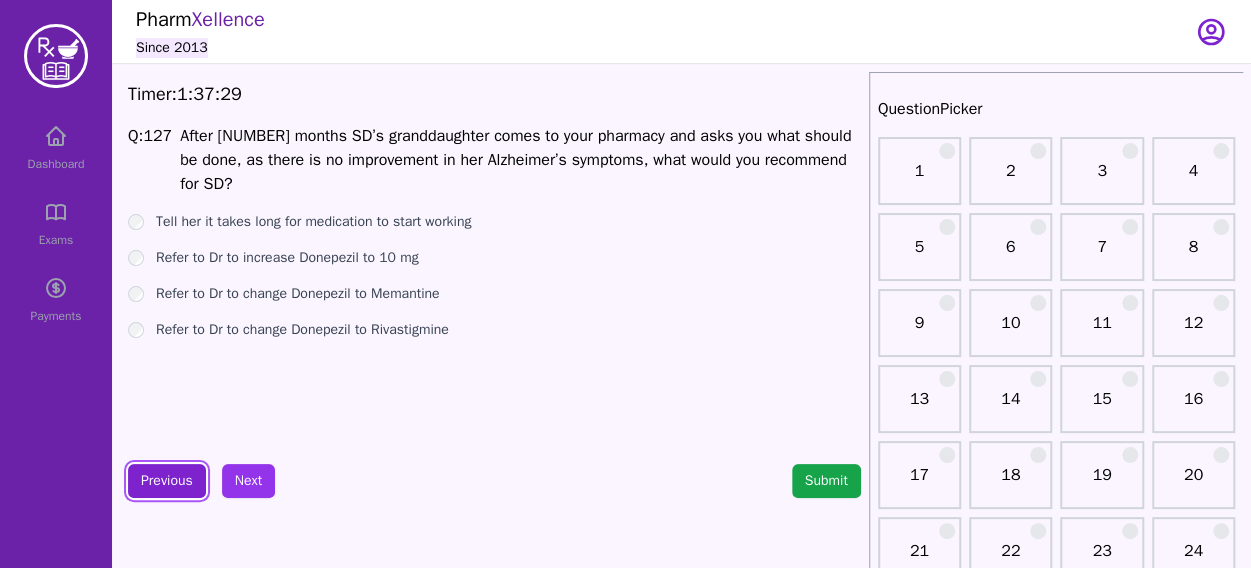 click on "Previous" at bounding box center [167, 481] 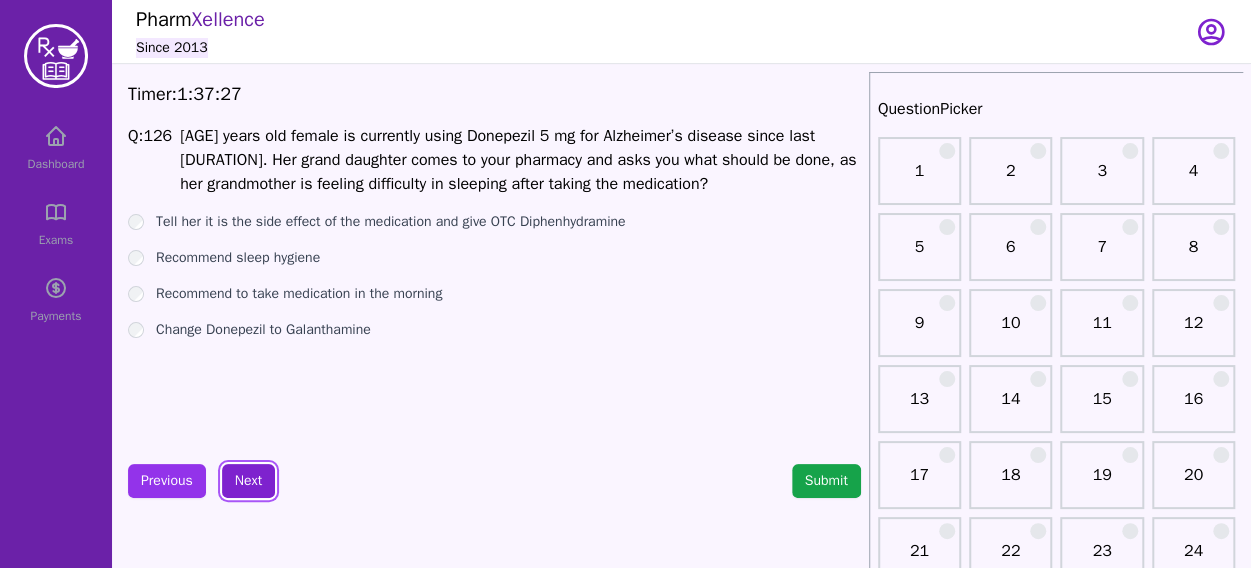 click on "Next" at bounding box center [248, 481] 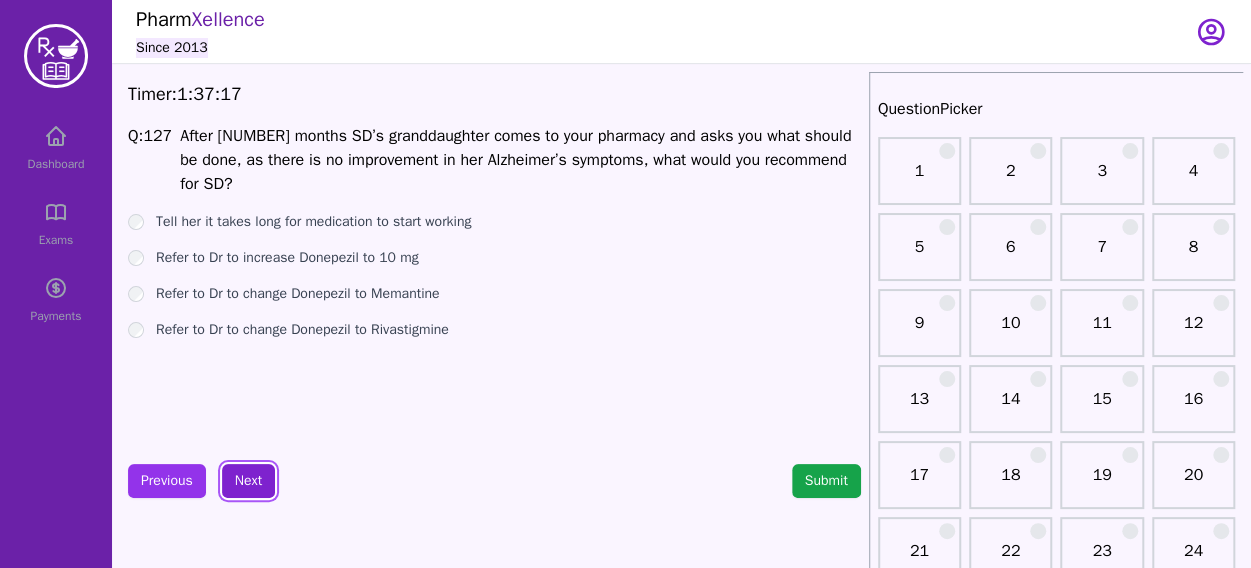 click on "Next" at bounding box center [248, 481] 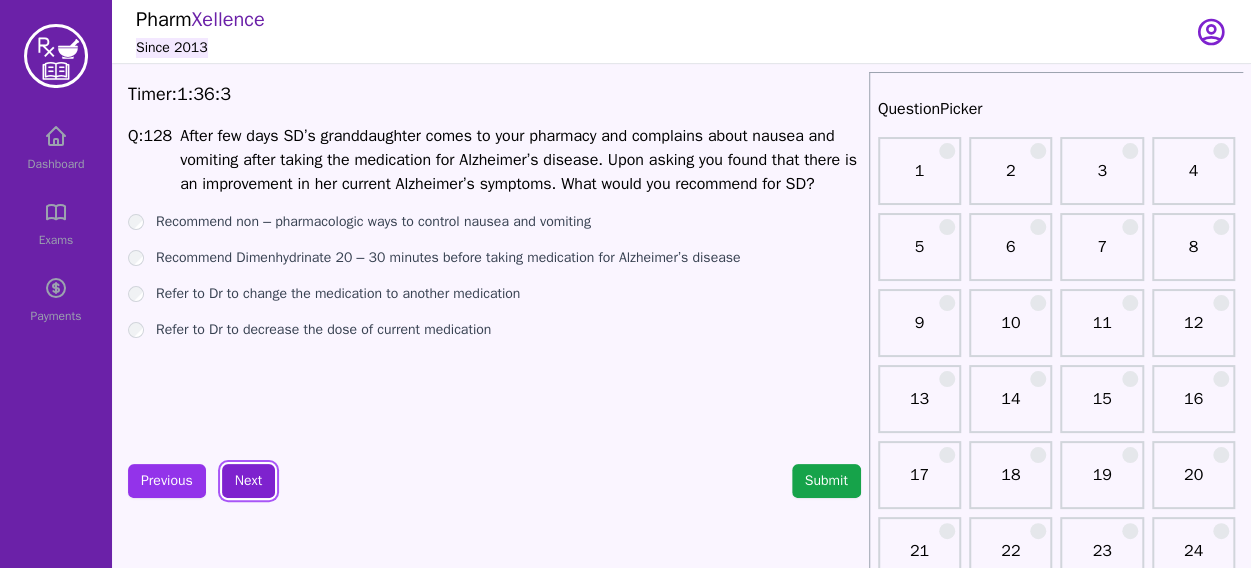 click on "Next" at bounding box center (248, 481) 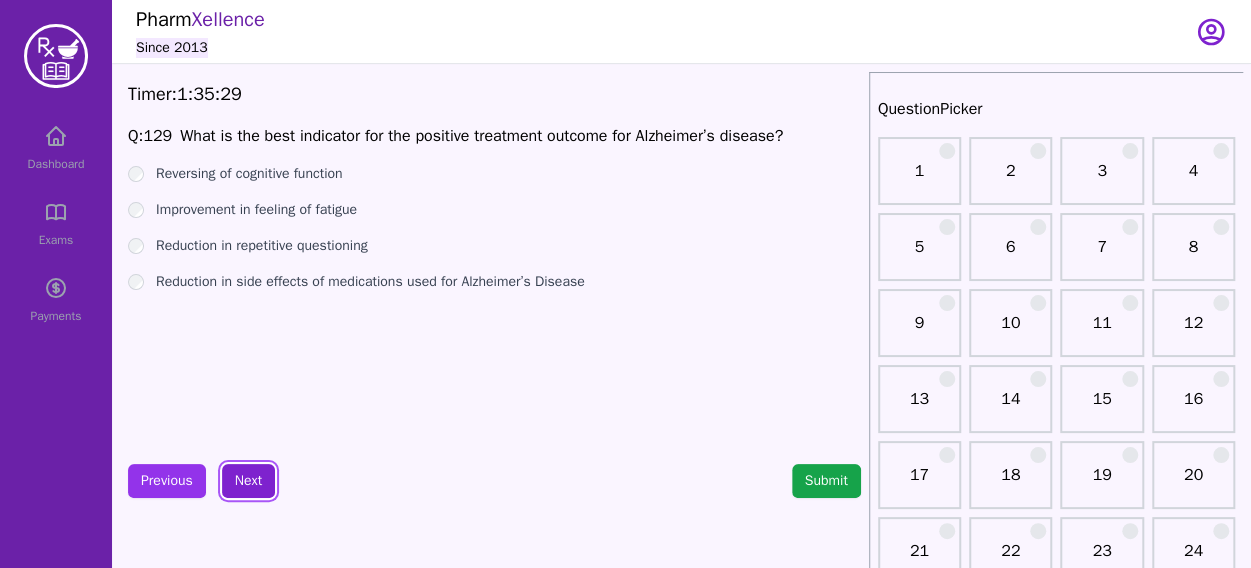 click on "Next" at bounding box center [248, 481] 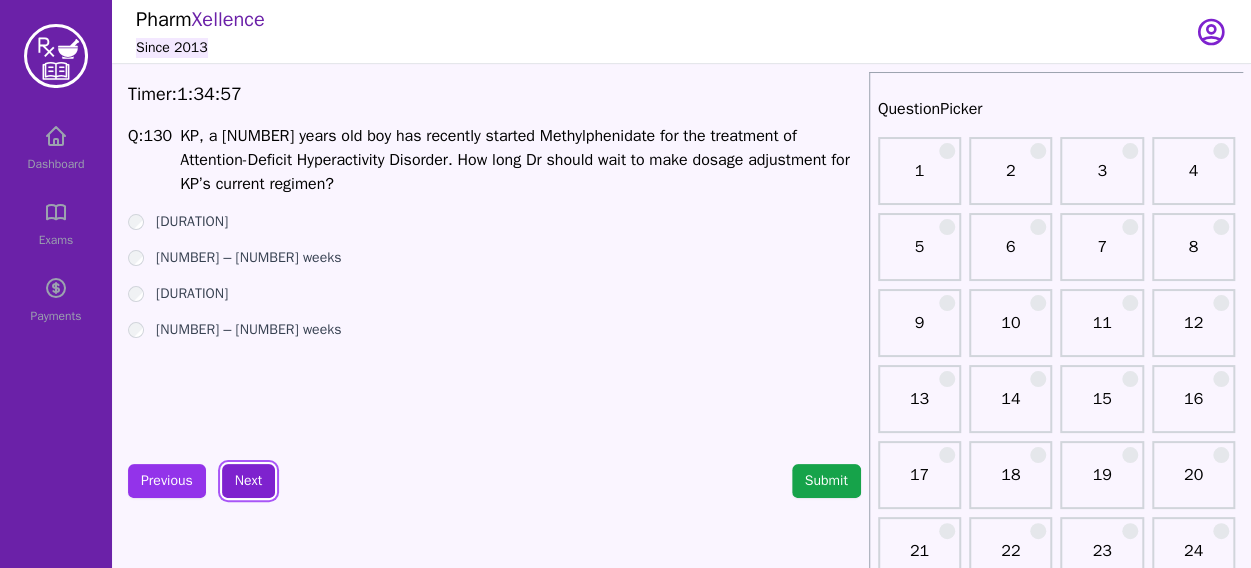 click on "Next" at bounding box center (248, 481) 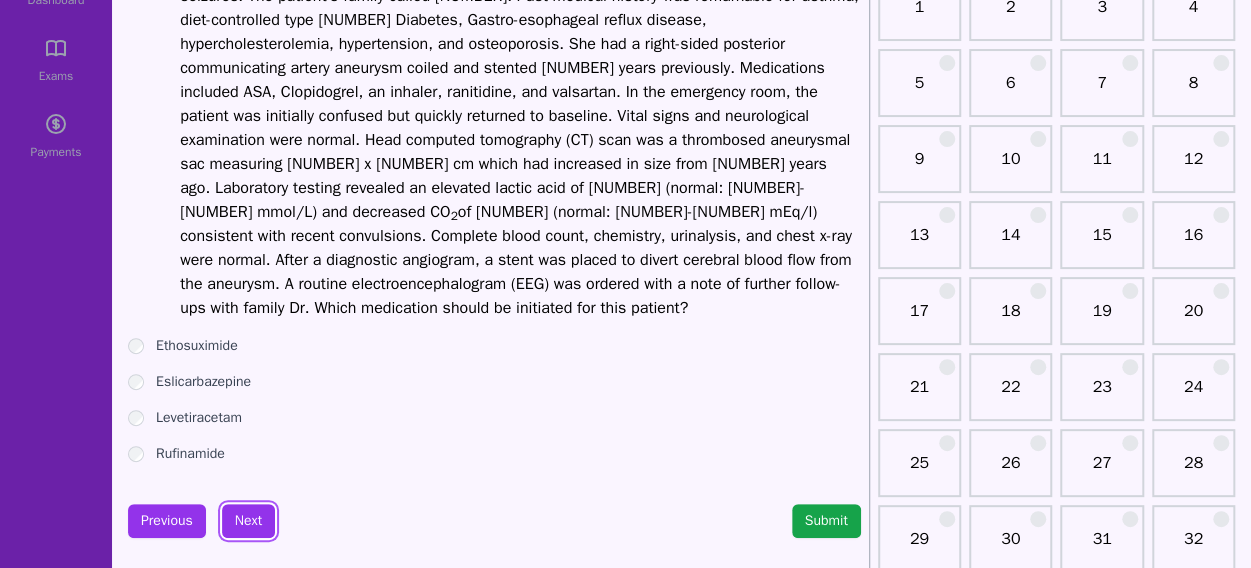 scroll, scrollTop: 178, scrollLeft: 0, axis: vertical 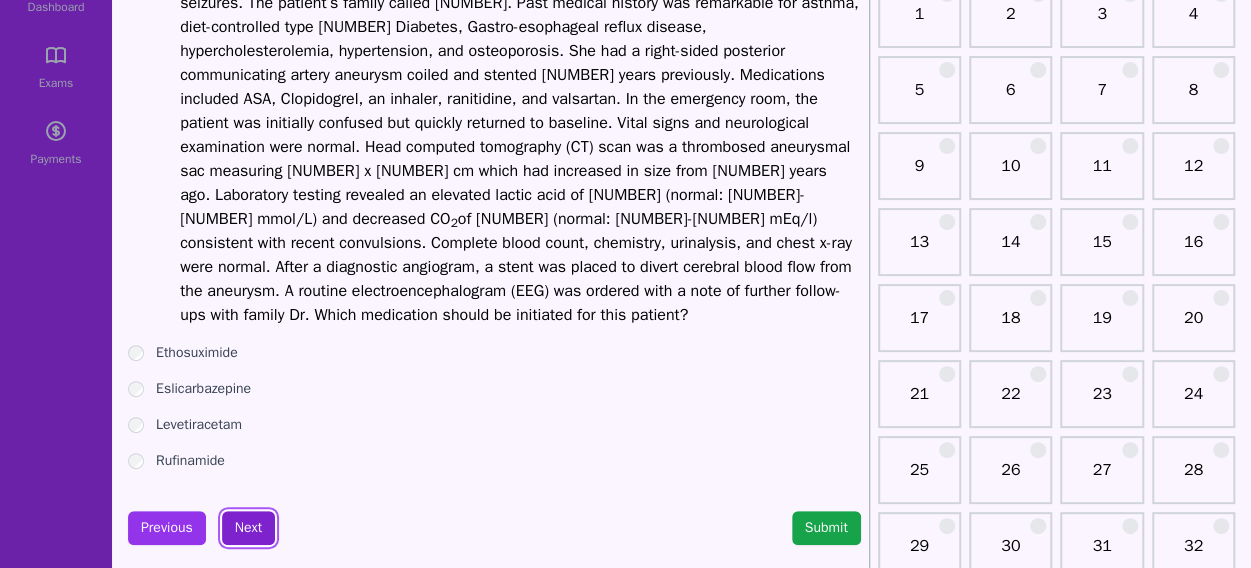 click on "Next" at bounding box center [248, 528] 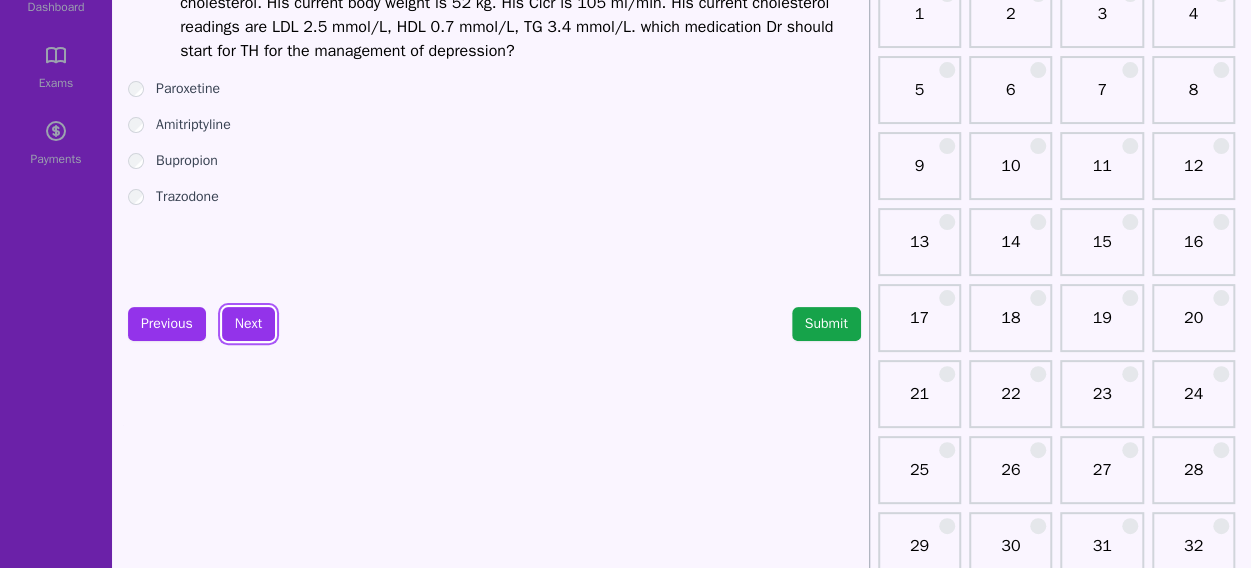scroll, scrollTop: 0, scrollLeft: 0, axis: both 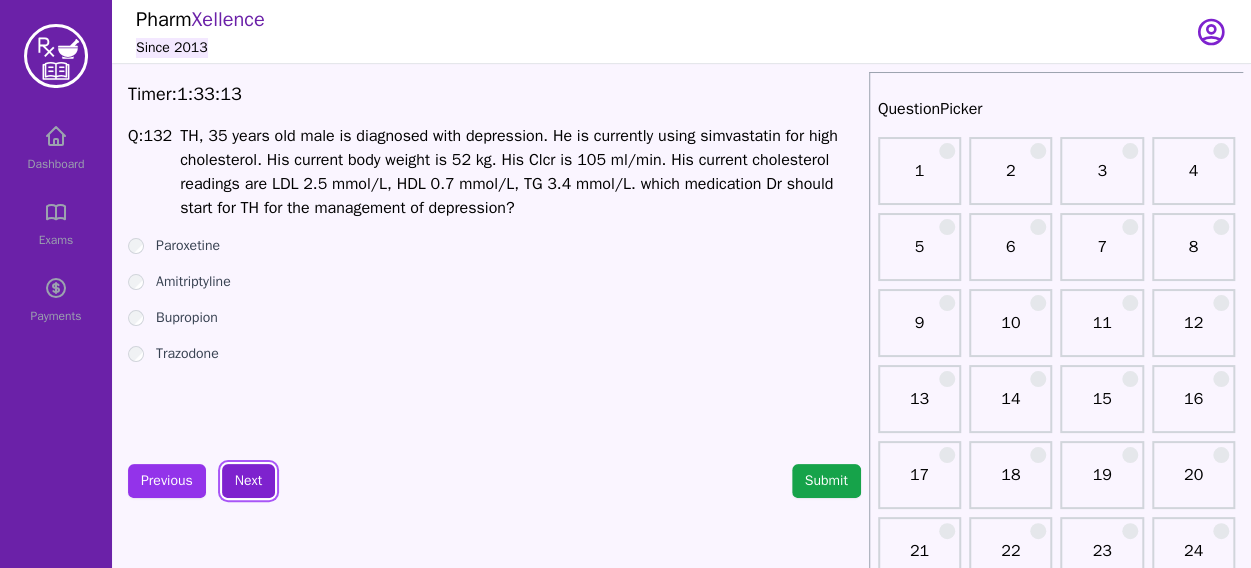 click on "Next" at bounding box center [248, 481] 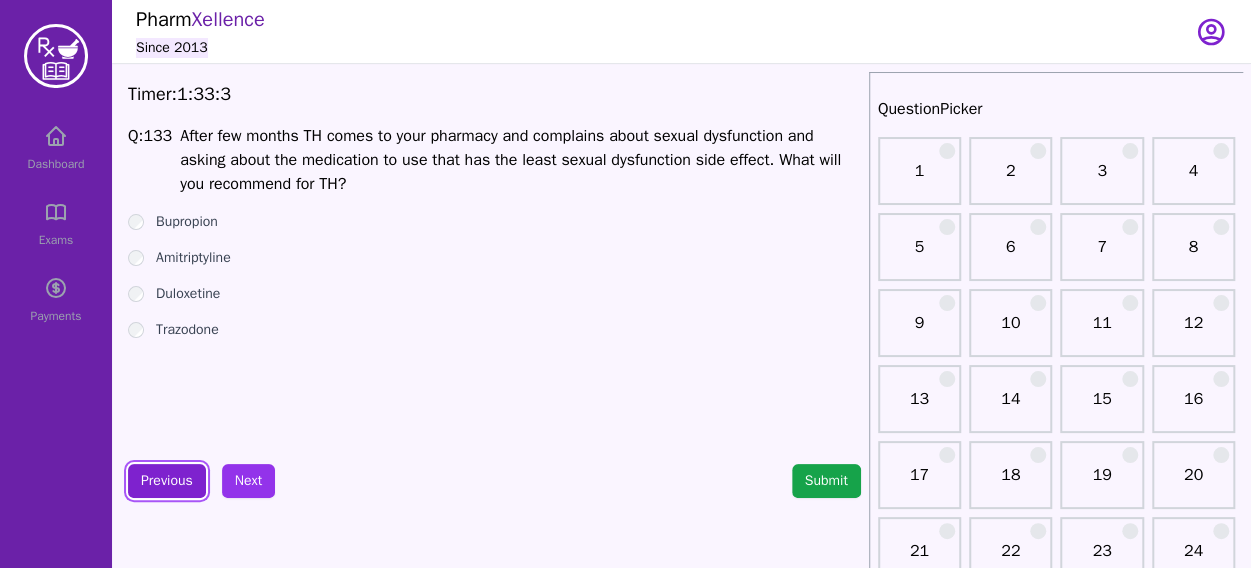 click on "Previous" at bounding box center (167, 481) 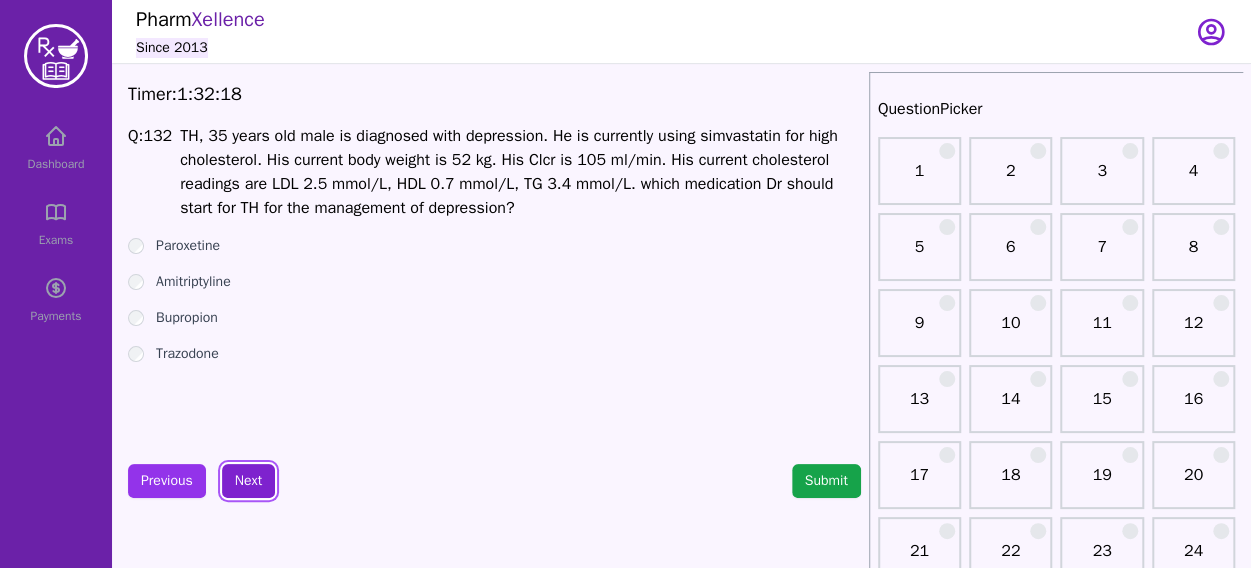 click on "Next" at bounding box center [248, 481] 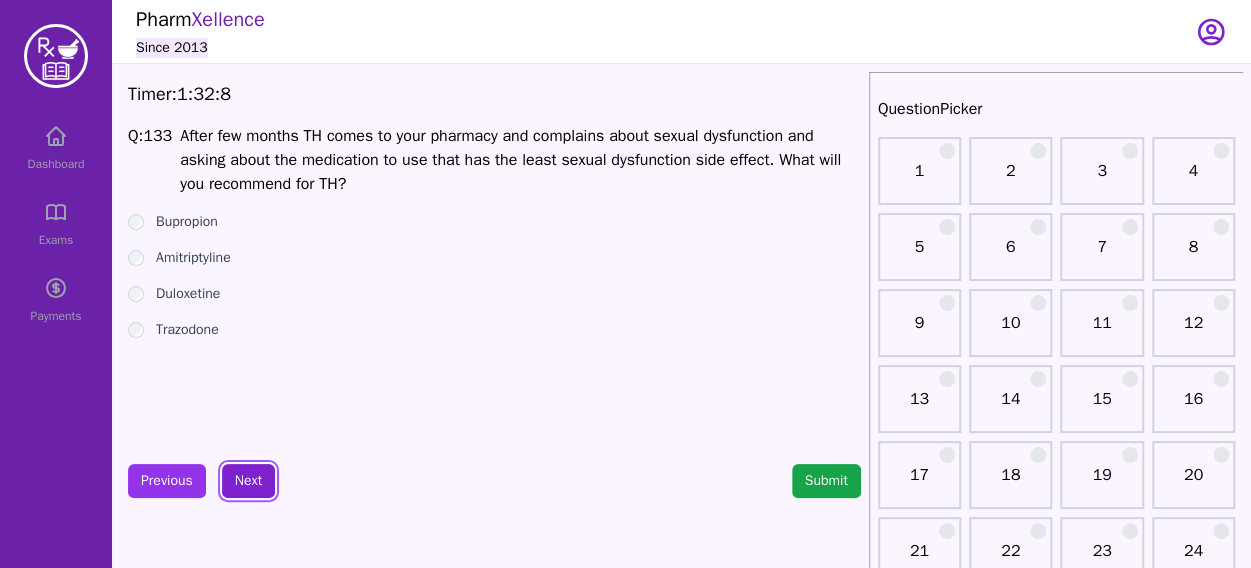 click on "Next" at bounding box center [248, 481] 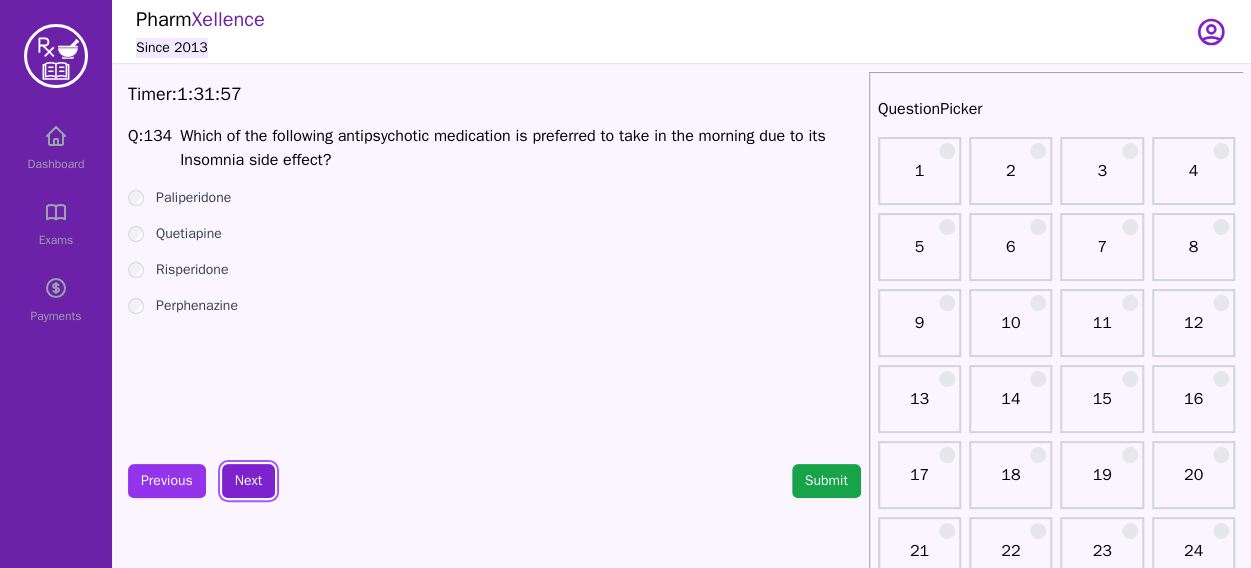 click on "Next" at bounding box center (248, 481) 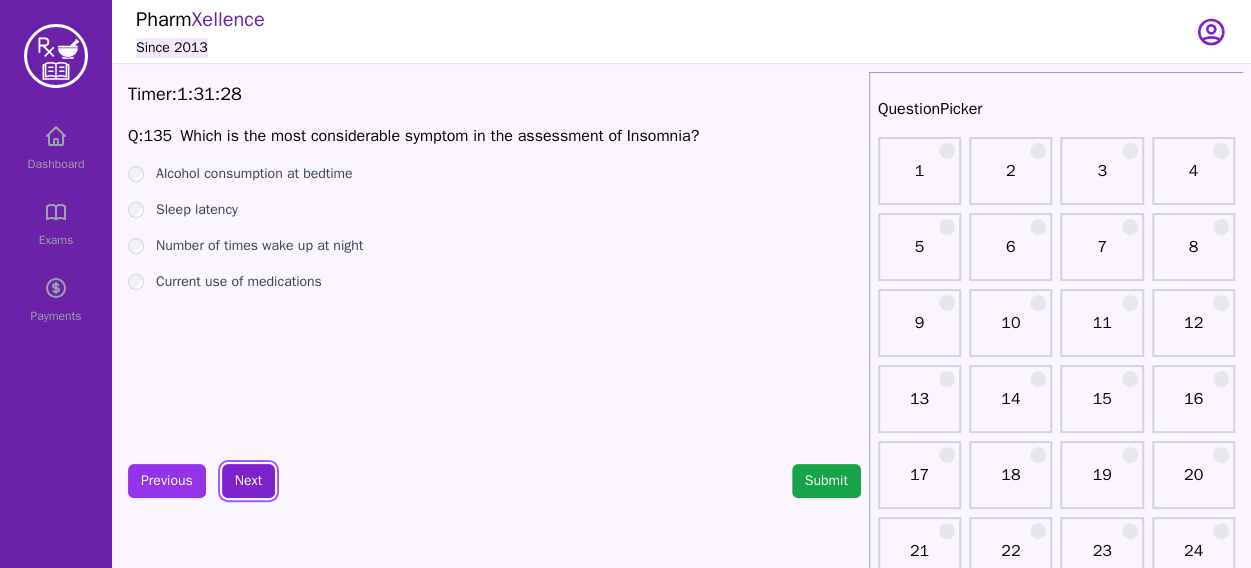 click on "Next" at bounding box center [248, 481] 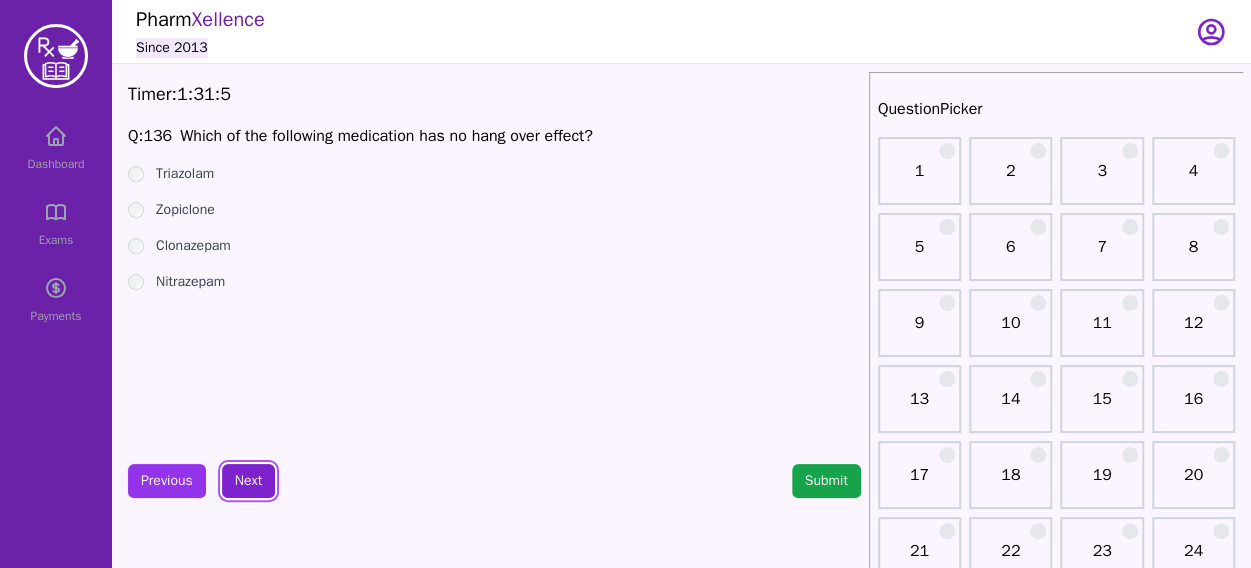 click on "Next" at bounding box center (248, 481) 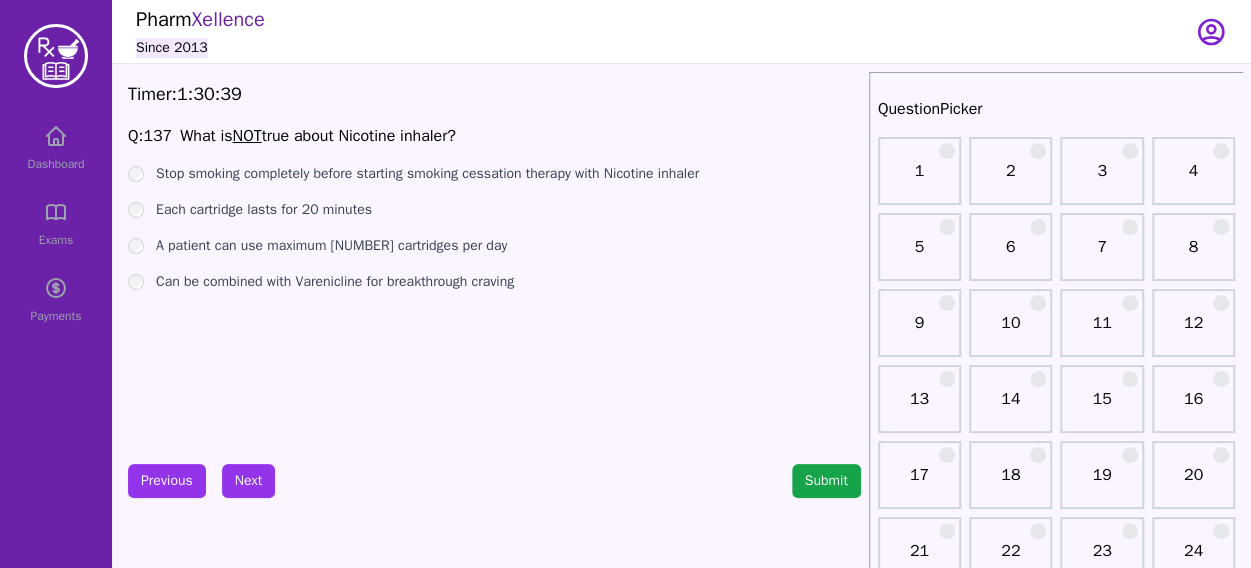 click on "Each cartridge lasts for 20 minutes" at bounding box center (494, 210) 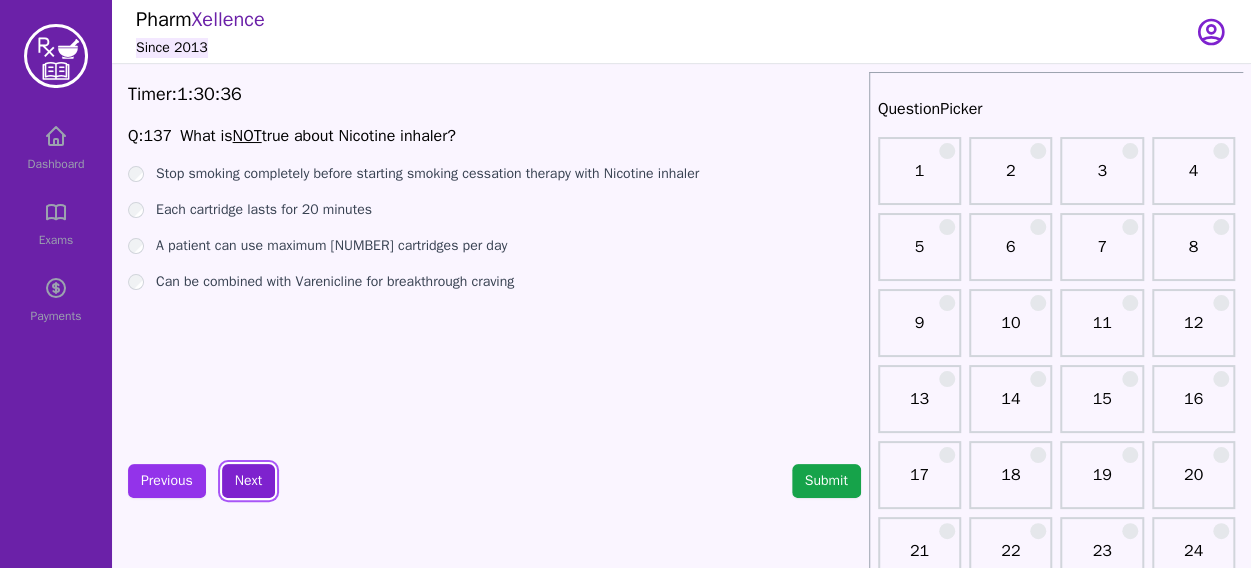 click on "Next" at bounding box center (248, 481) 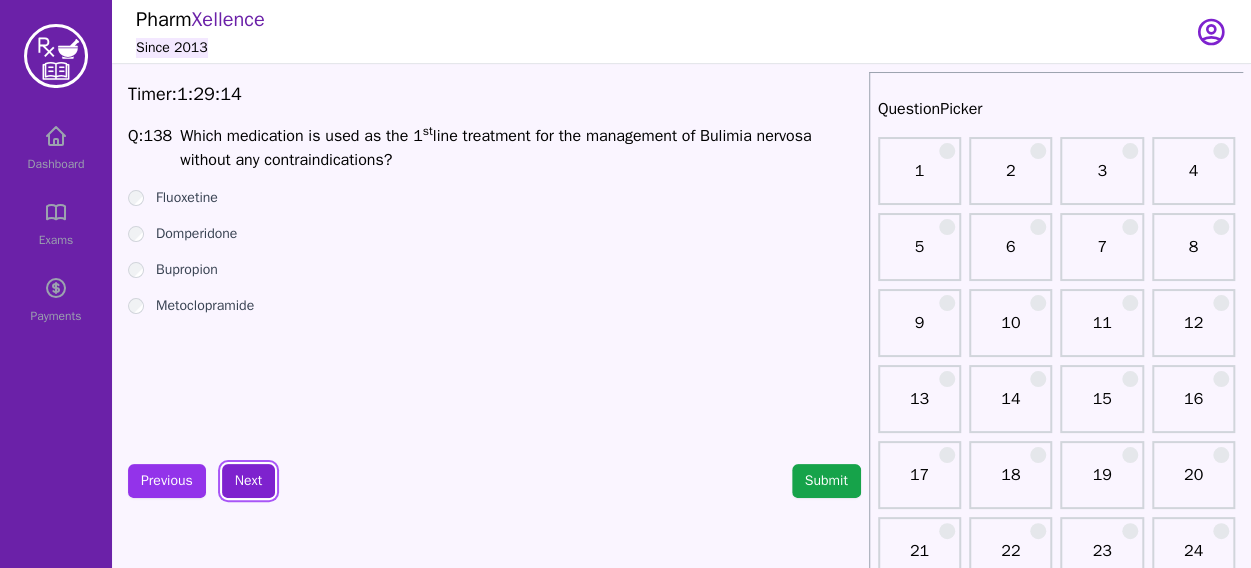 click on "Next" at bounding box center (248, 481) 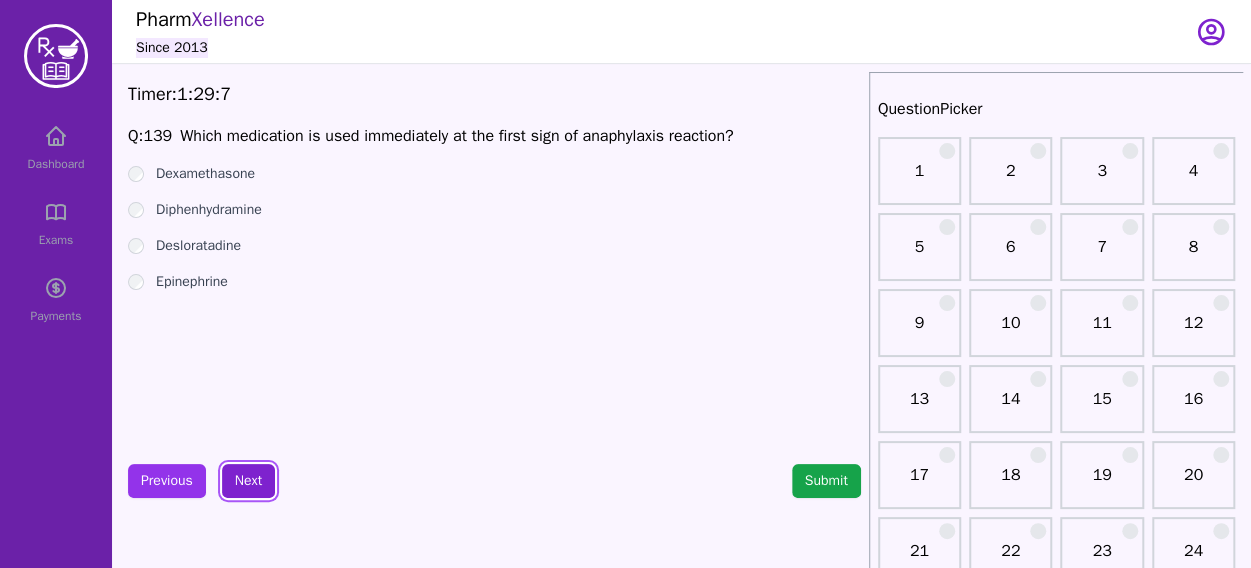 click on "Next" at bounding box center [248, 481] 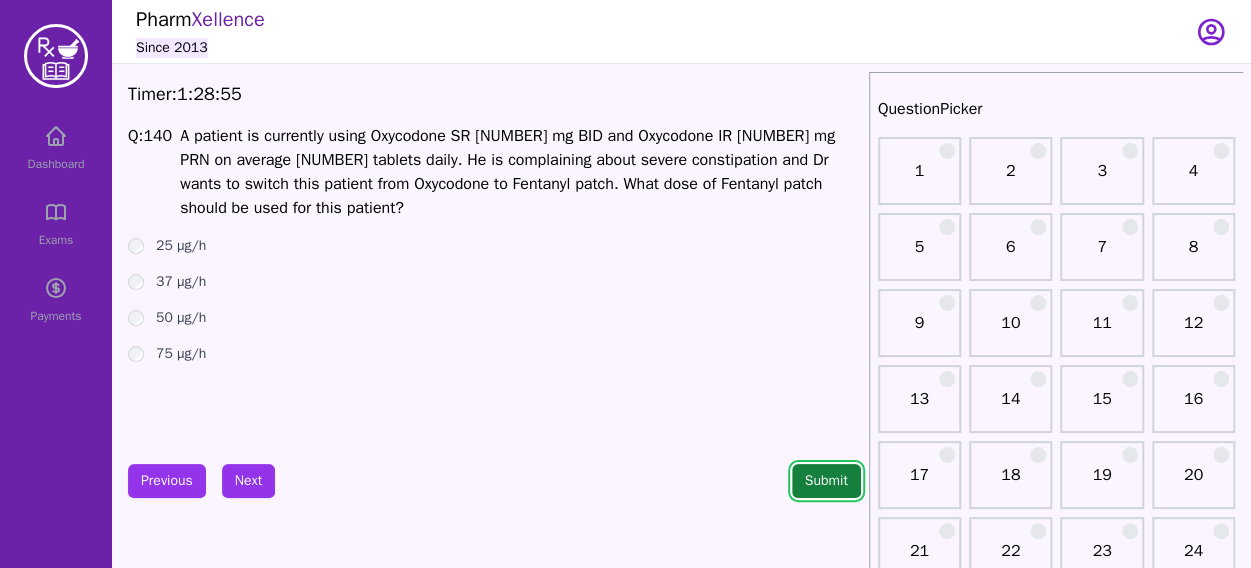 click on "Submit" at bounding box center (826, 481) 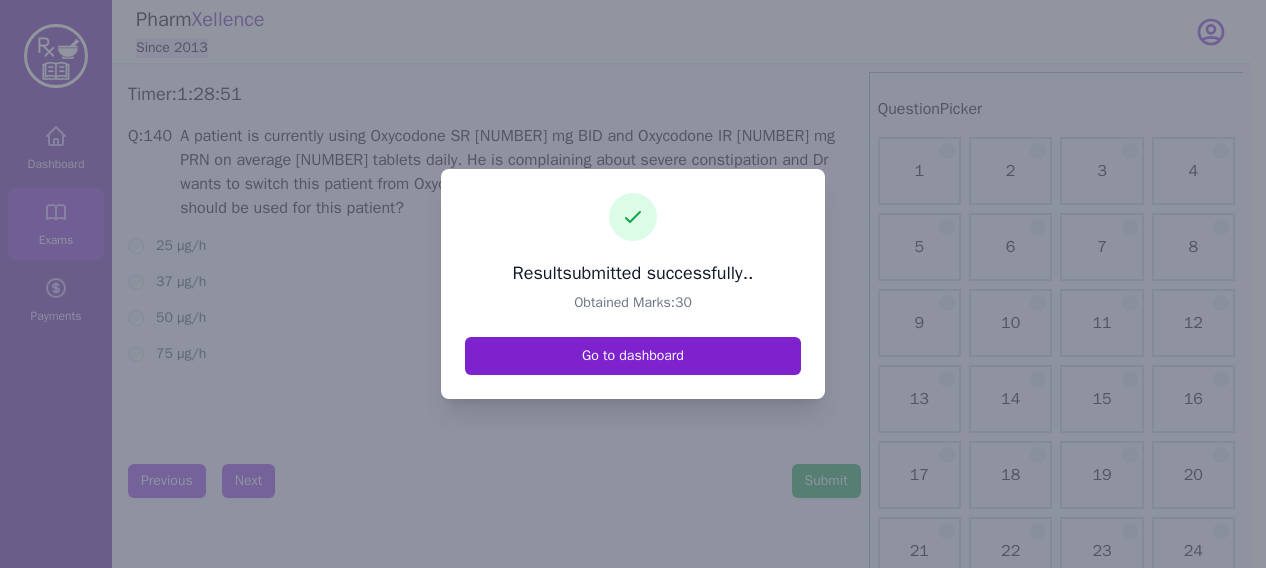click on "Go to dashboard" at bounding box center (633, 356) 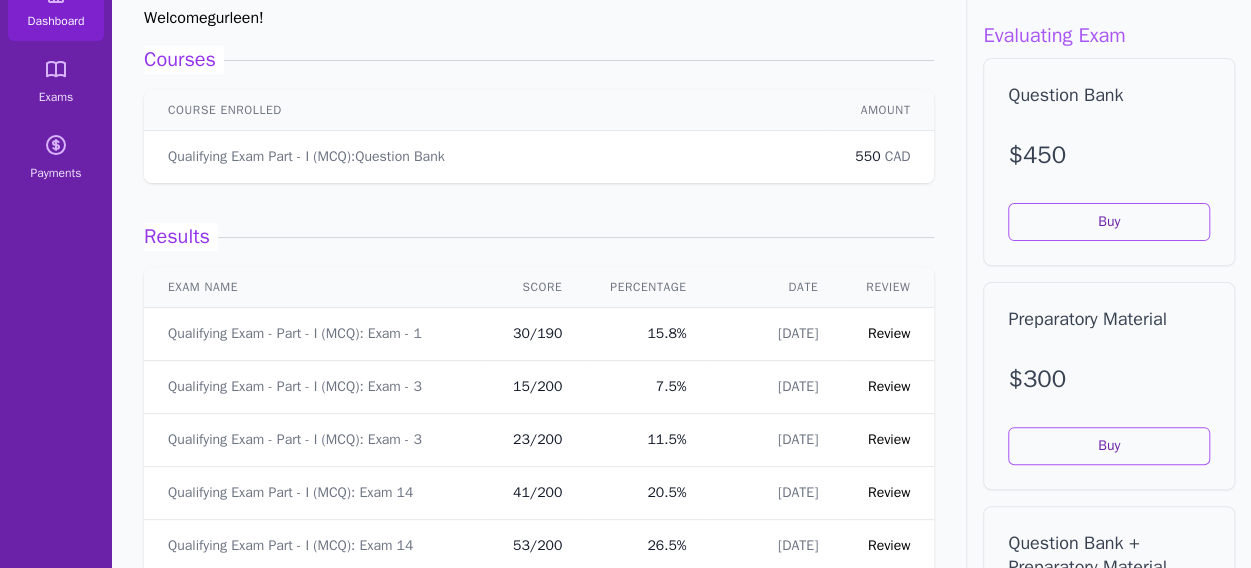 scroll, scrollTop: 148, scrollLeft: 0, axis: vertical 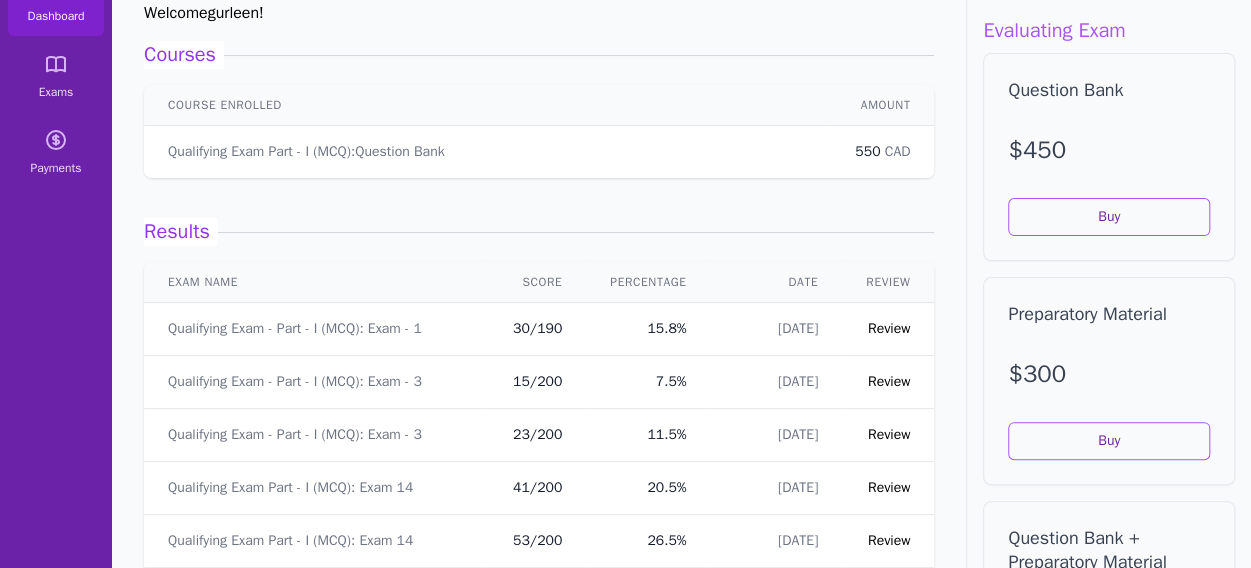 click on "Review" at bounding box center [889, 328] 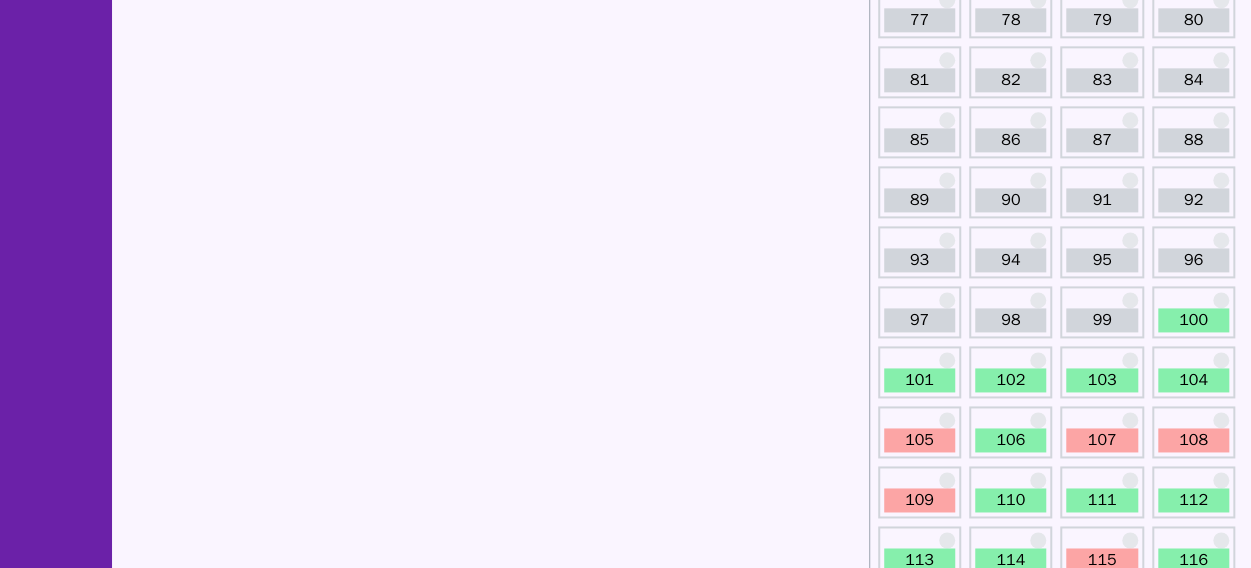 scroll, scrollTop: 1303, scrollLeft: 0, axis: vertical 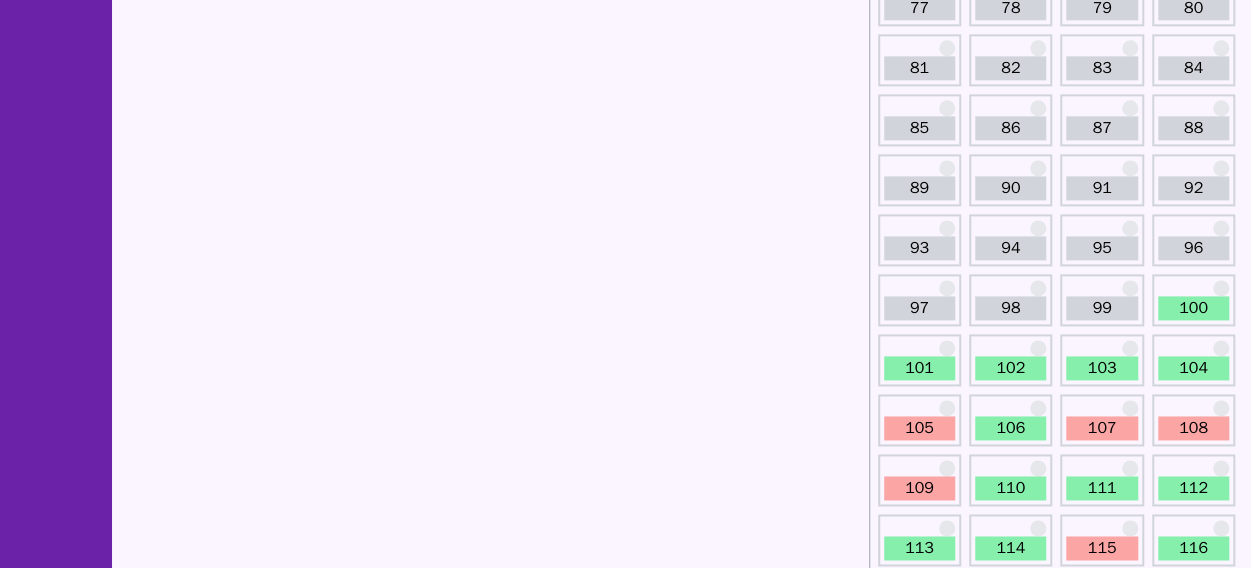click on "100" at bounding box center [1193, 308] 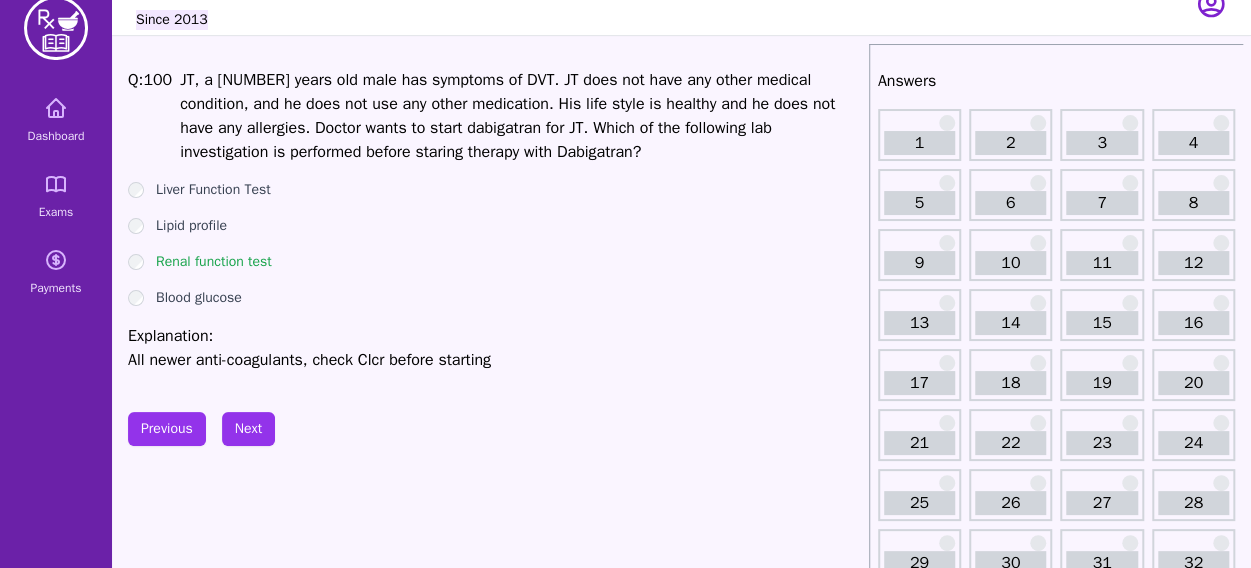 scroll, scrollTop: 0, scrollLeft: 0, axis: both 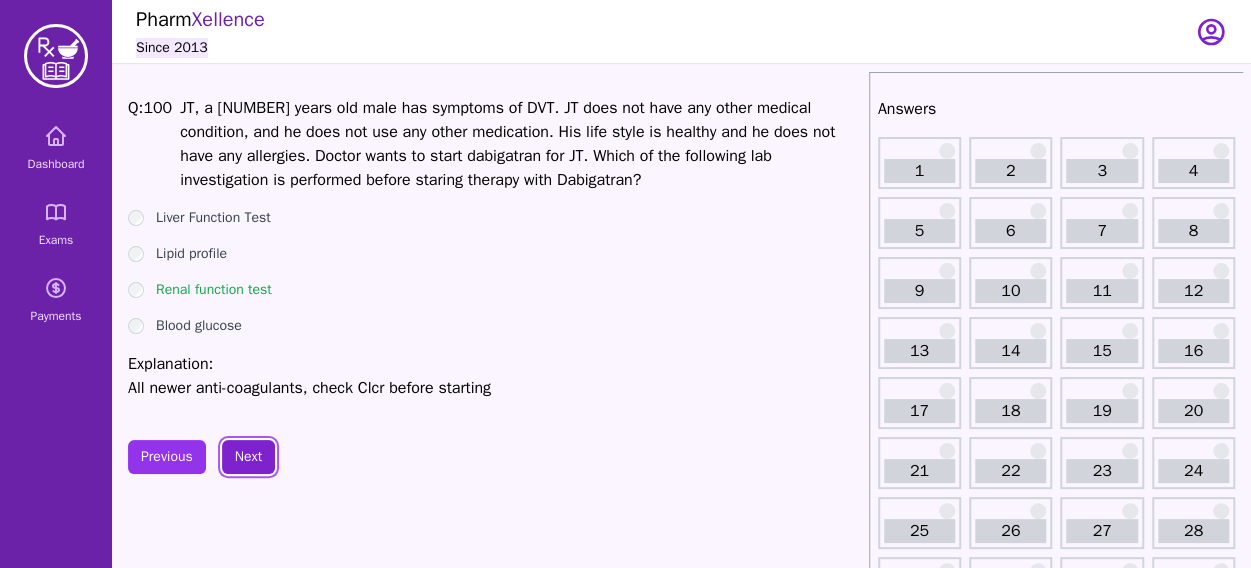 click on "Next" at bounding box center [248, 457] 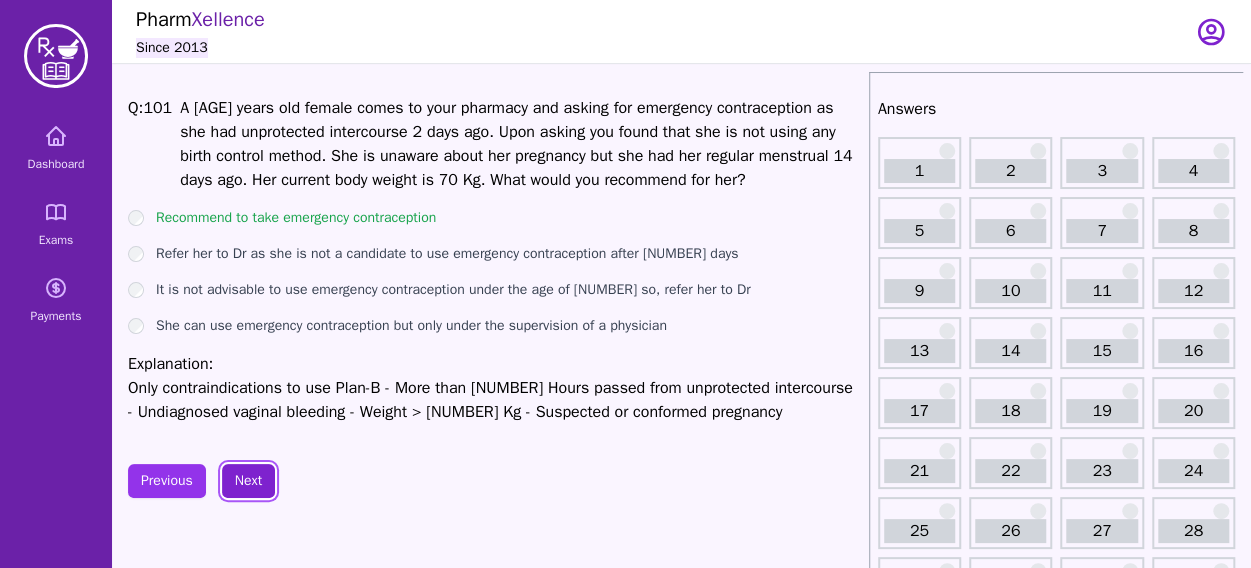 click on "Next" at bounding box center [248, 481] 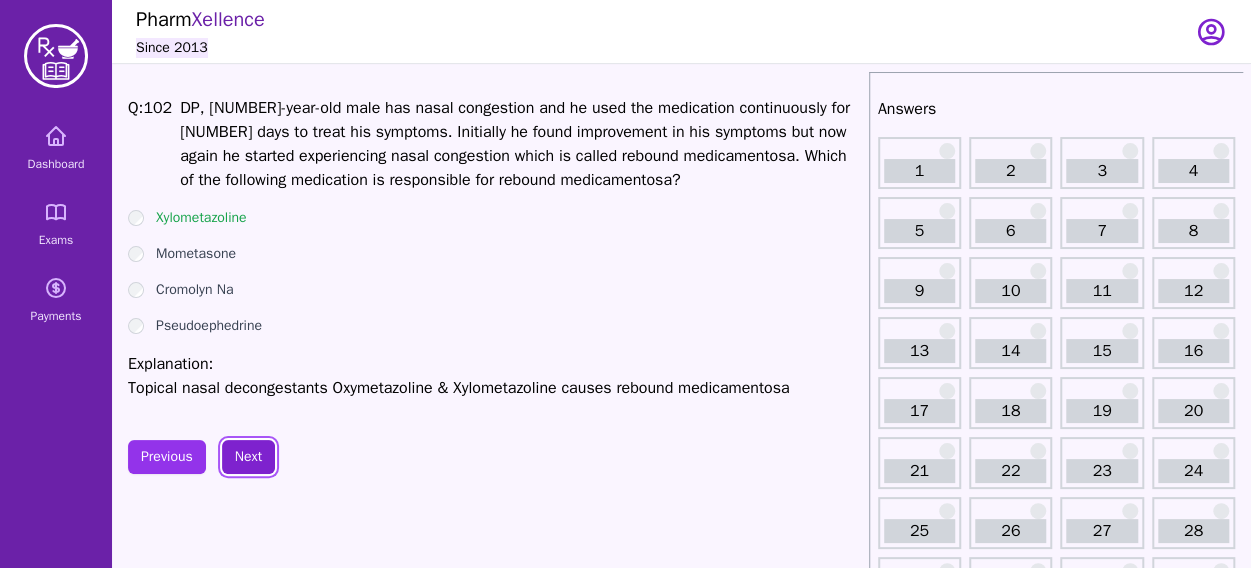 click on "Next" at bounding box center [248, 457] 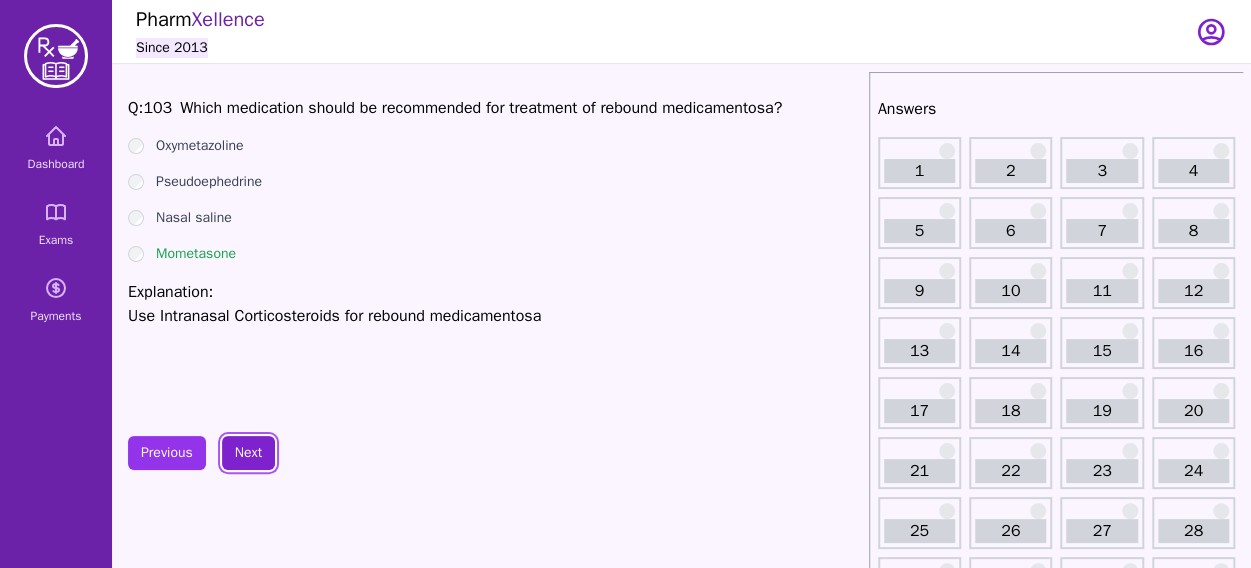click on "Next" at bounding box center (248, 453) 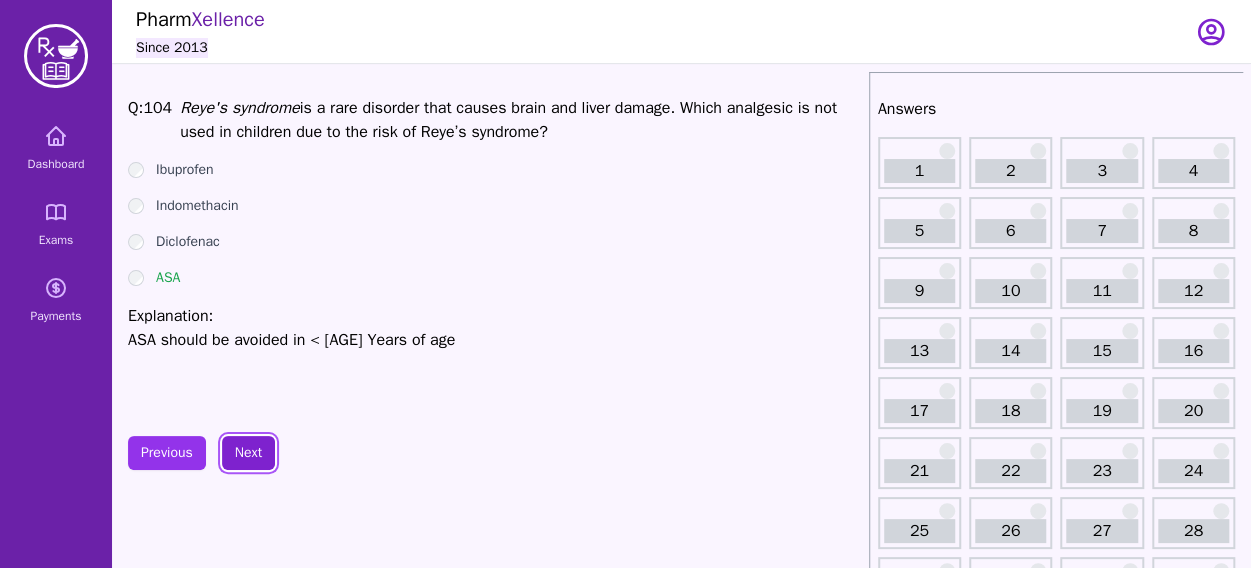 click on "Next" at bounding box center [248, 453] 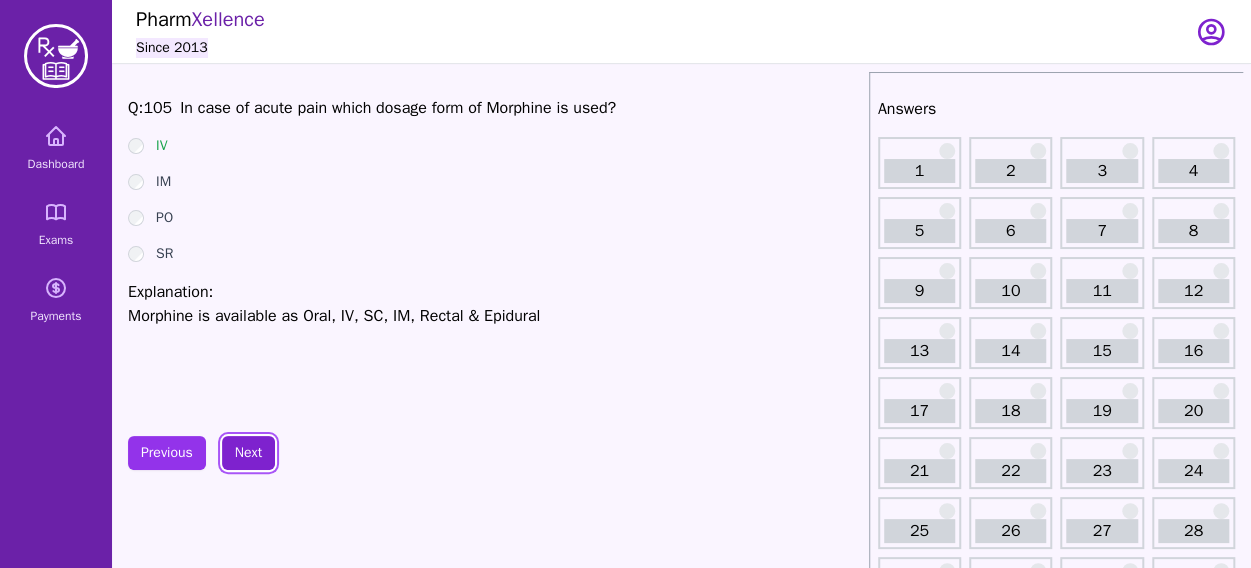 click on "Next" at bounding box center [248, 453] 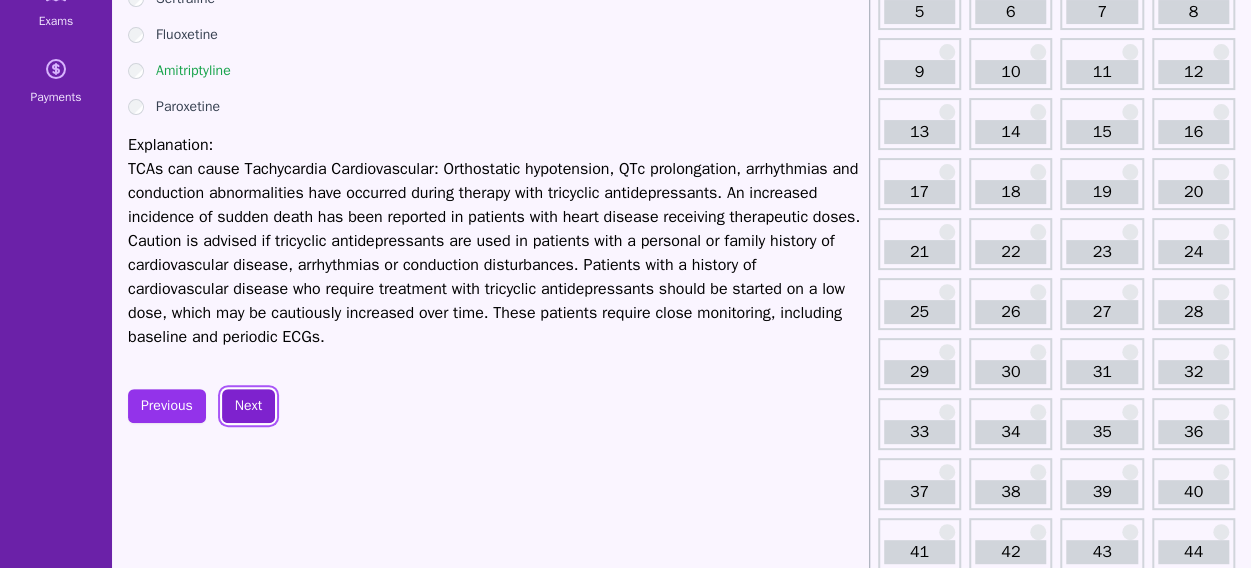 scroll, scrollTop: 228, scrollLeft: 0, axis: vertical 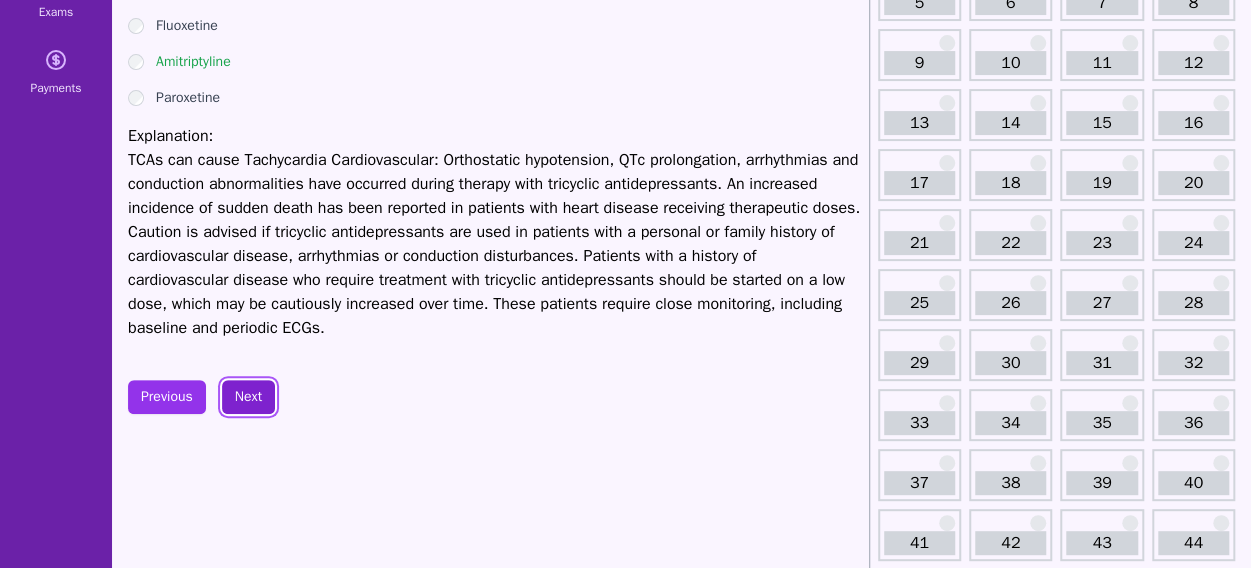 click on "Next" at bounding box center (248, 397) 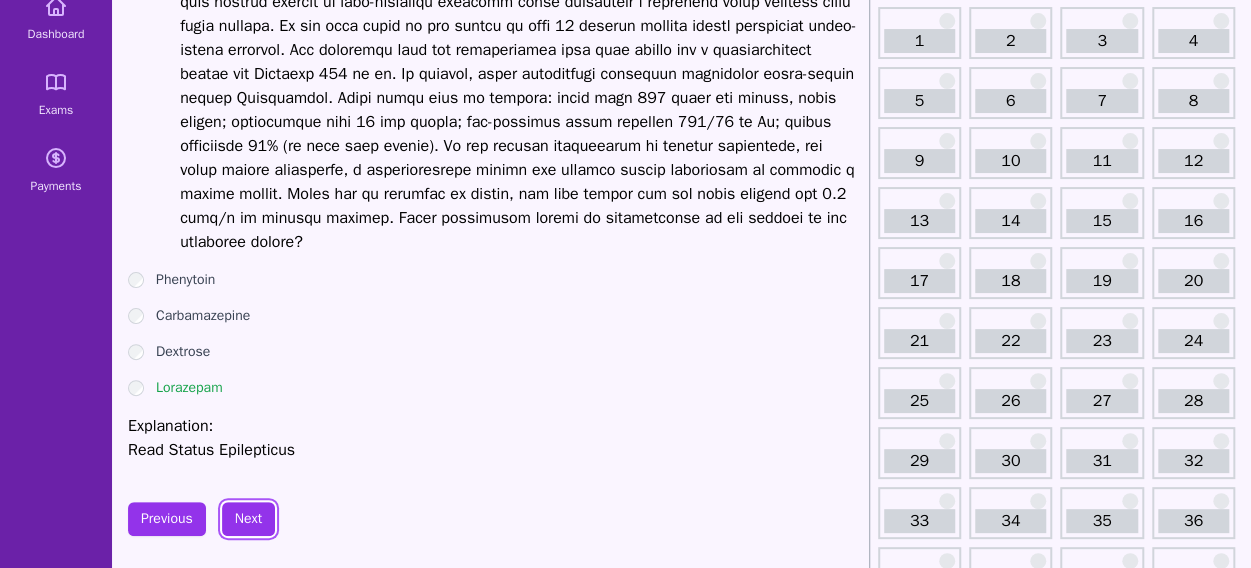 scroll, scrollTop: 141, scrollLeft: 0, axis: vertical 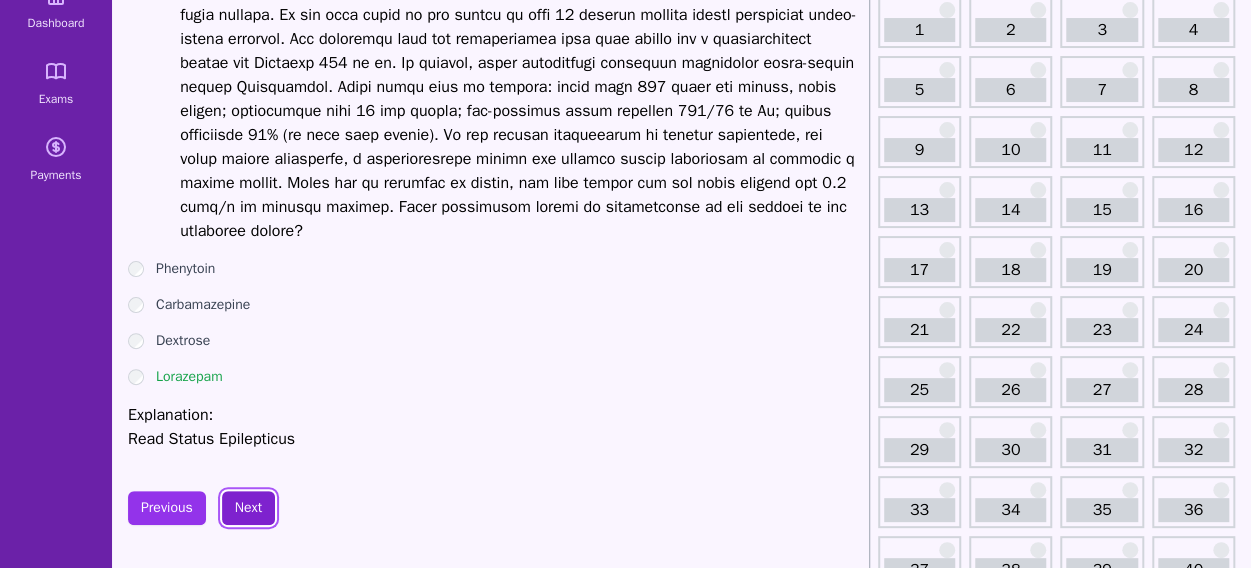 click on "Next" at bounding box center (248, 508) 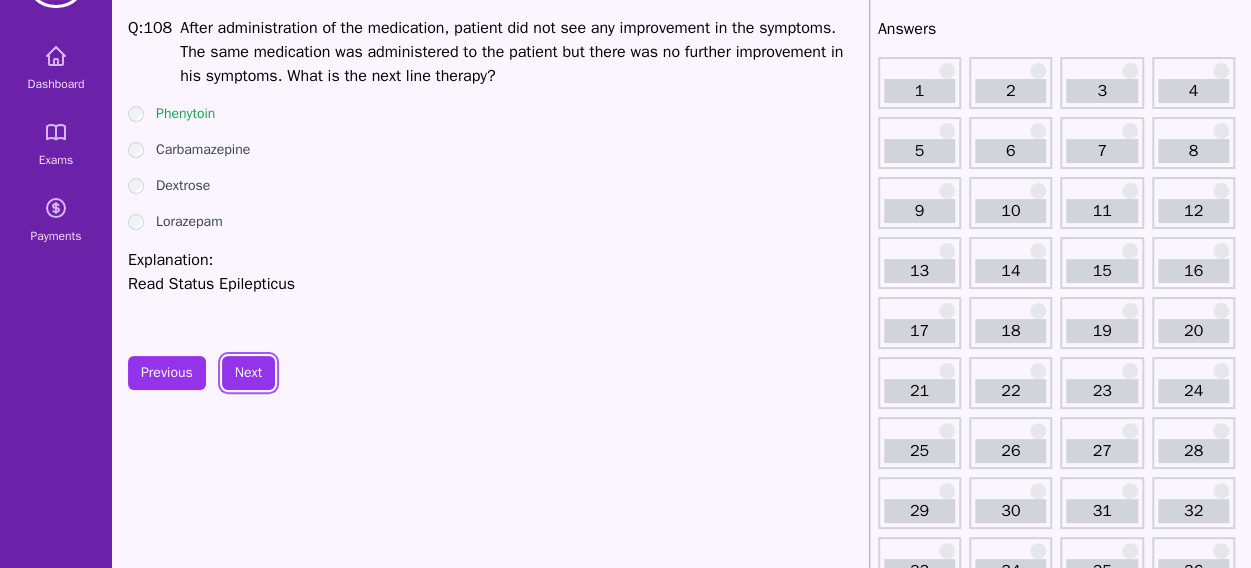 scroll, scrollTop: 79, scrollLeft: 0, axis: vertical 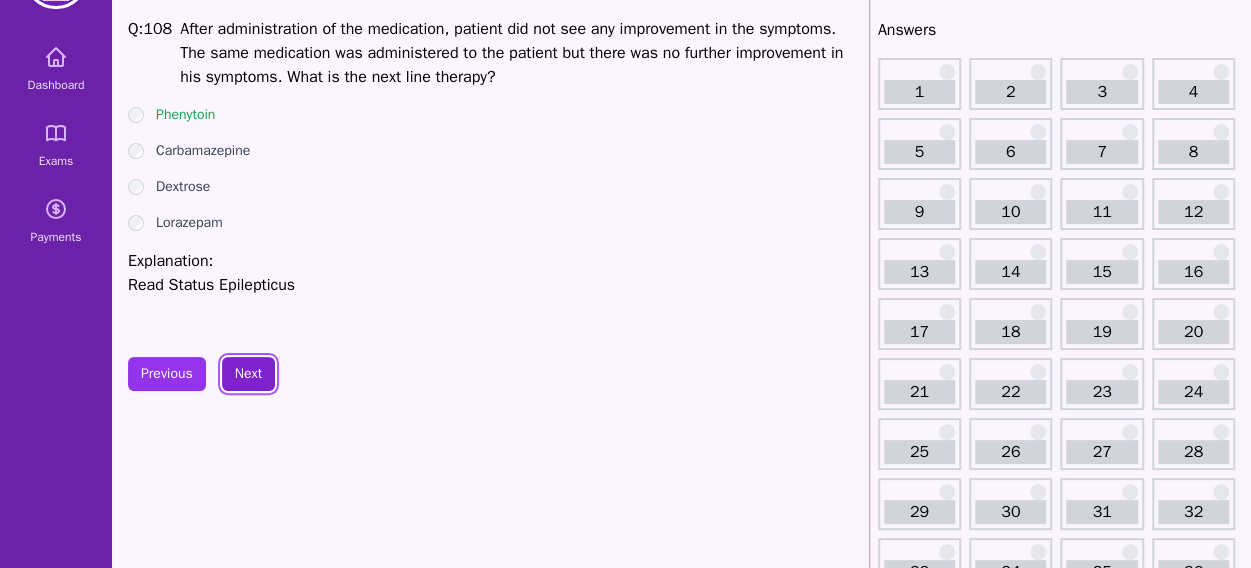 click on "Next" at bounding box center [248, 374] 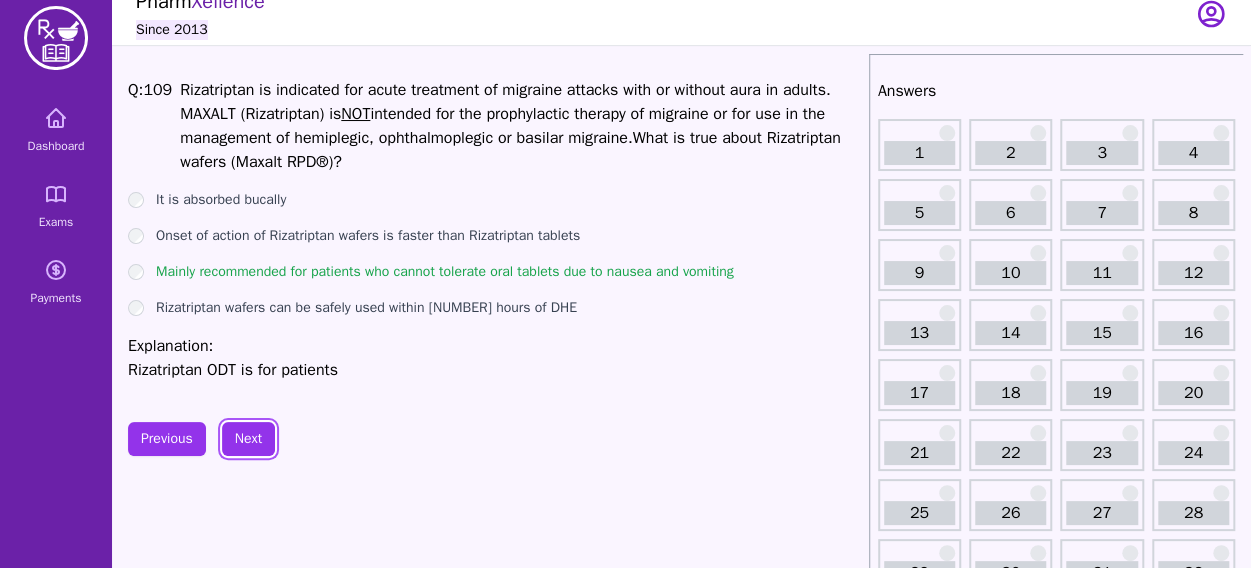 scroll, scrollTop: 0, scrollLeft: 0, axis: both 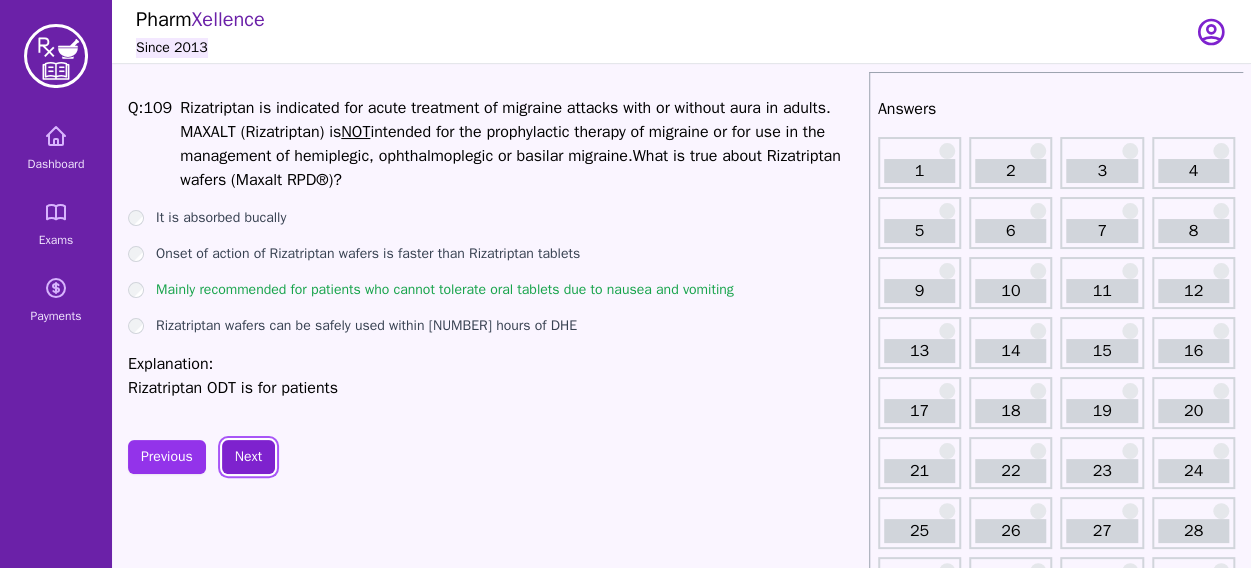 click on "Next" at bounding box center [248, 457] 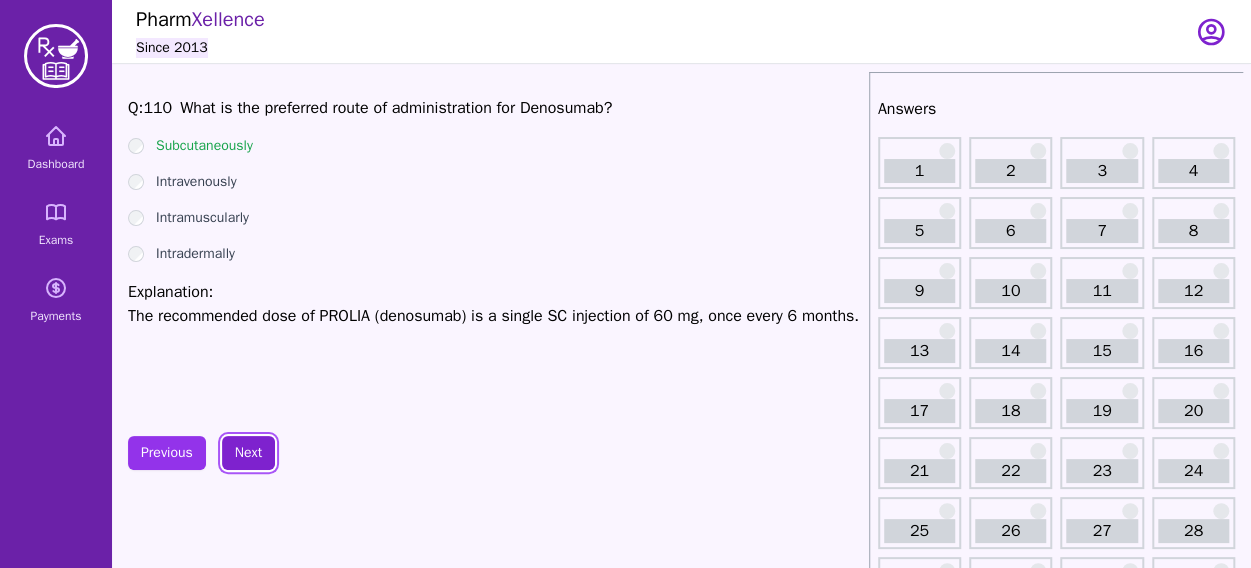 click on "Next" at bounding box center (248, 453) 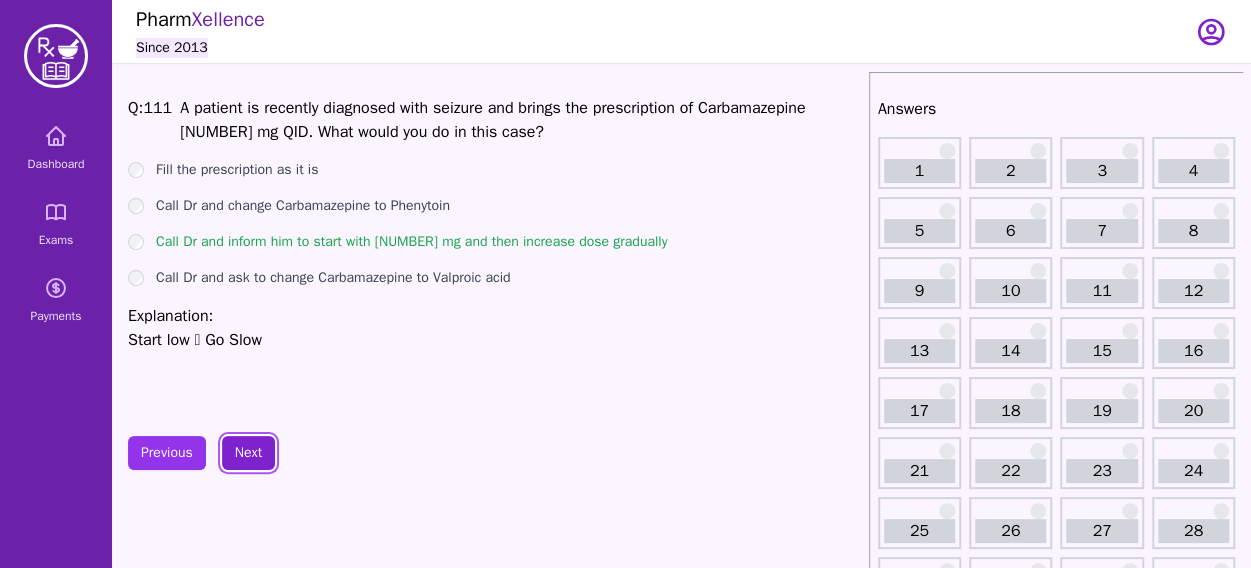 click on "Next" at bounding box center [248, 453] 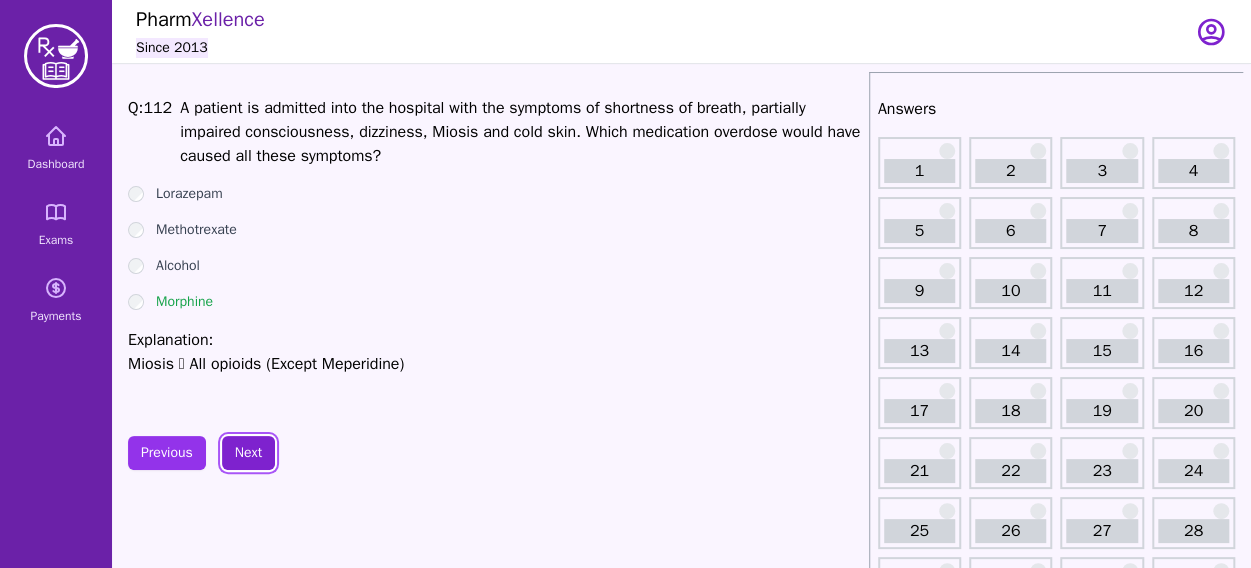click on "Next" at bounding box center [248, 453] 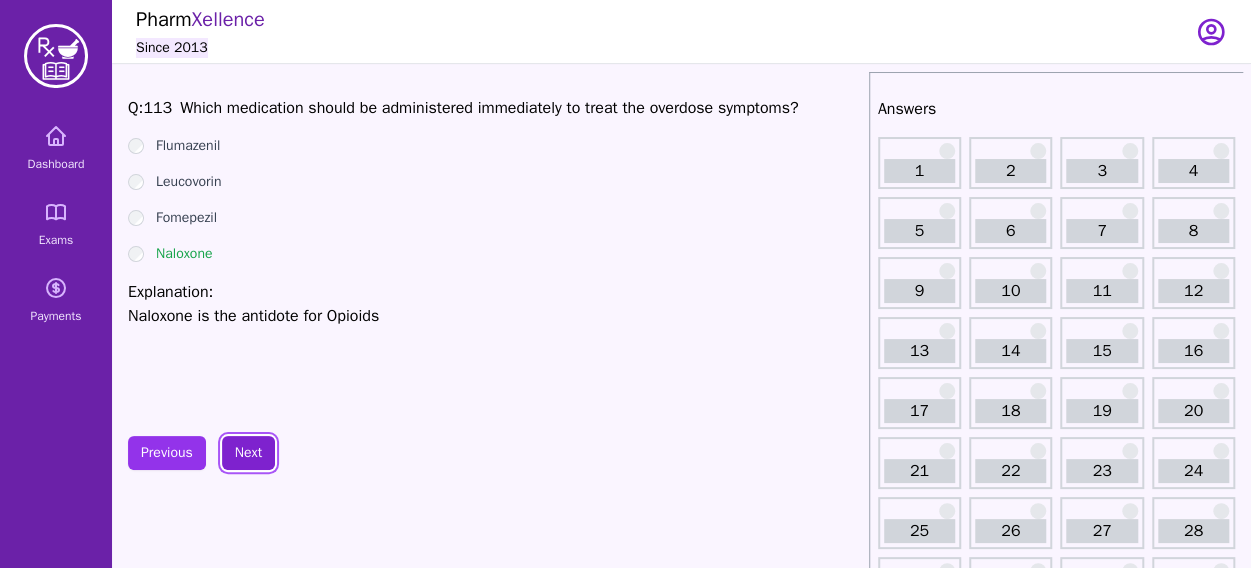 click on "Next" at bounding box center [248, 453] 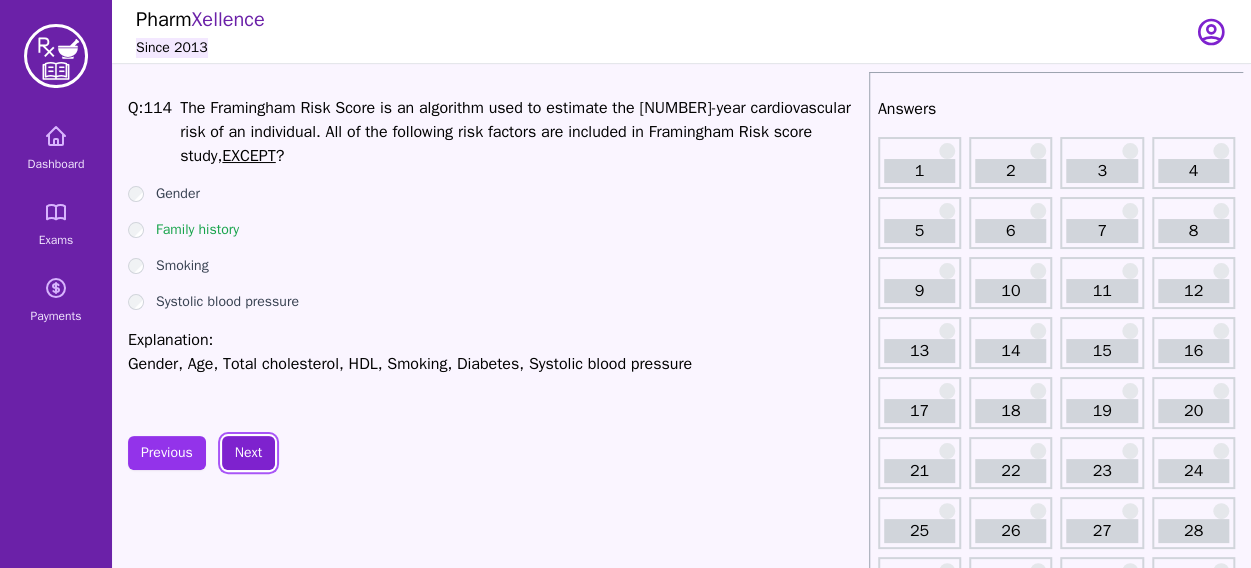 click on "Next" at bounding box center [248, 453] 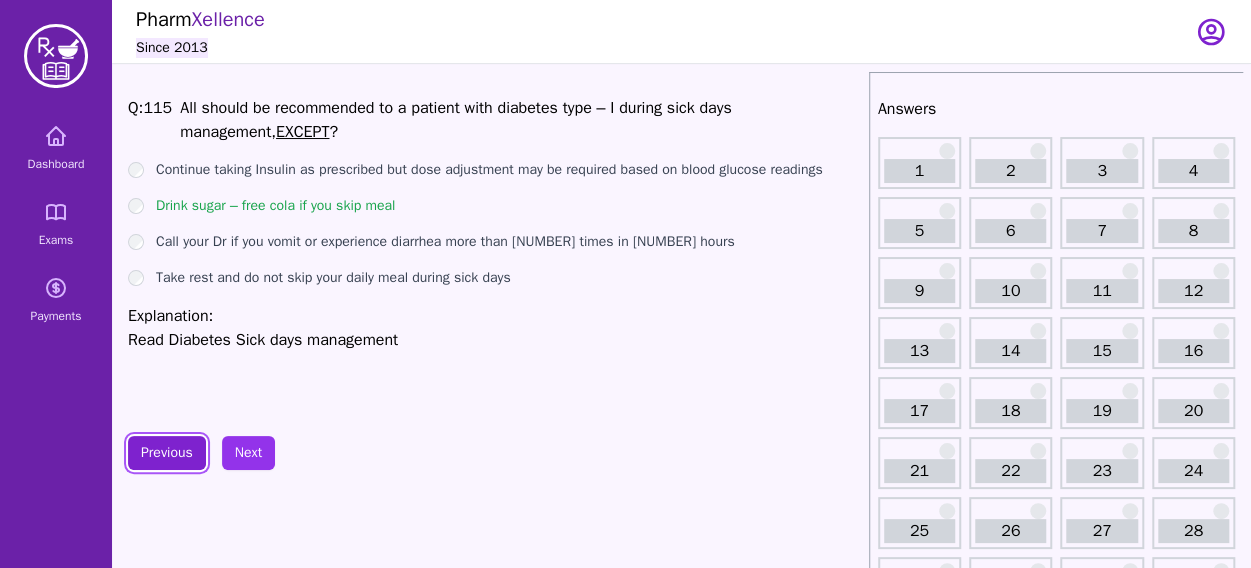 click on "Previous" at bounding box center [167, 453] 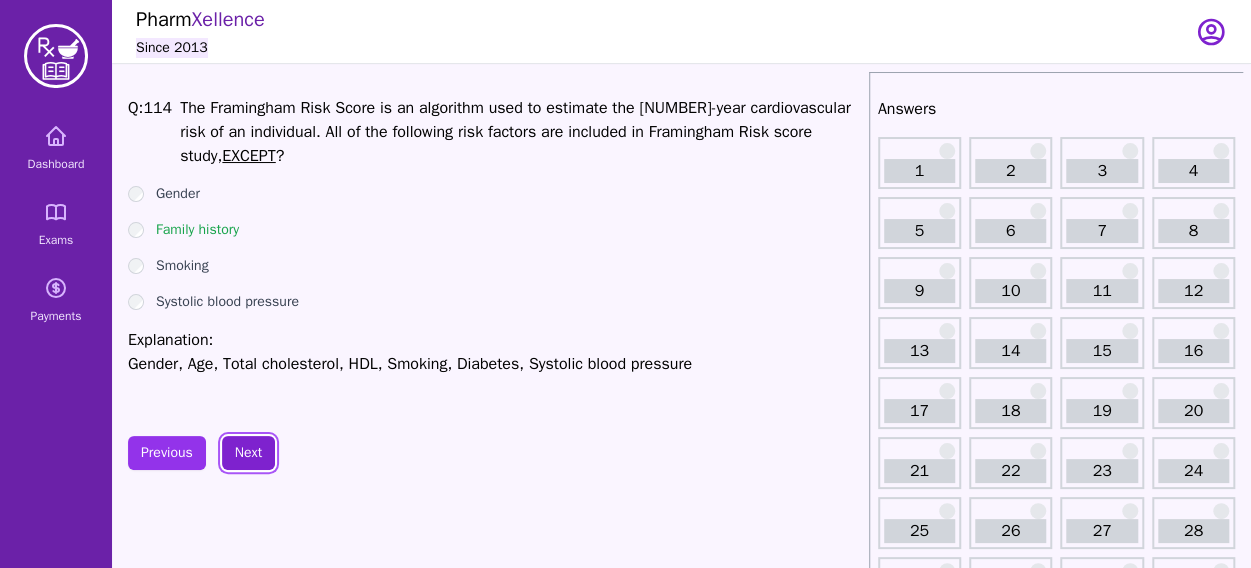 click on "Next" at bounding box center [248, 453] 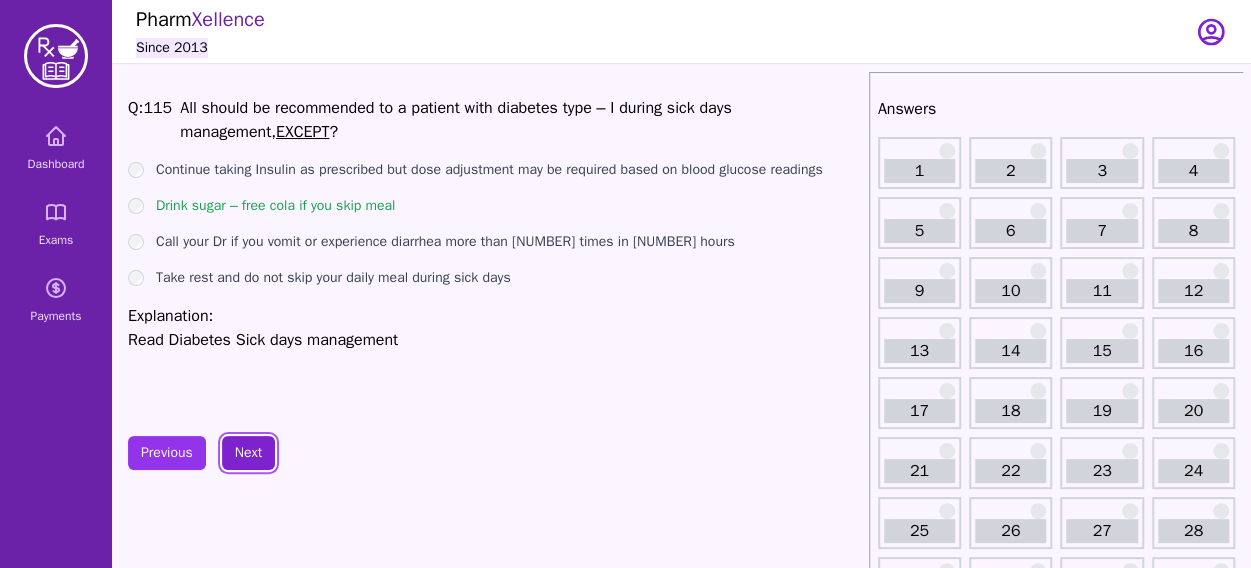 click on "Next" at bounding box center [248, 453] 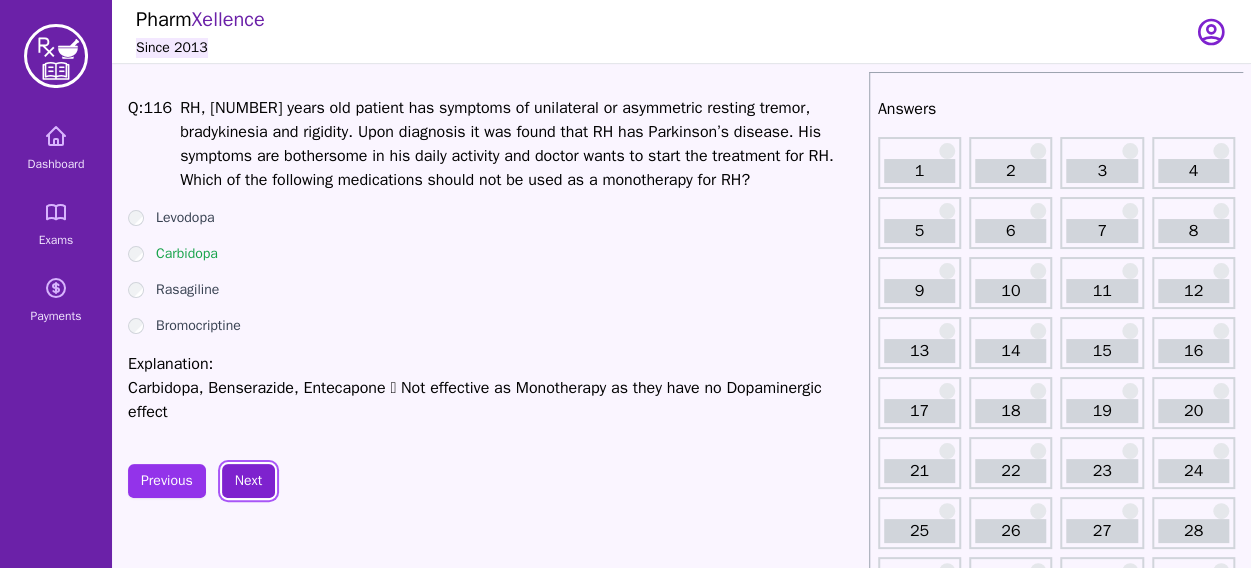 click on "Next" at bounding box center (248, 481) 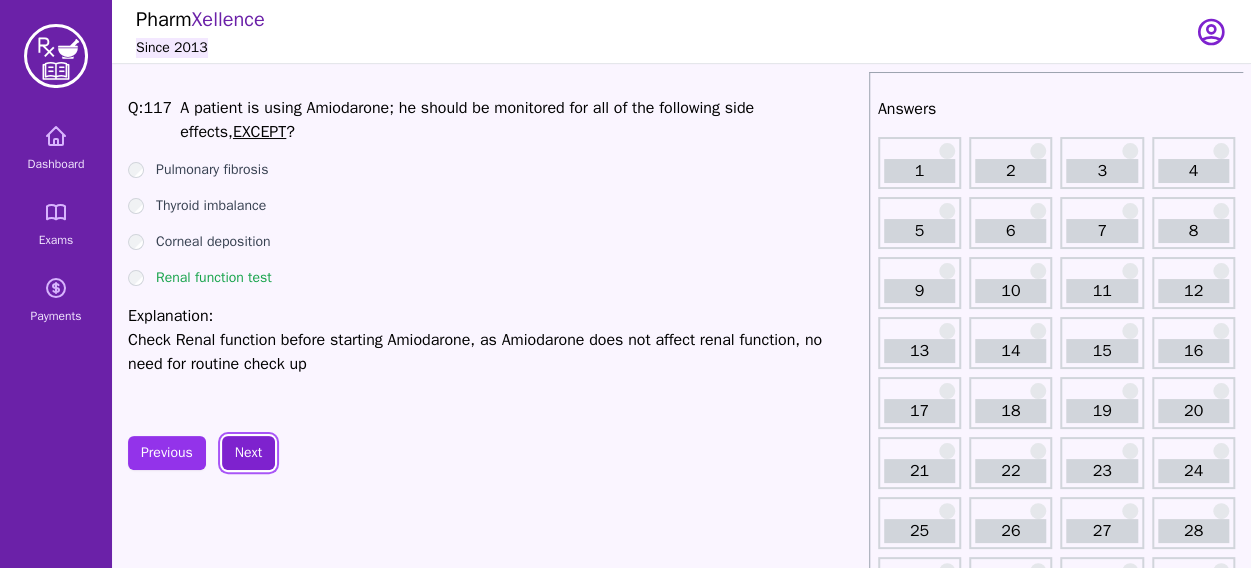 click on "Next" at bounding box center (248, 453) 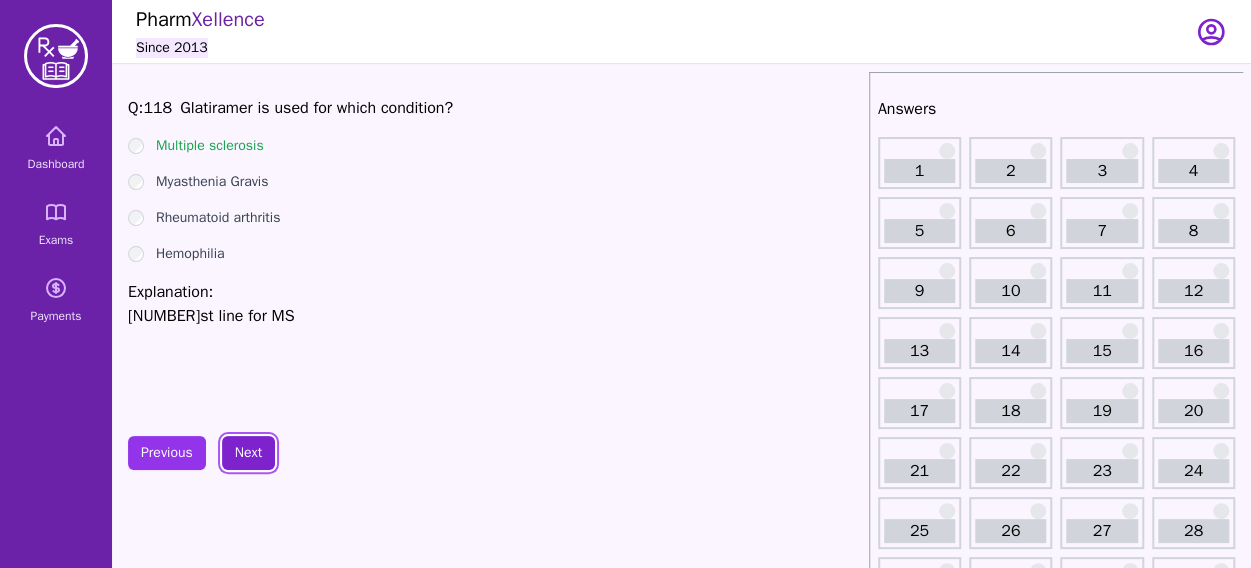 click on "Next" at bounding box center (248, 453) 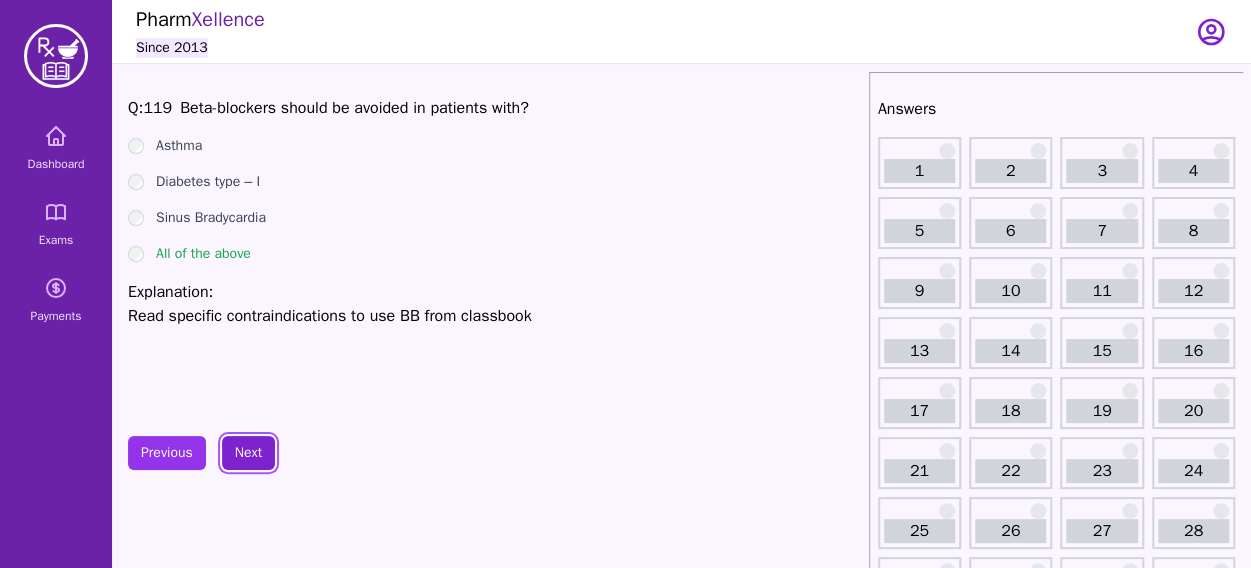 click on "Next" at bounding box center (248, 453) 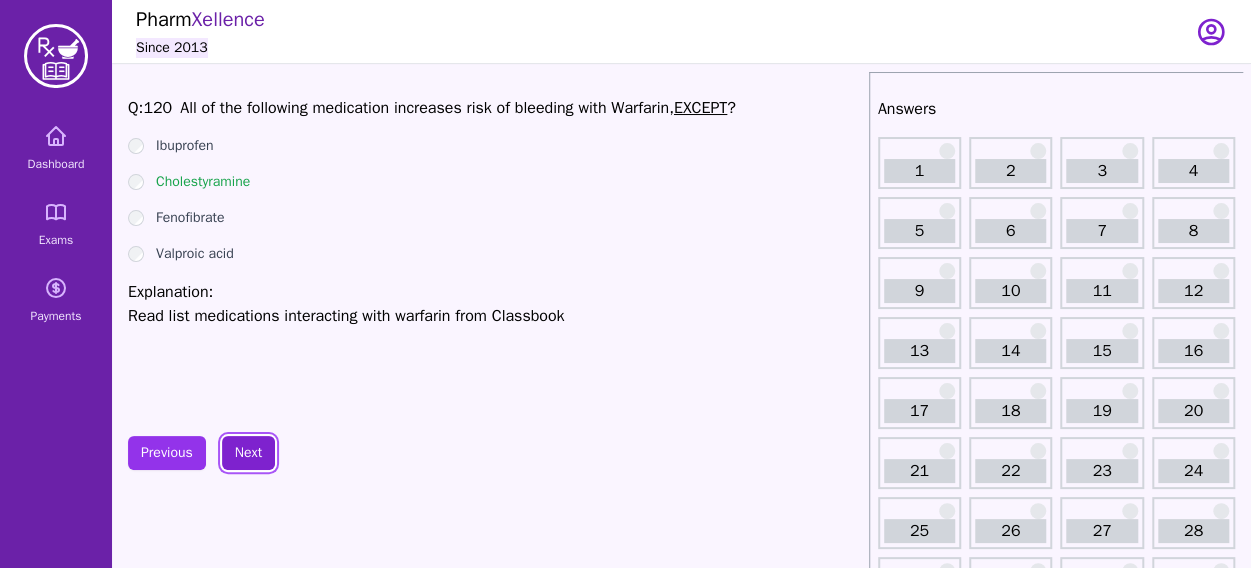 click on "Next" at bounding box center [248, 453] 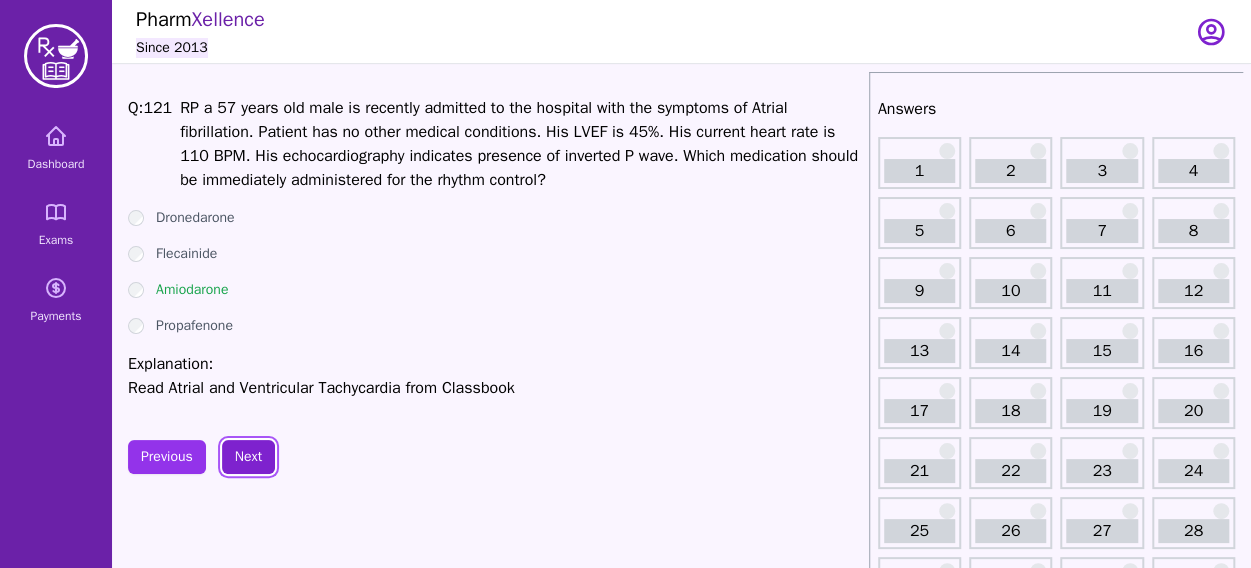 click on "Next" at bounding box center [248, 457] 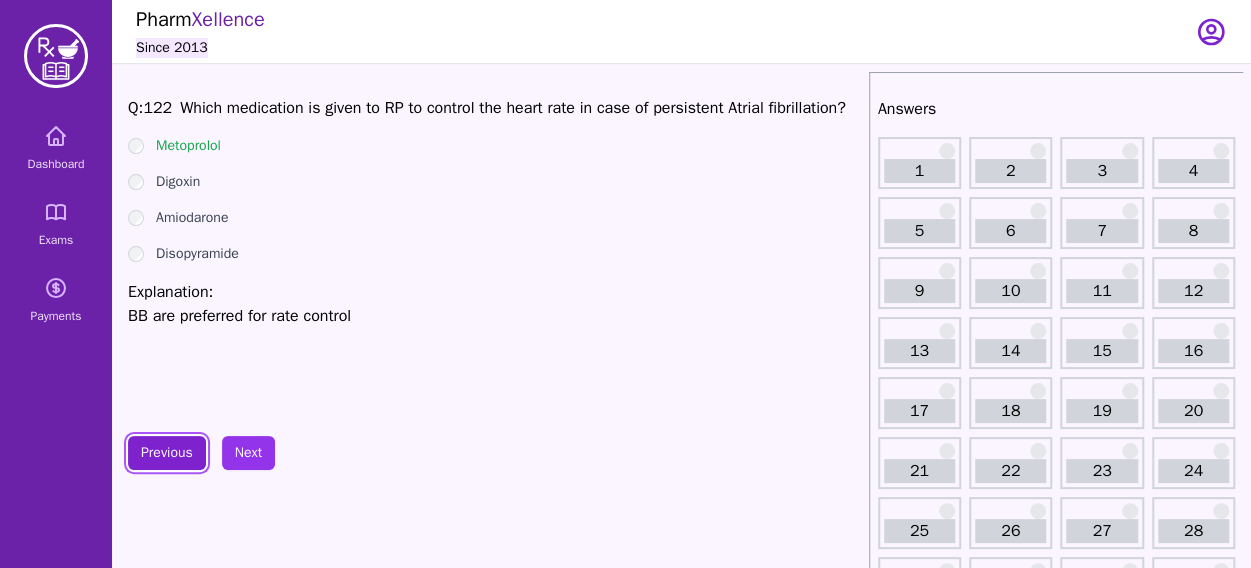 click on "Previous" at bounding box center (167, 453) 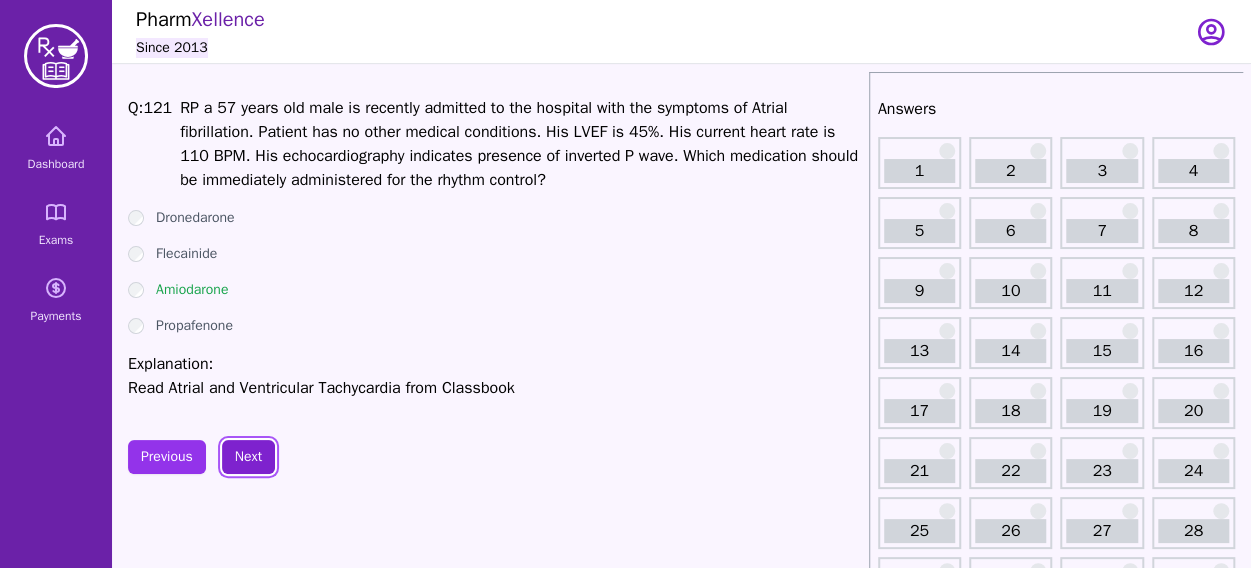 click on "Next" at bounding box center (248, 457) 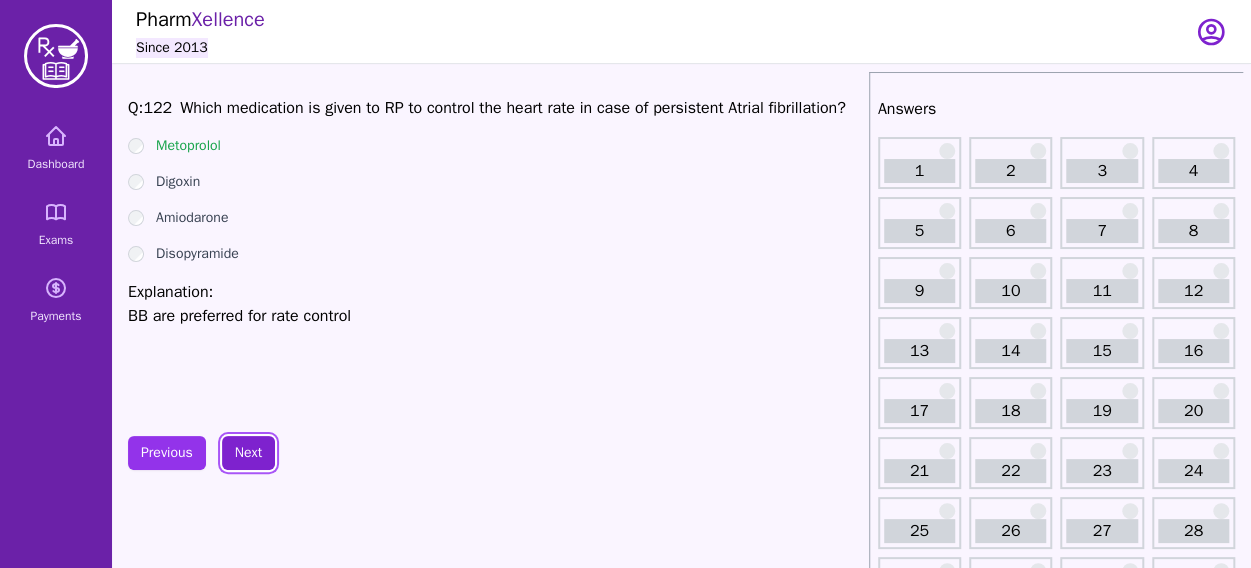 click on "Next" at bounding box center [248, 453] 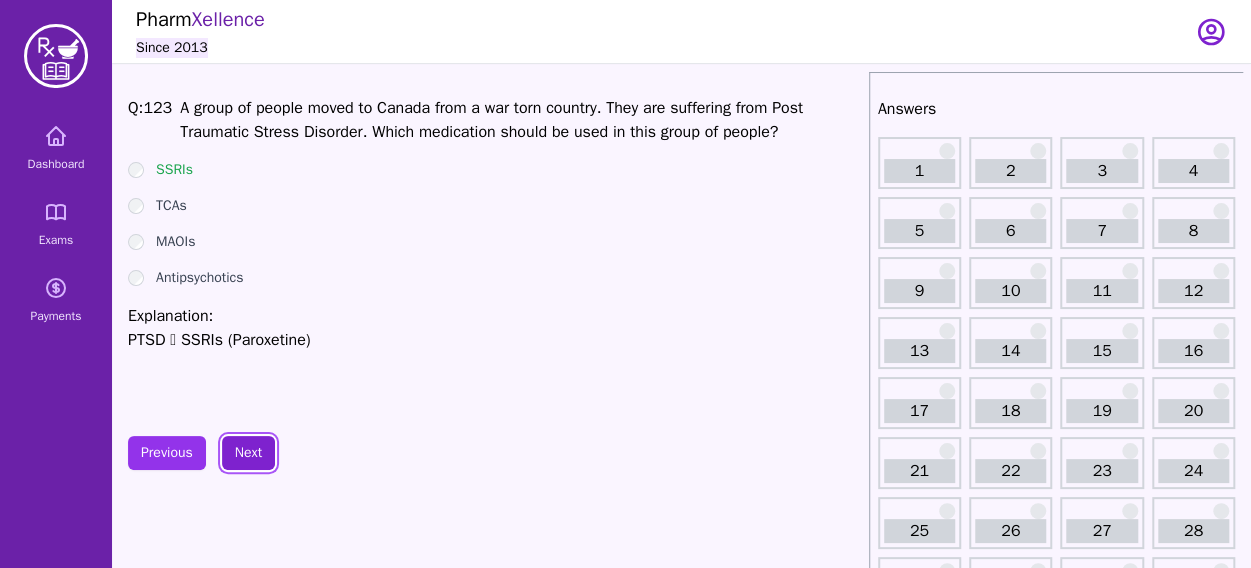 click on "Next" at bounding box center [248, 453] 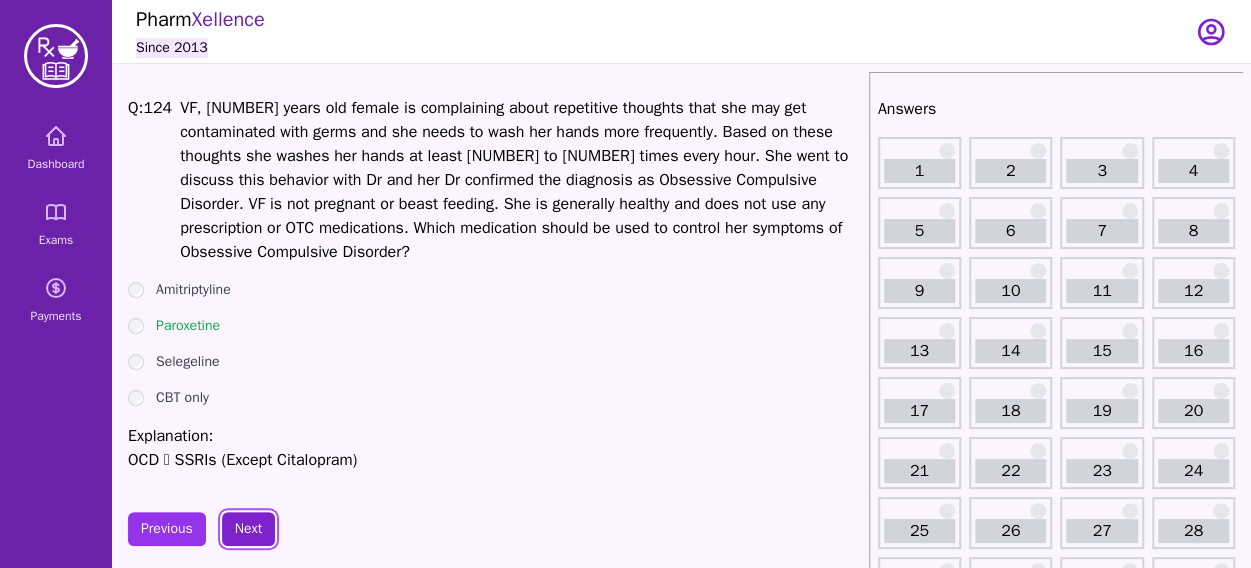 click on "Next" at bounding box center (248, 529) 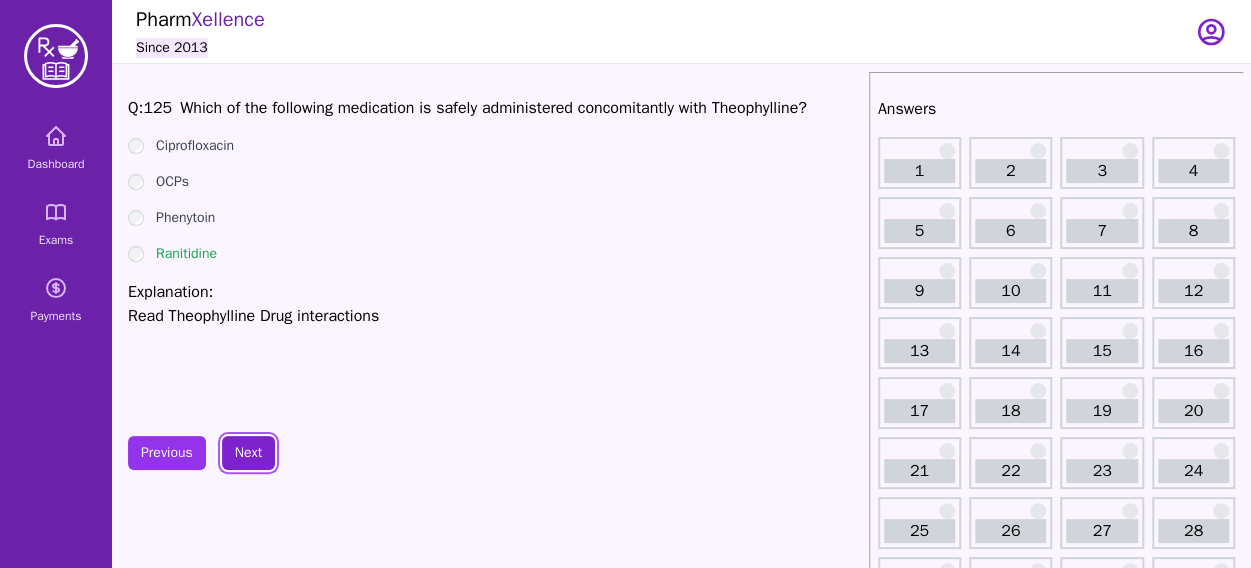 click on "Next" at bounding box center (248, 453) 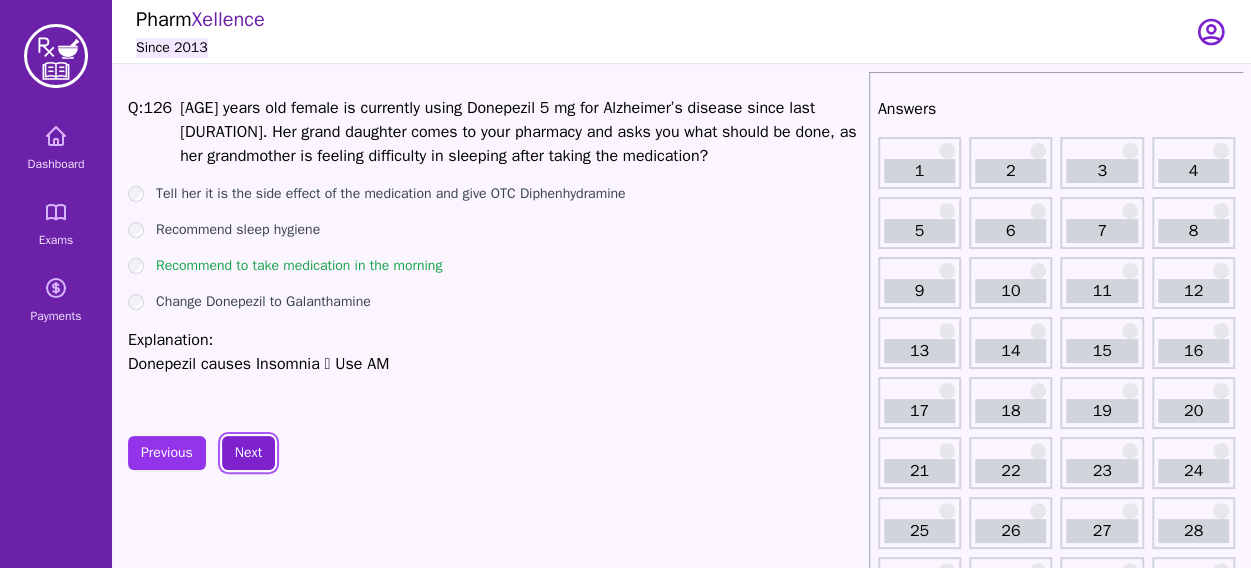 click on "Next" at bounding box center [248, 453] 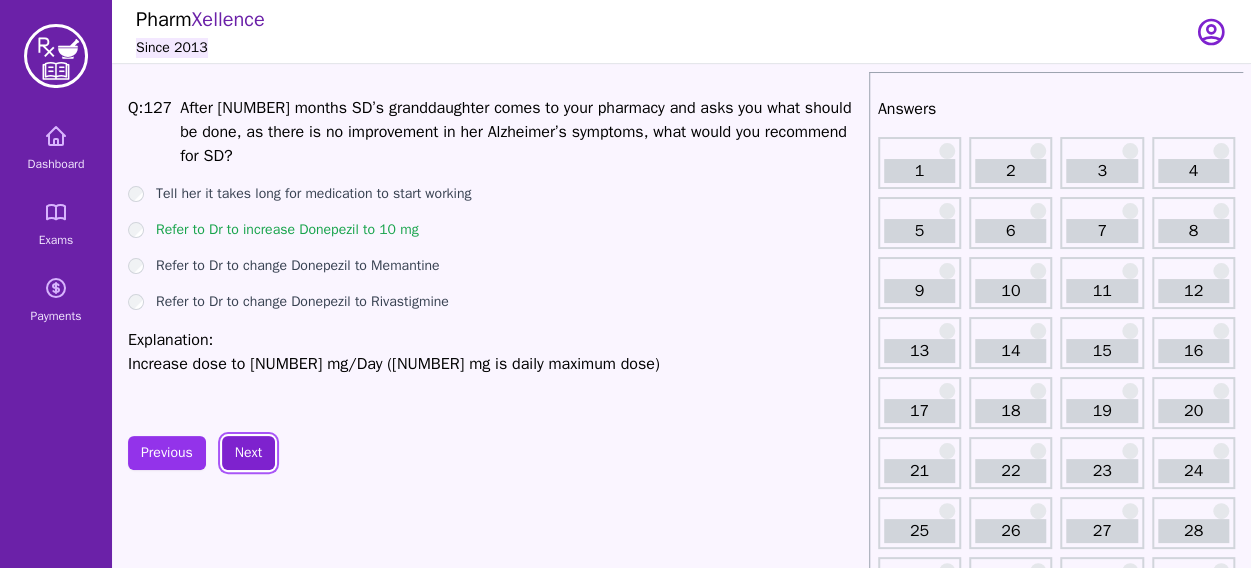 click on "Next" at bounding box center (248, 453) 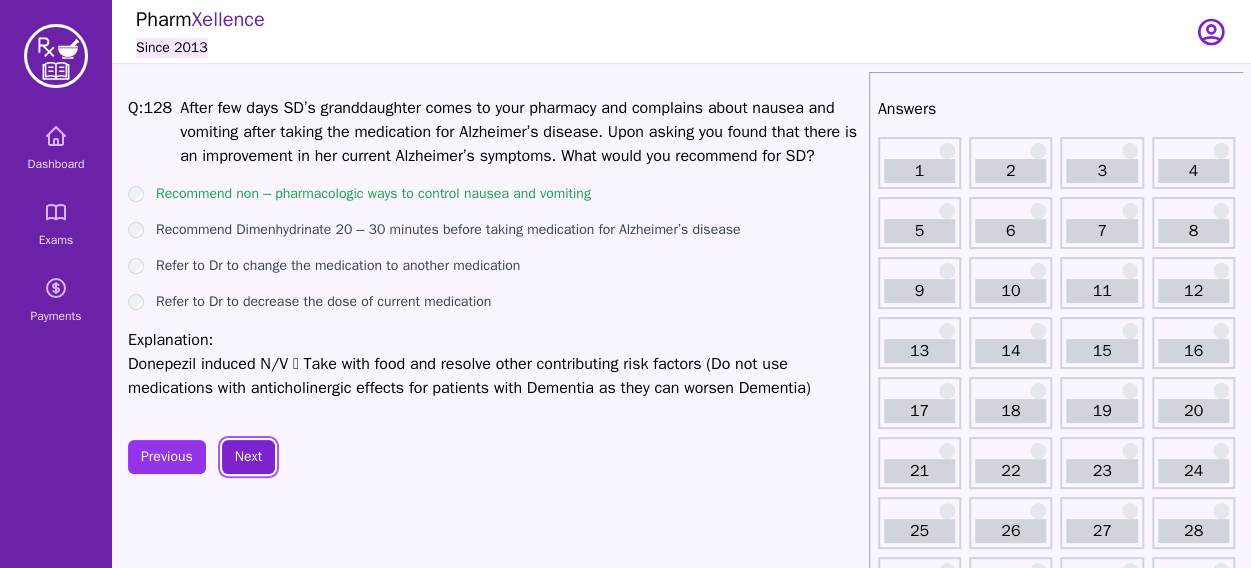 click on "Next" at bounding box center (248, 457) 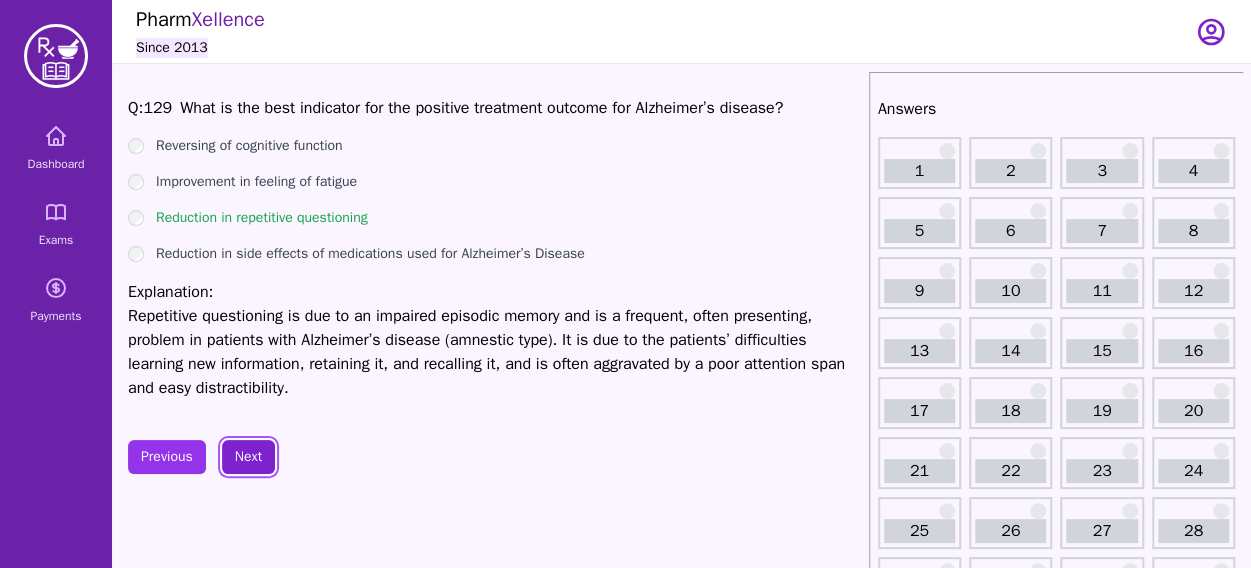 click on "Next" at bounding box center [248, 457] 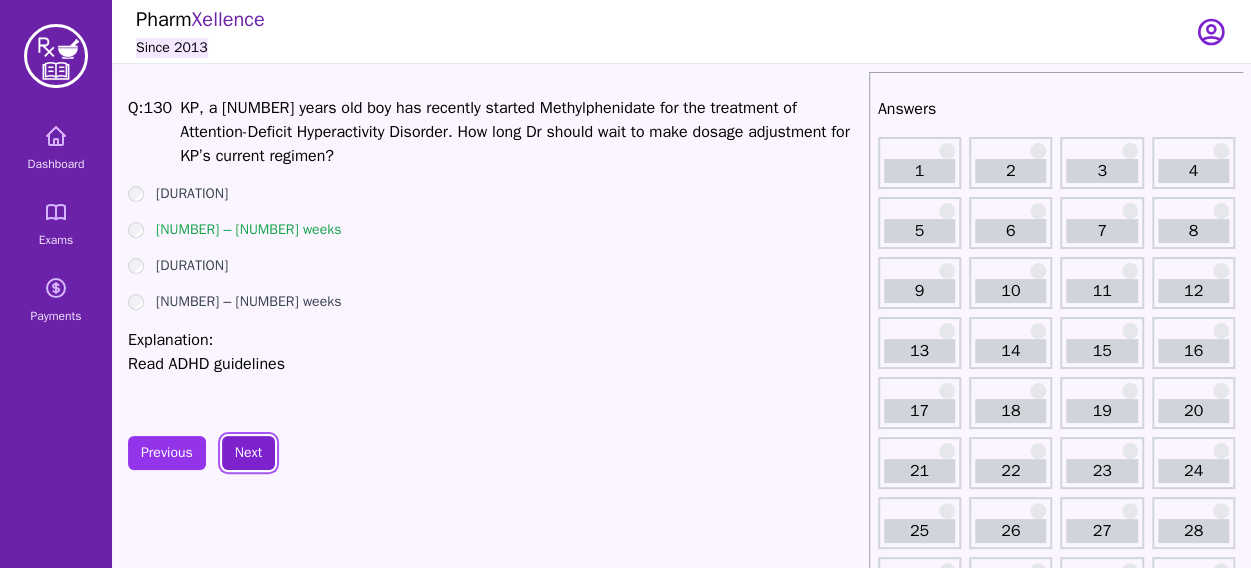 click on "Next" at bounding box center [248, 453] 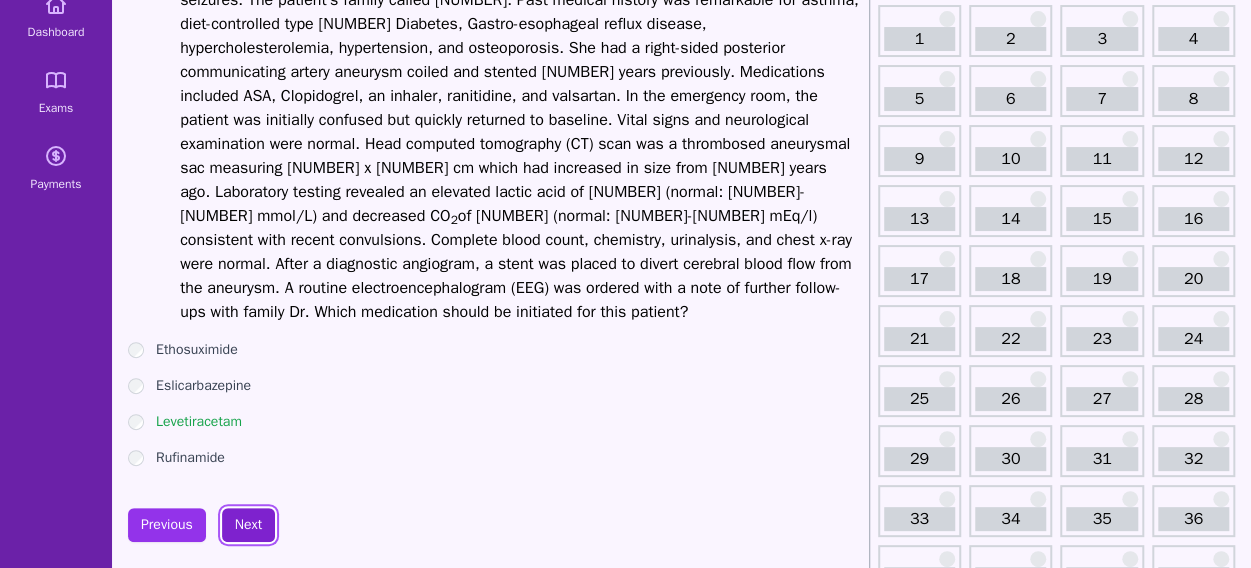 scroll, scrollTop: 133, scrollLeft: 0, axis: vertical 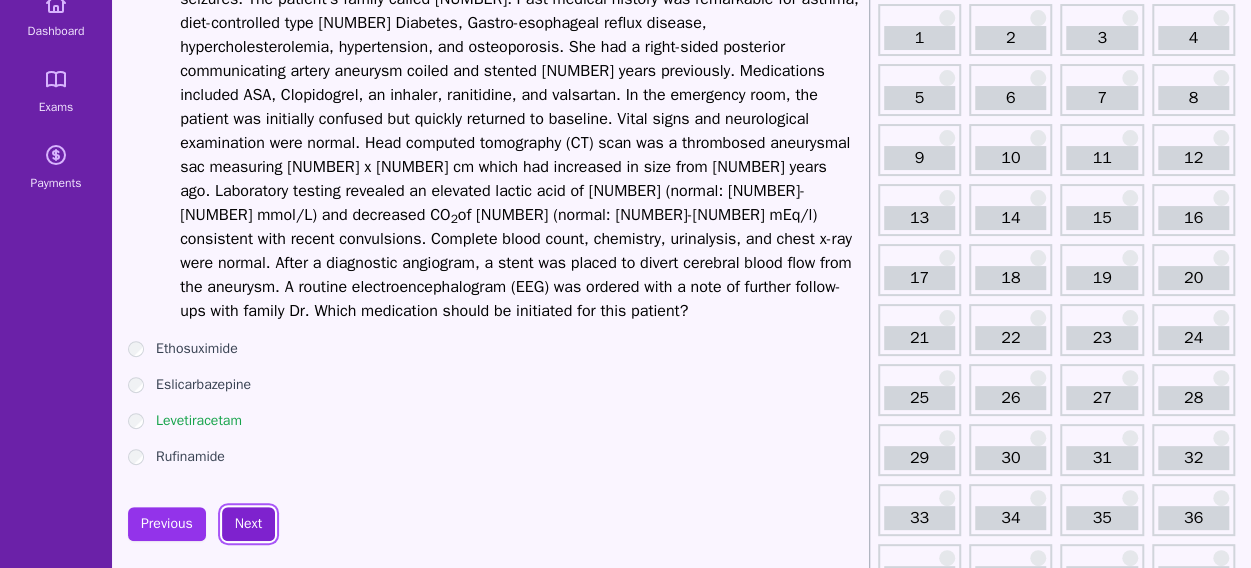 click on "Next" at bounding box center [248, 524] 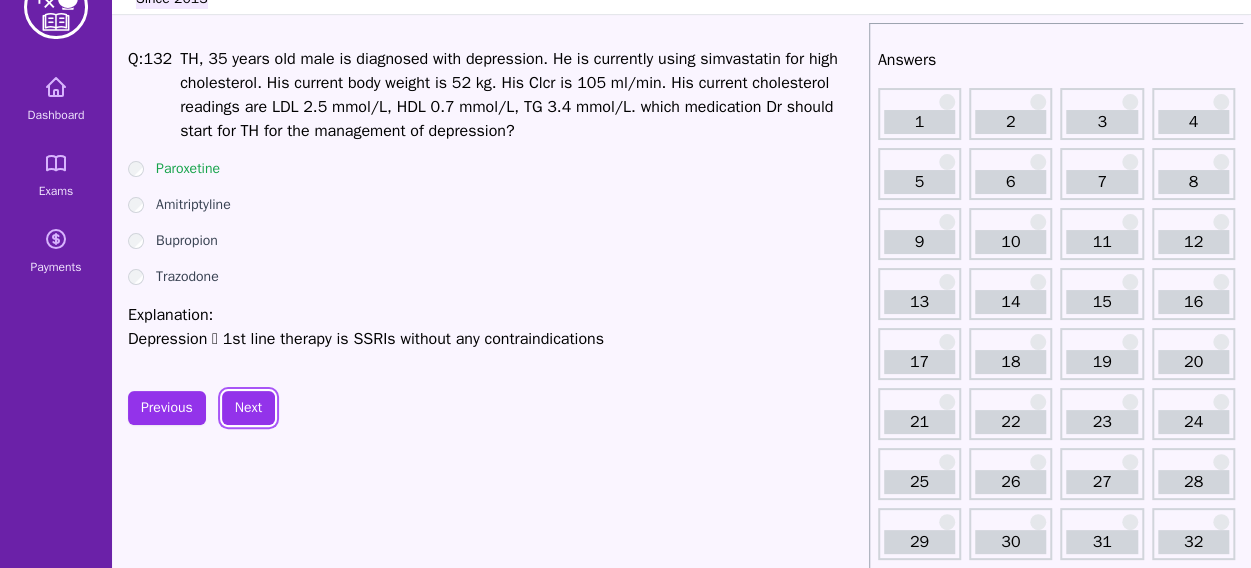 scroll, scrollTop: 47, scrollLeft: 0, axis: vertical 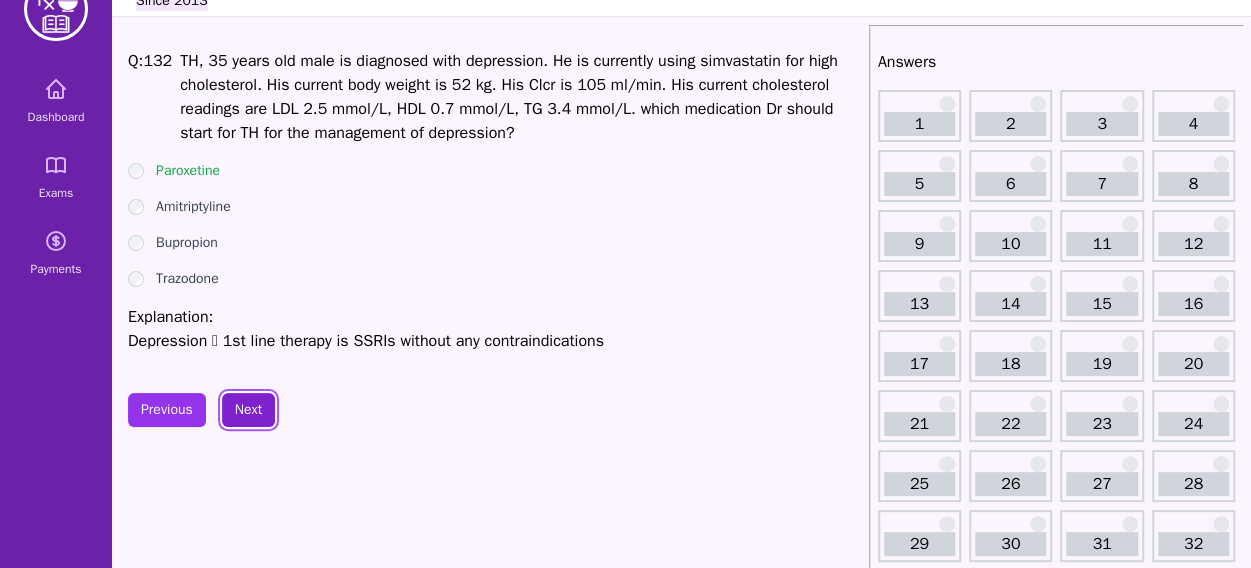 click on "Next" at bounding box center (248, 410) 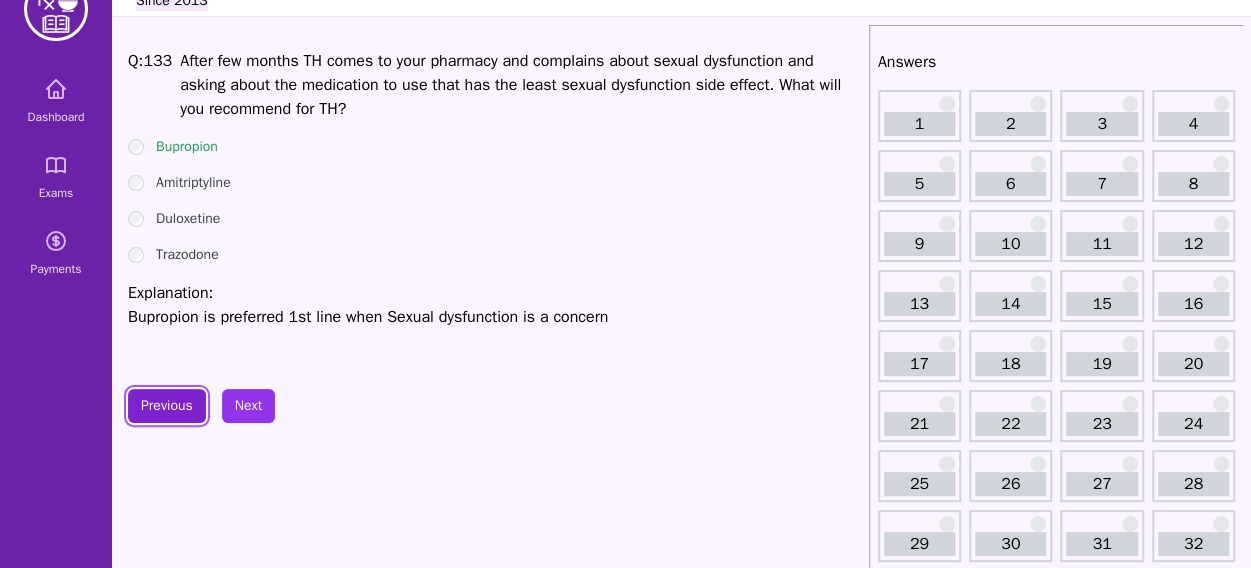 click on "Previous" at bounding box center (167, 406) 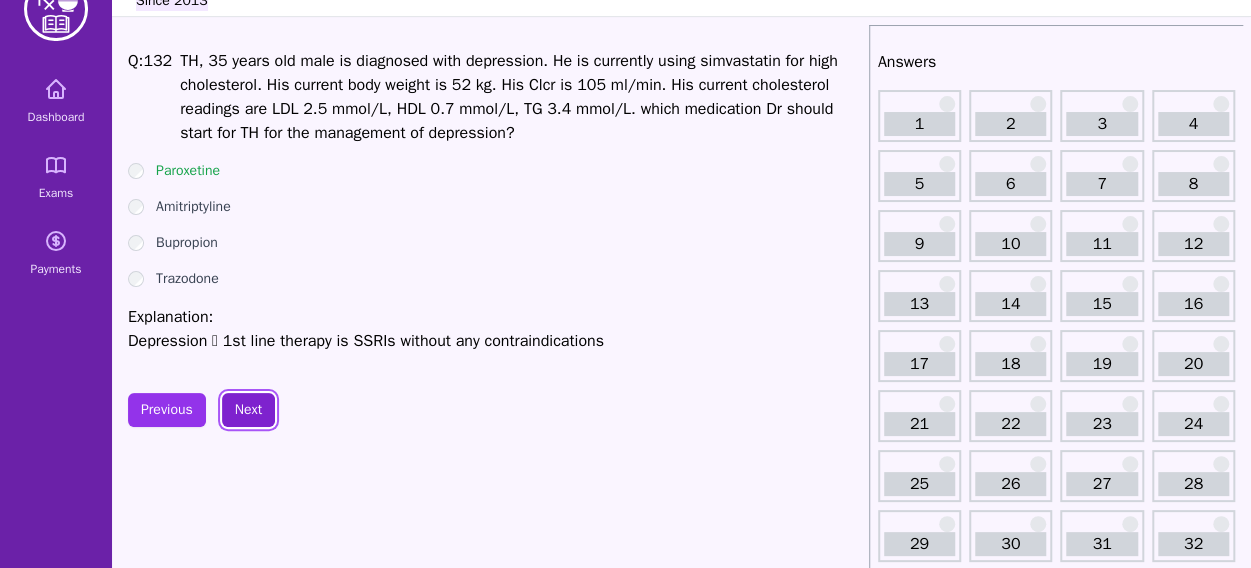 click on "Next" at bounding box center [248, 410] 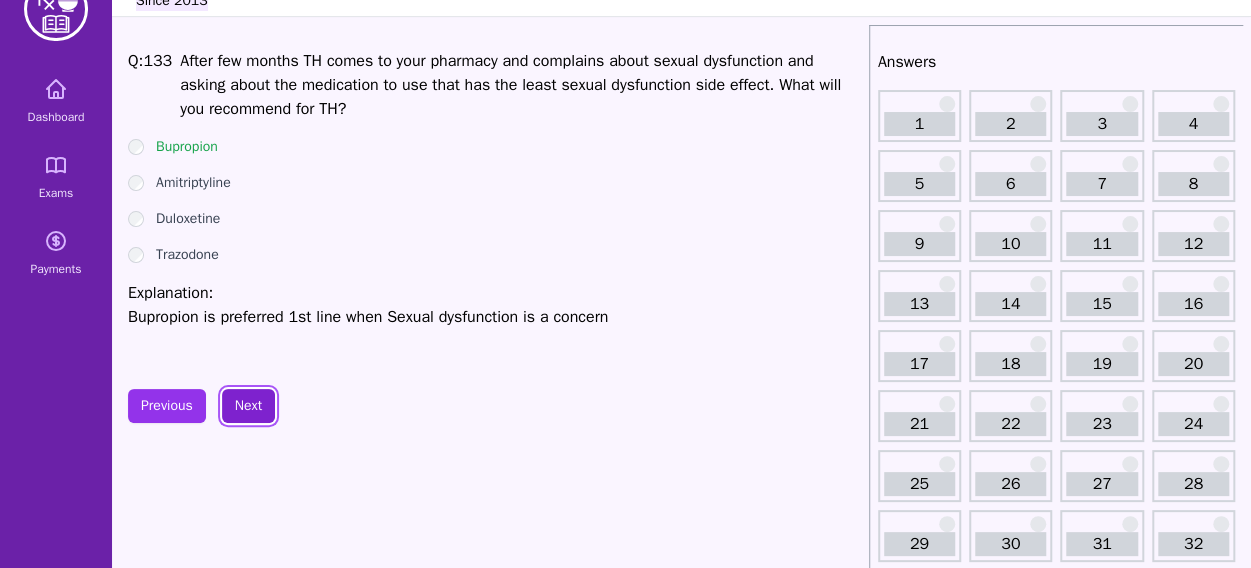 click on "Next" at bounding box center [248, 406] 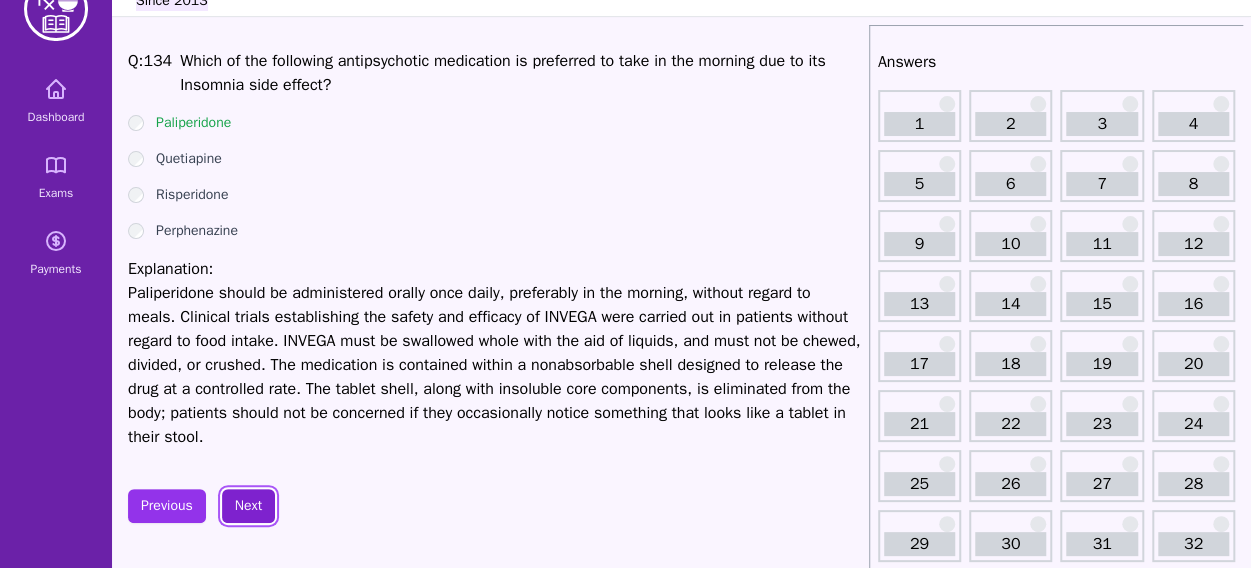 click on "Next" at bounding box center (248, 506) 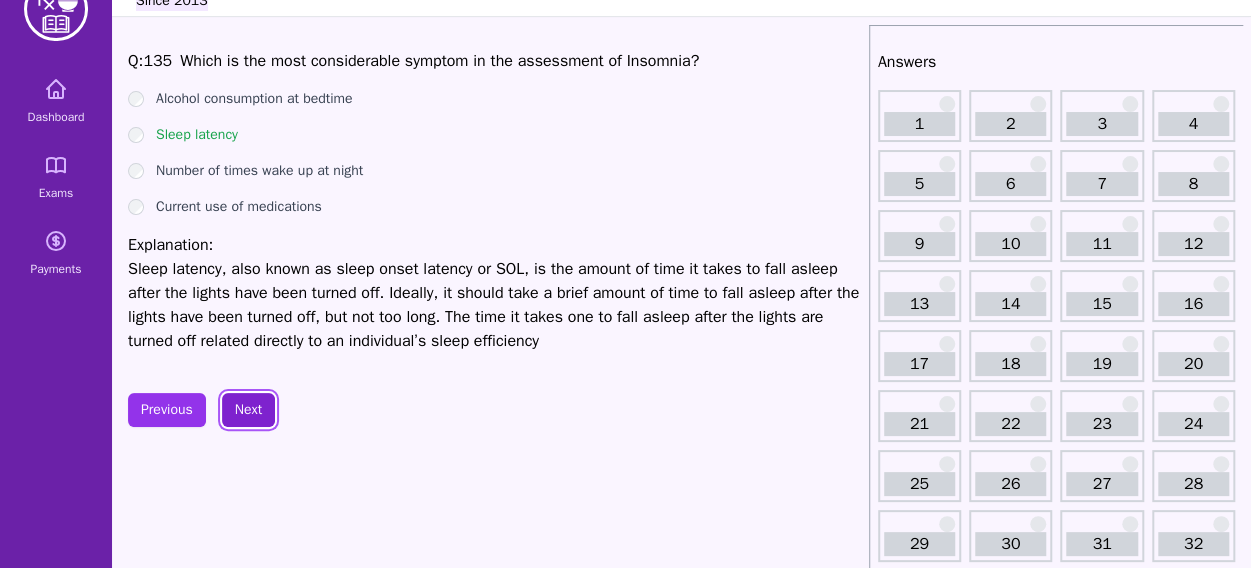 click on "Next" at bounding box center (248, 410) 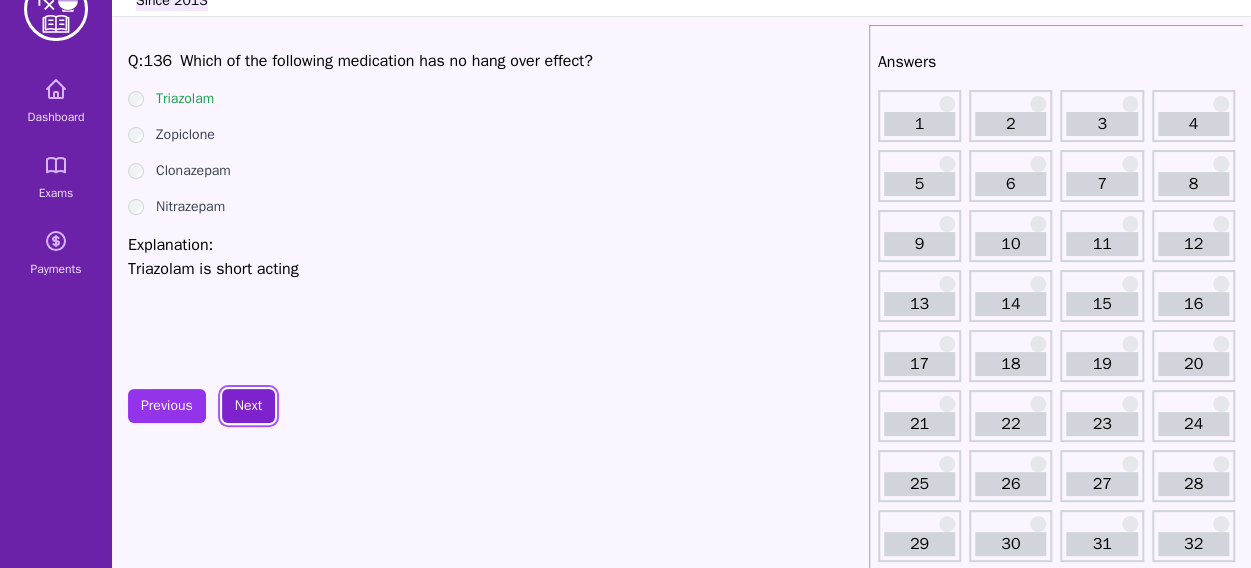 click on "Next" at bounding box center [248, 406] 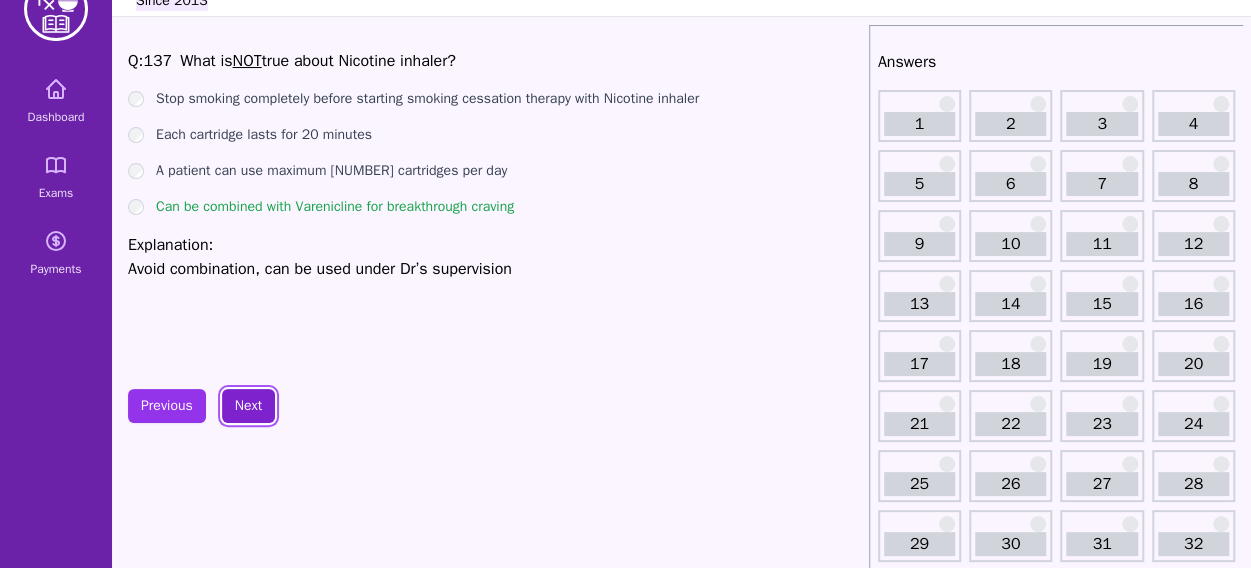 click on "Next" at bounding box center [248, 406] 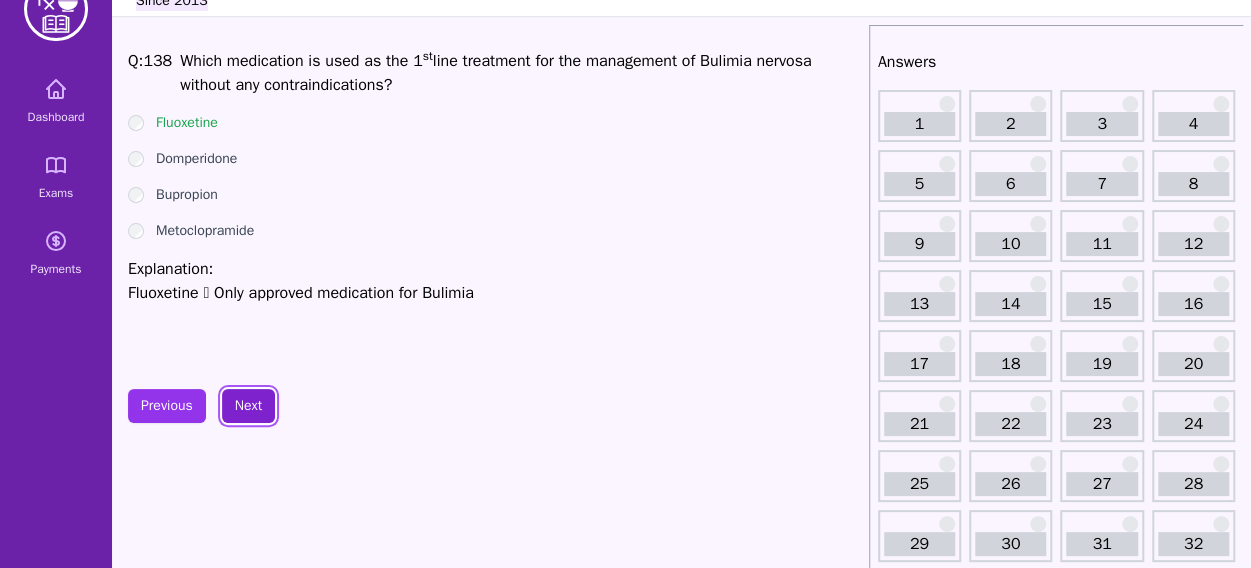 click on "Next" at bounding box center (248, 406) 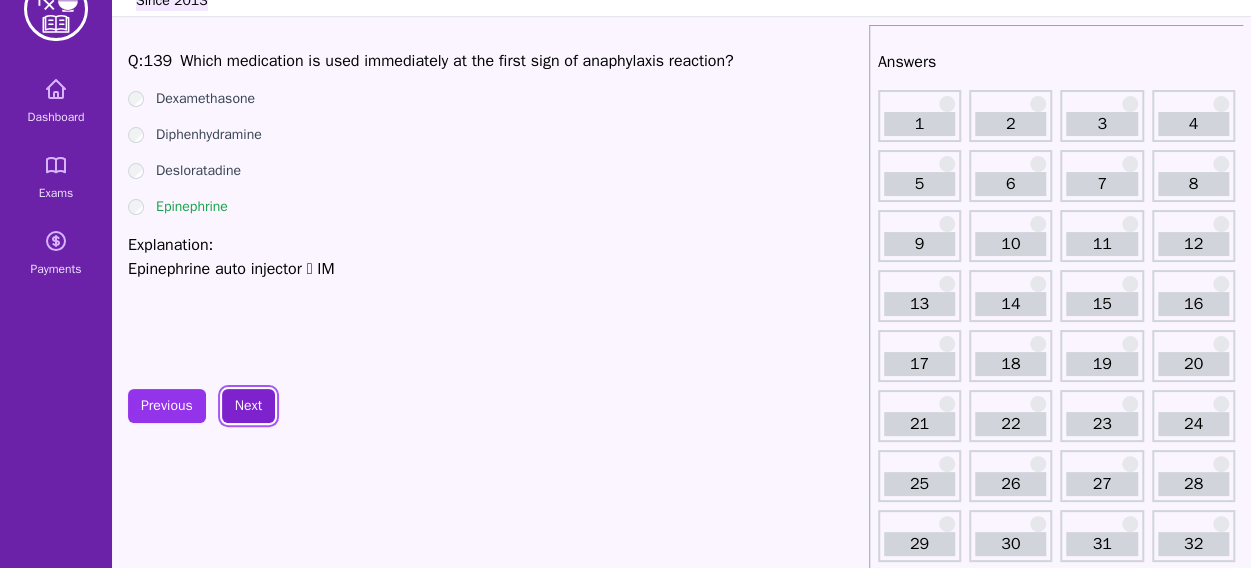 click on "Next" at bounding box center (248, 406) 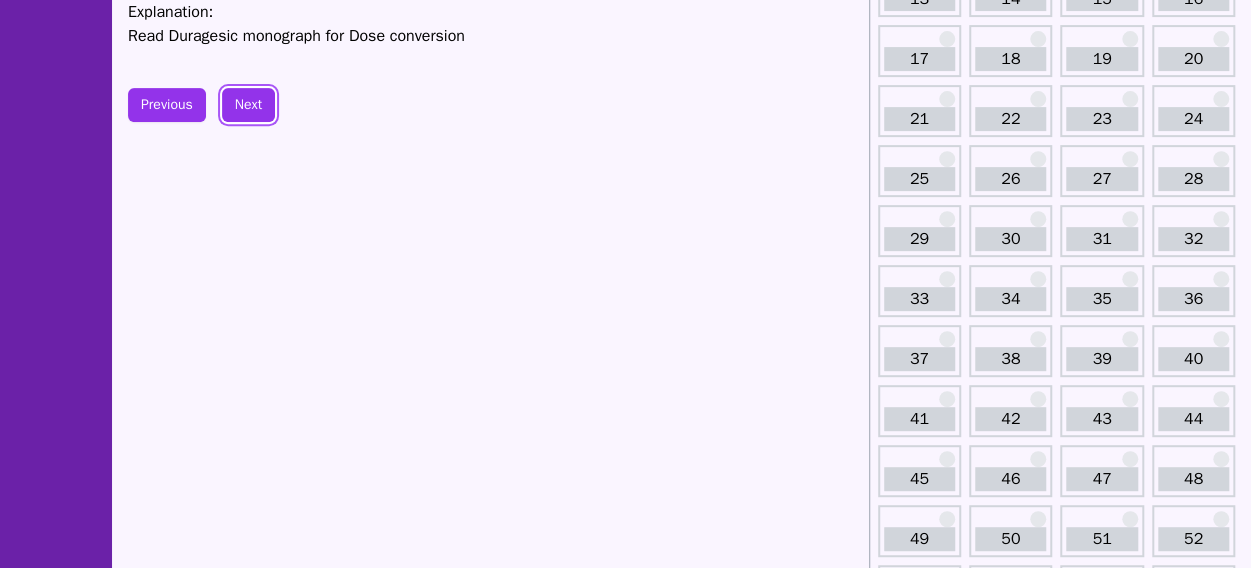 scroll, scrollTop: 0, scrollLeft: 0, axis: both 